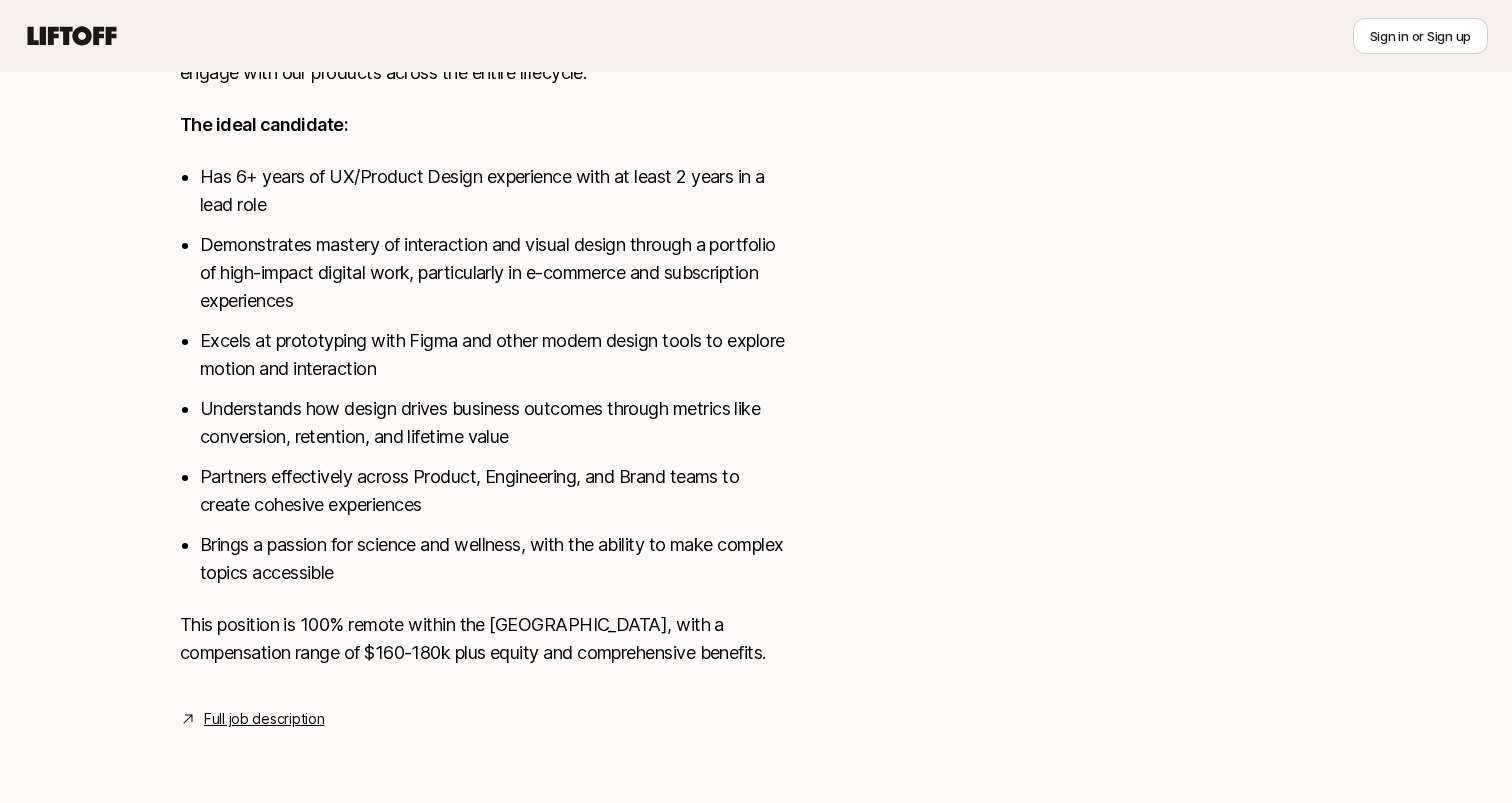 scroll, scrollTop: 0, scrollLeft: 0, axis: both 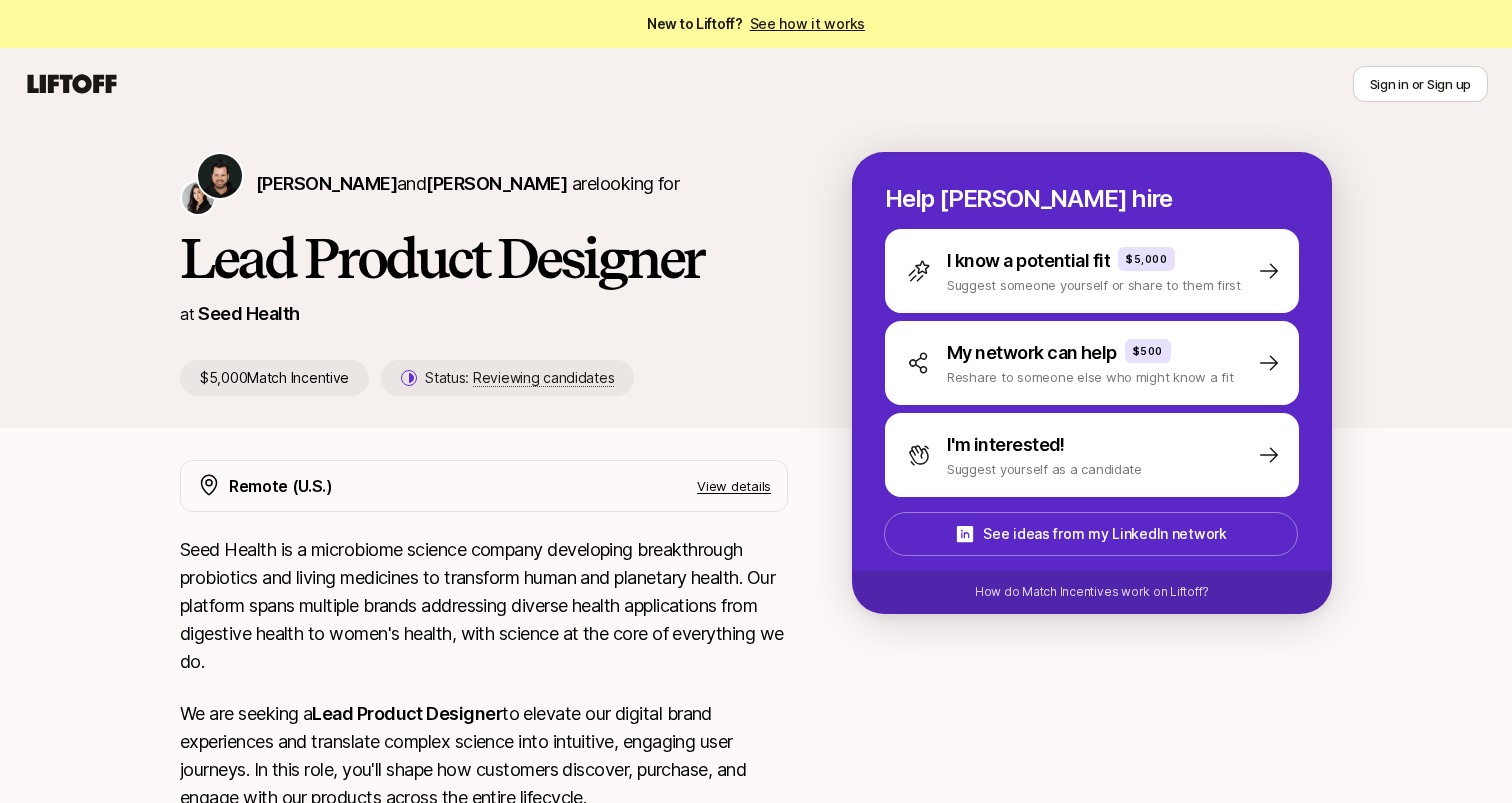 click 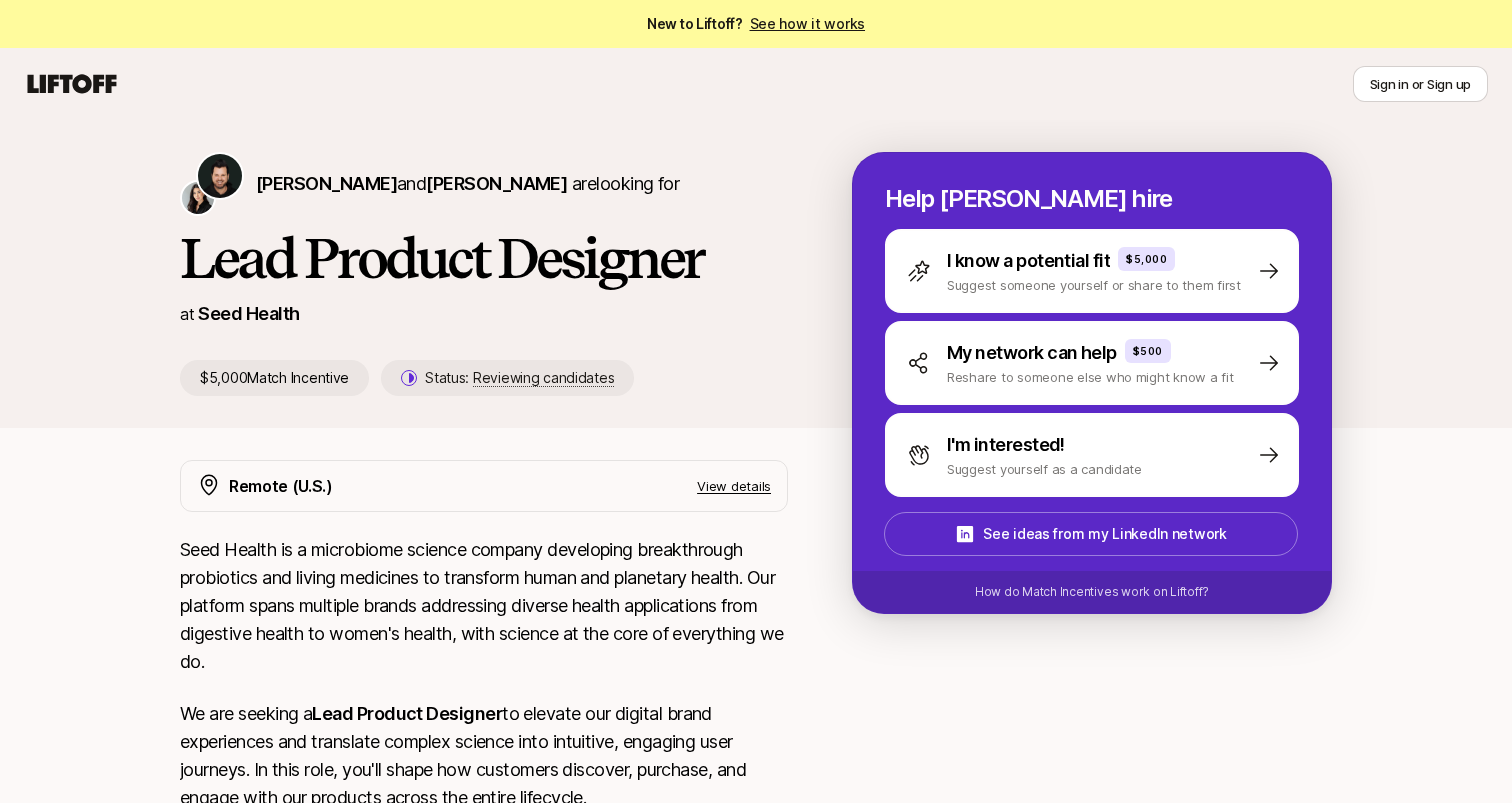 click on "See how it works" at bounding box center [808, 23] 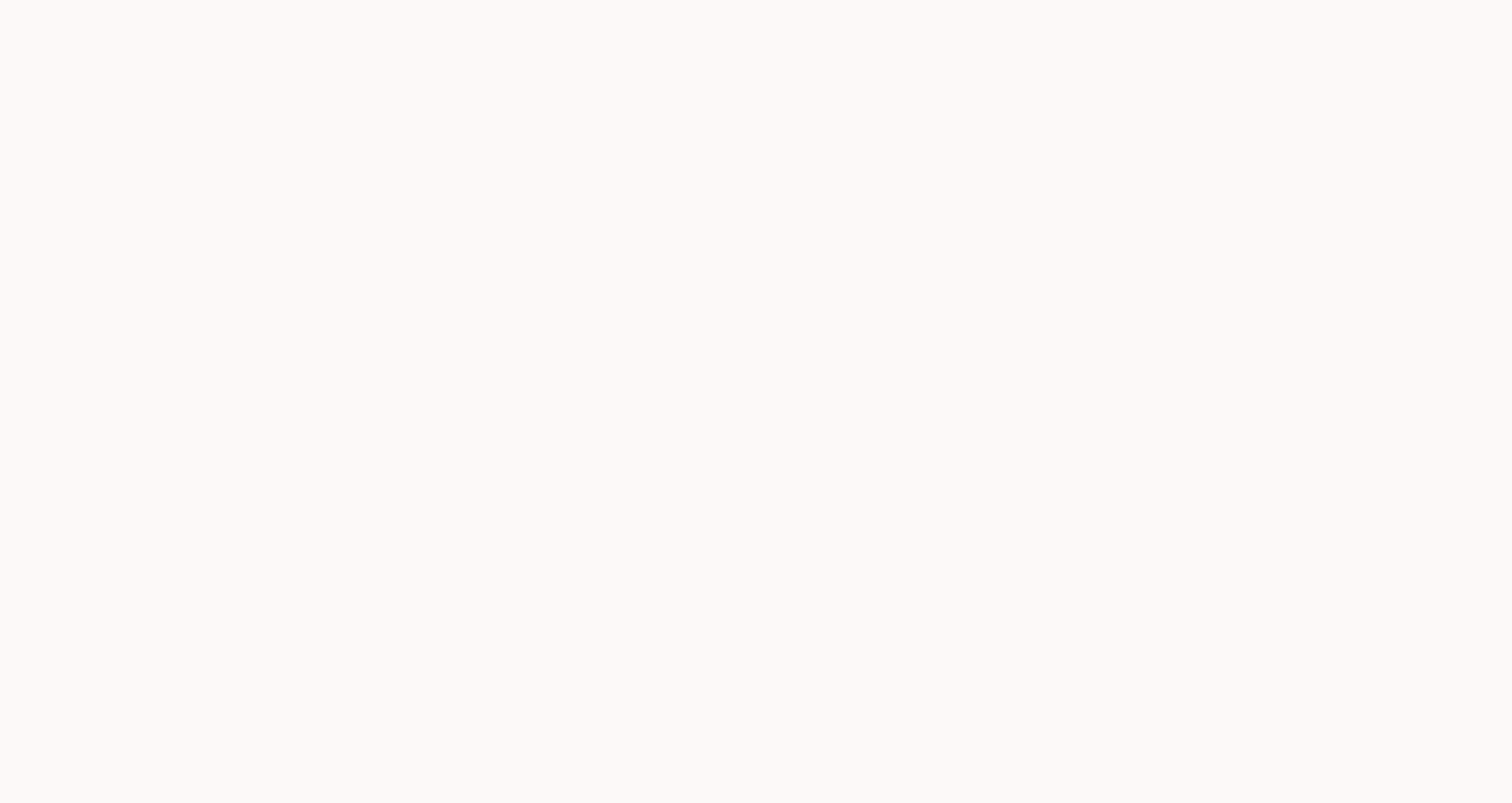 scroll, scrollTop: 0, scrollLeft: 0, axis: both 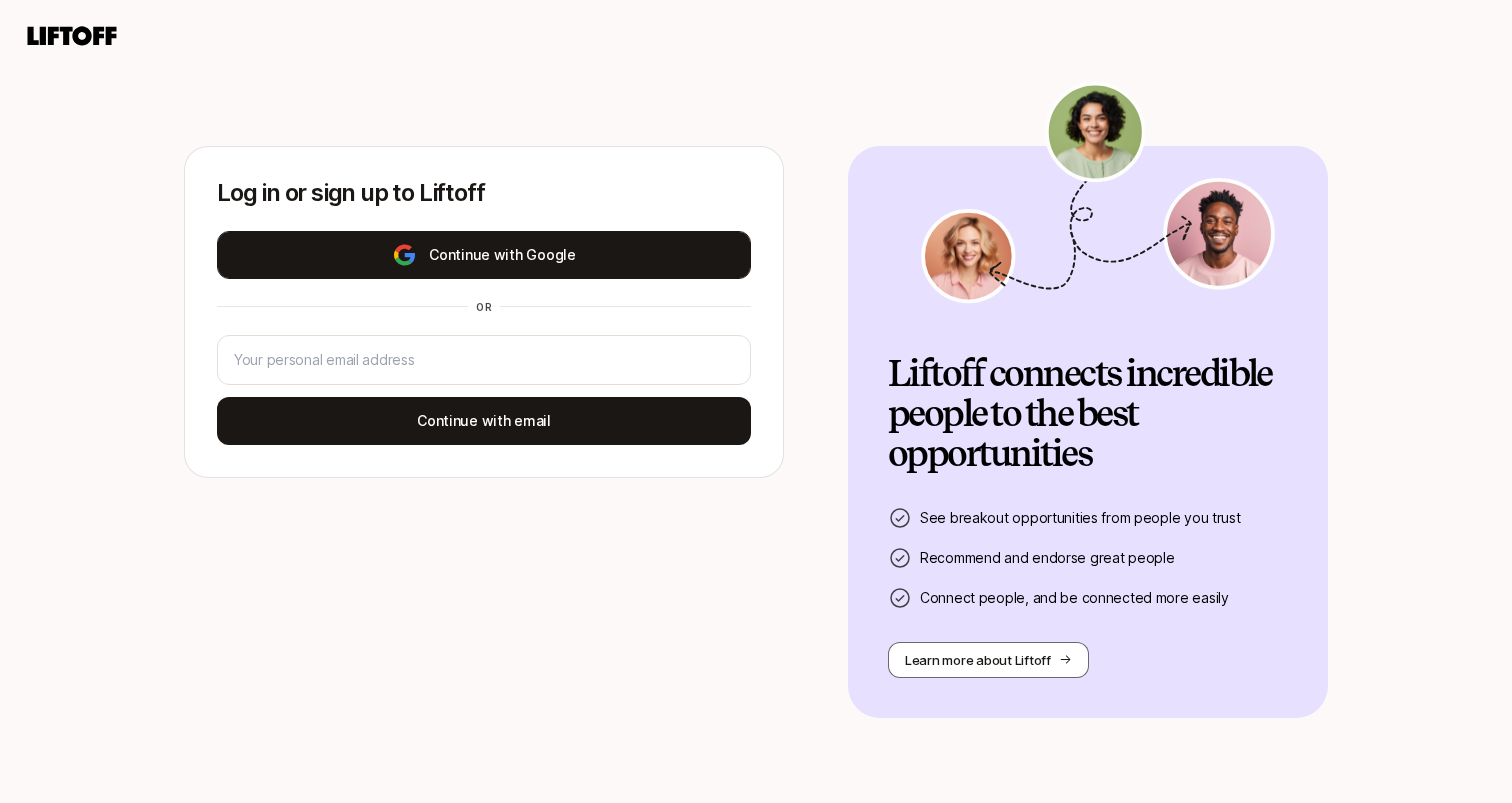 click on "Continue with Google" at bounding box center (484, 255) 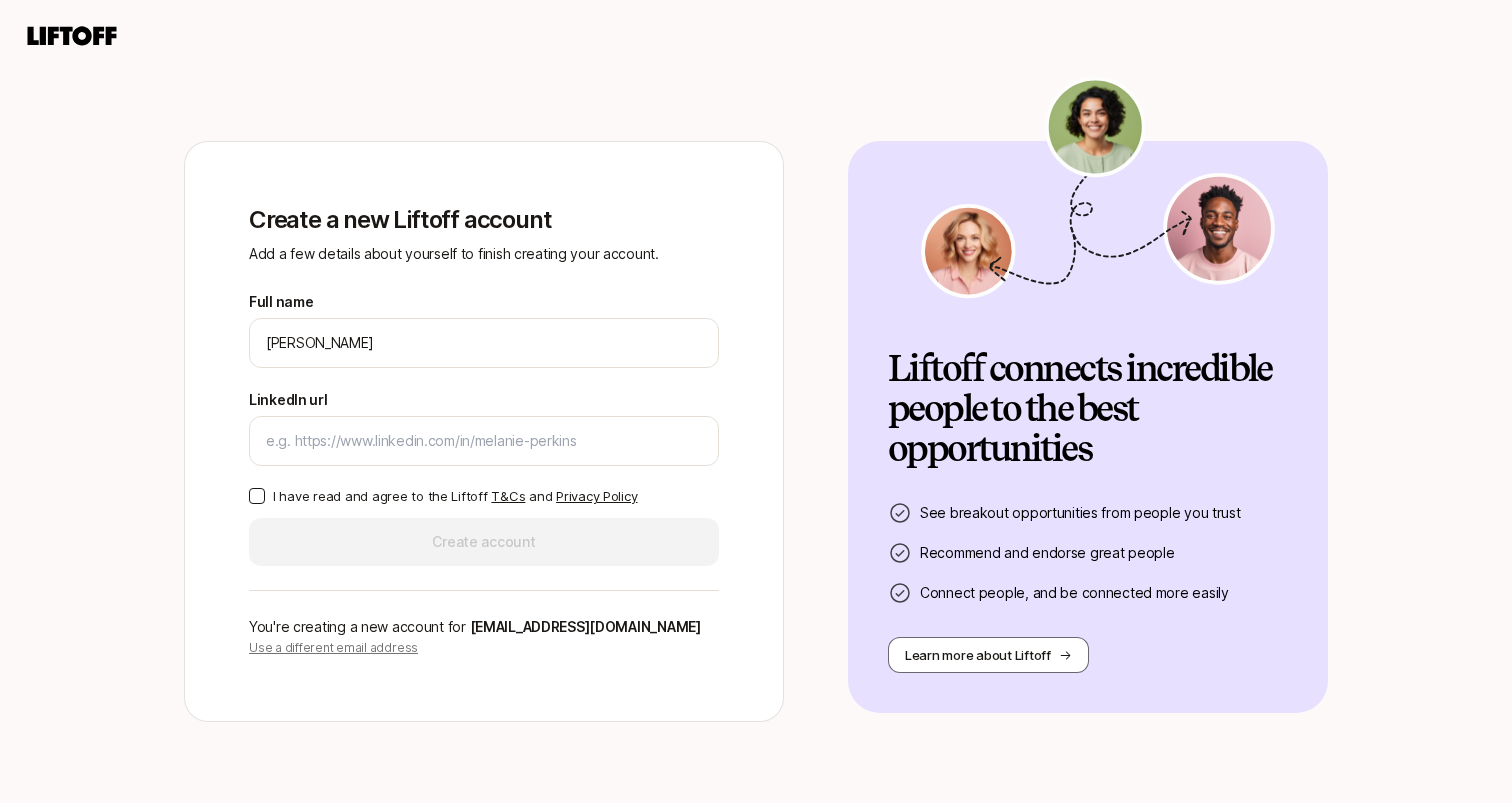 type on "[DOMAIN_NAME]" 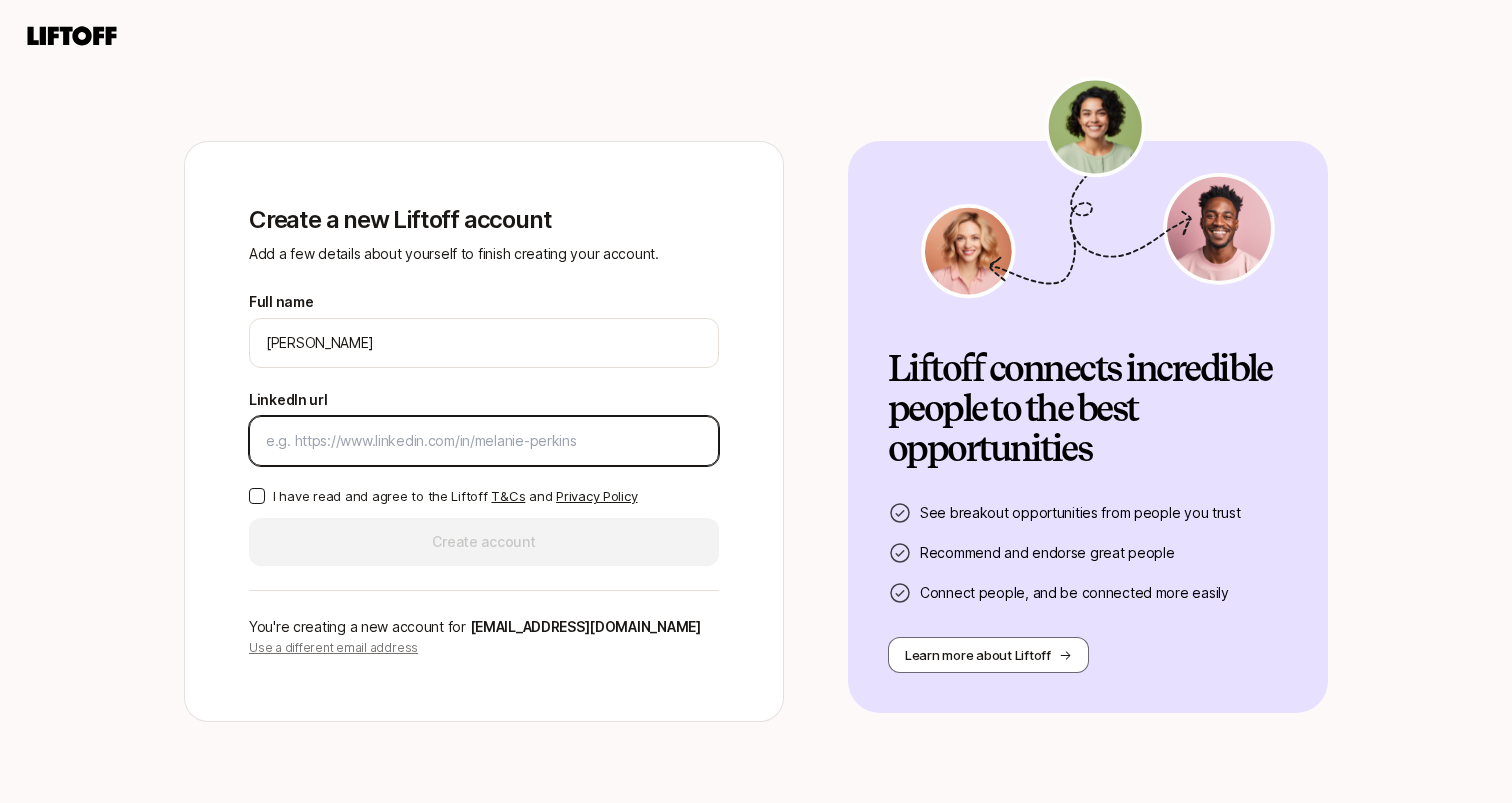 paste on "[DOMAIN_NAME][URL]" 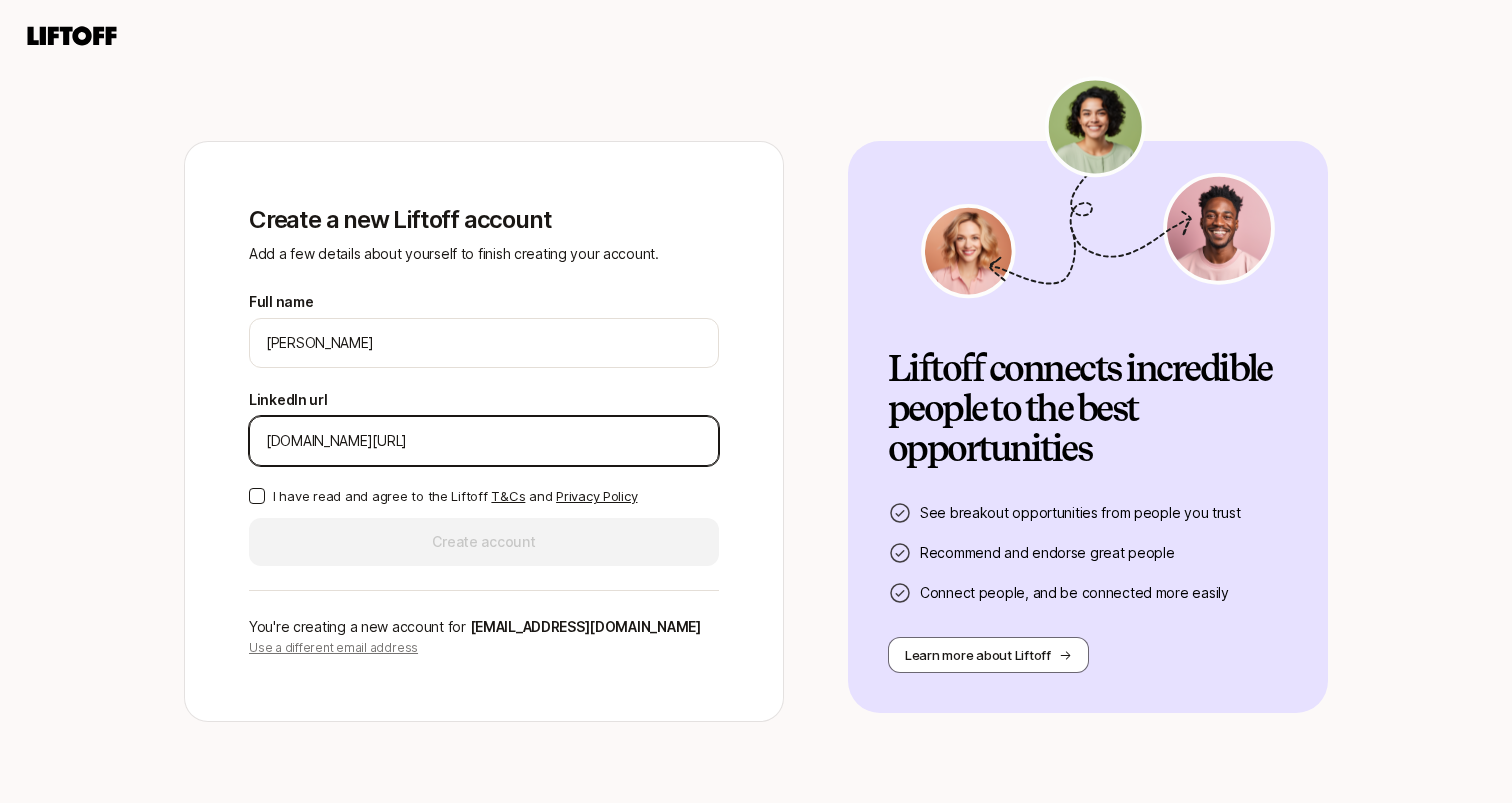 type on "[DOMAIN_NAME][URL]" 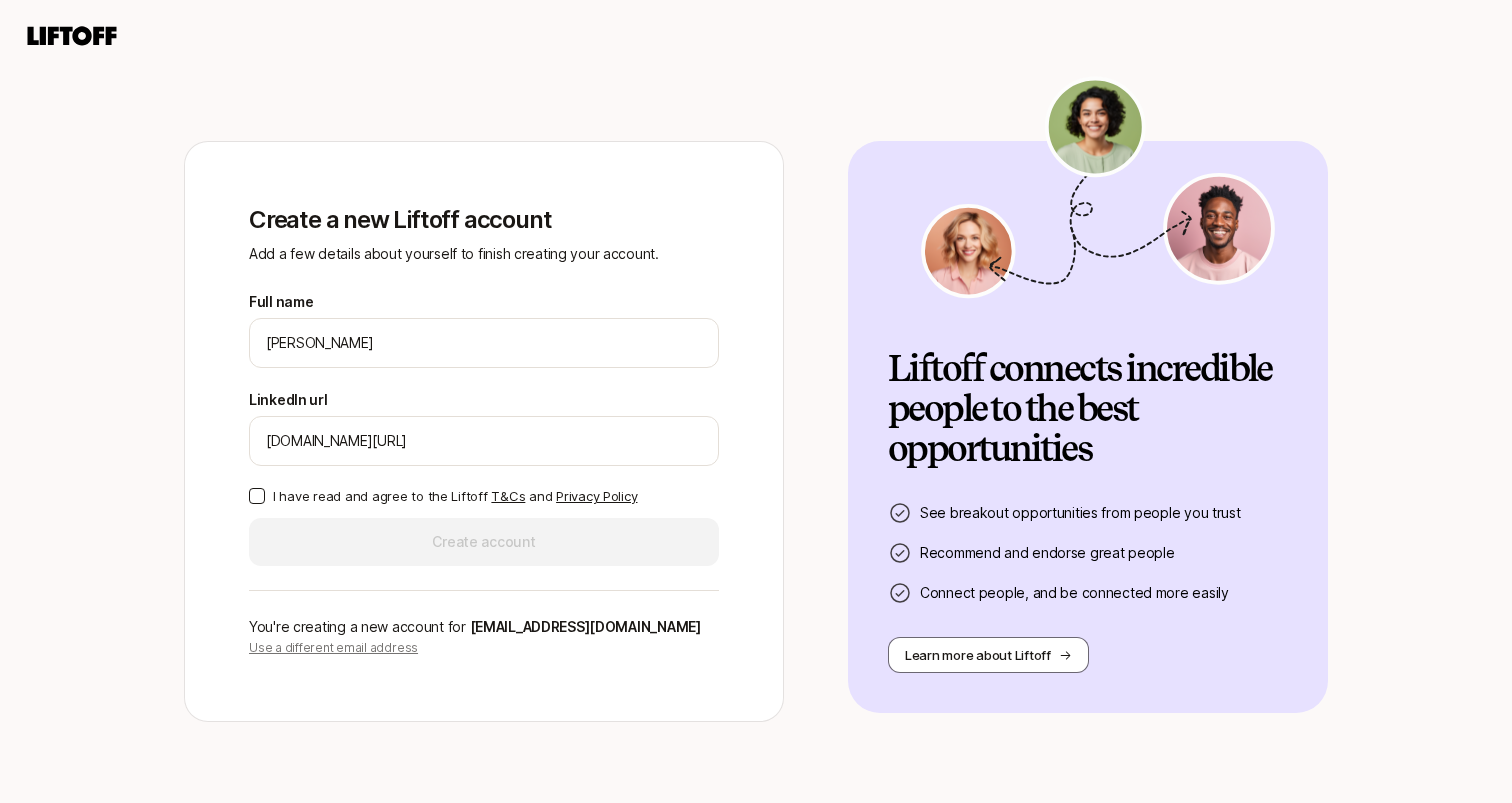 click on "I have read and agree to the Liftoff   T&Cs   and   Privacy Policy" at bounding box center [257, 496] 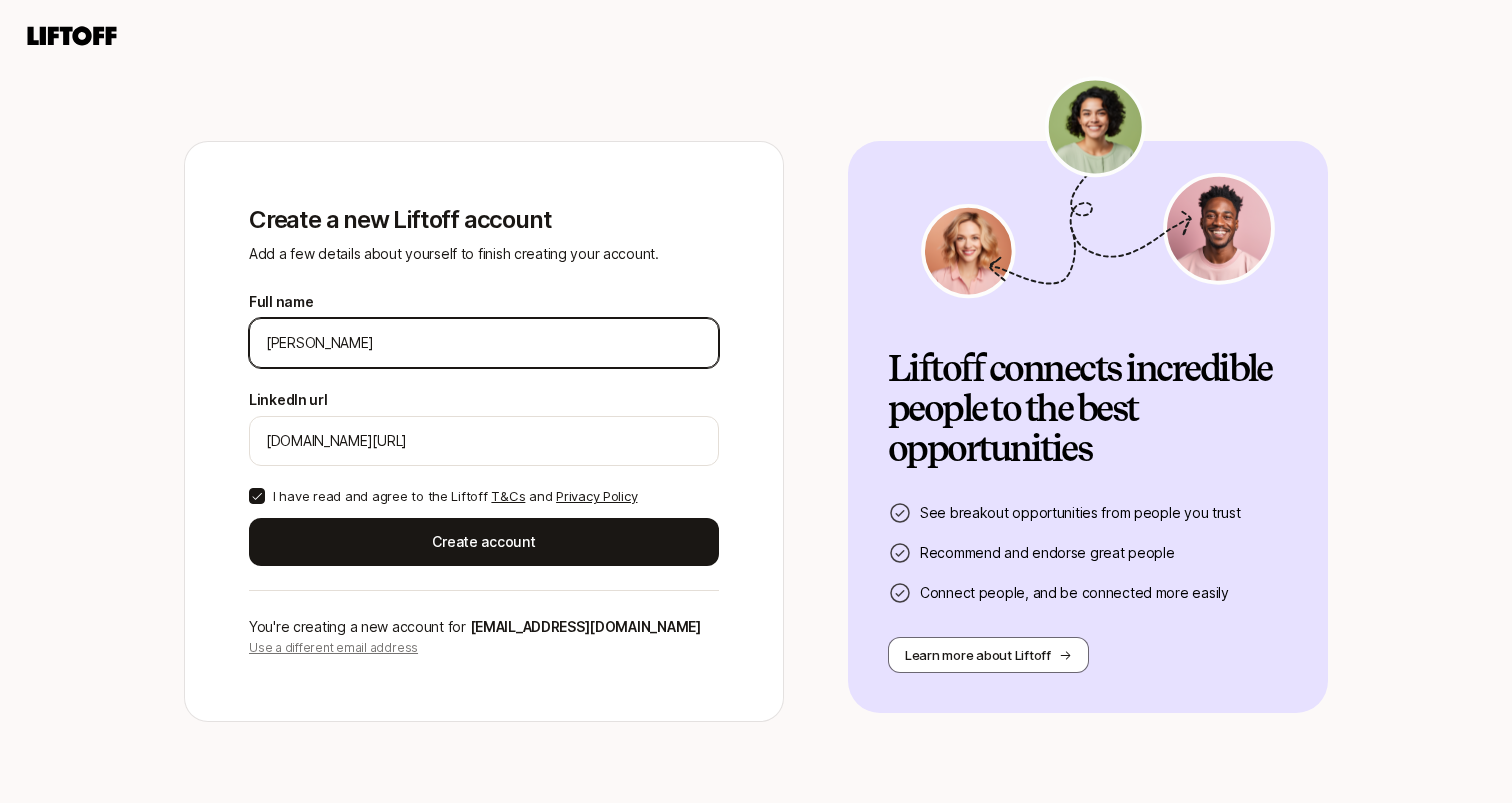 drag, startPoint x: 302, startPoint y: 344, endPoint x: 219, endPoint y: 344, distance: 83 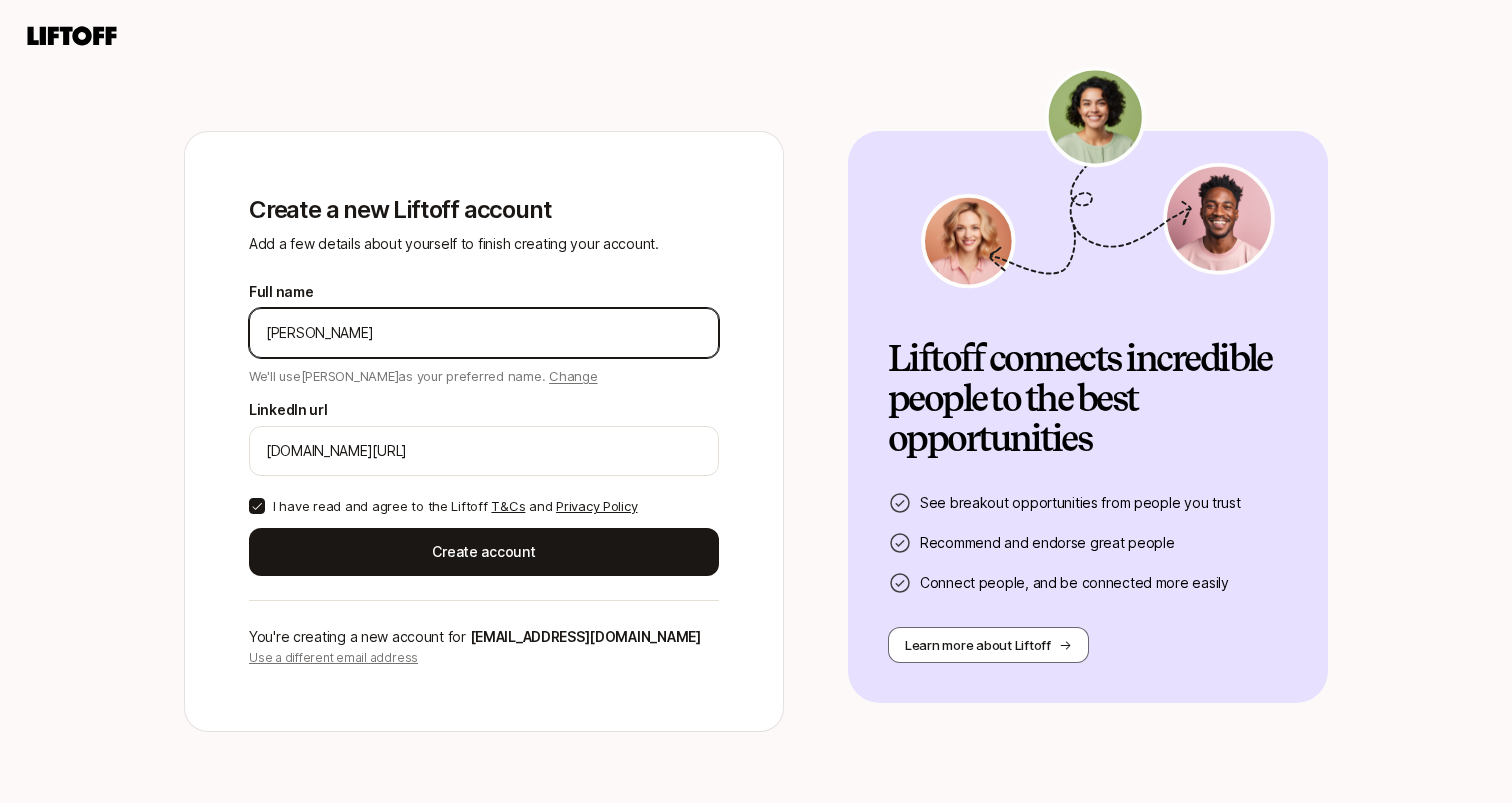 type on "[PERSON_NAME]" 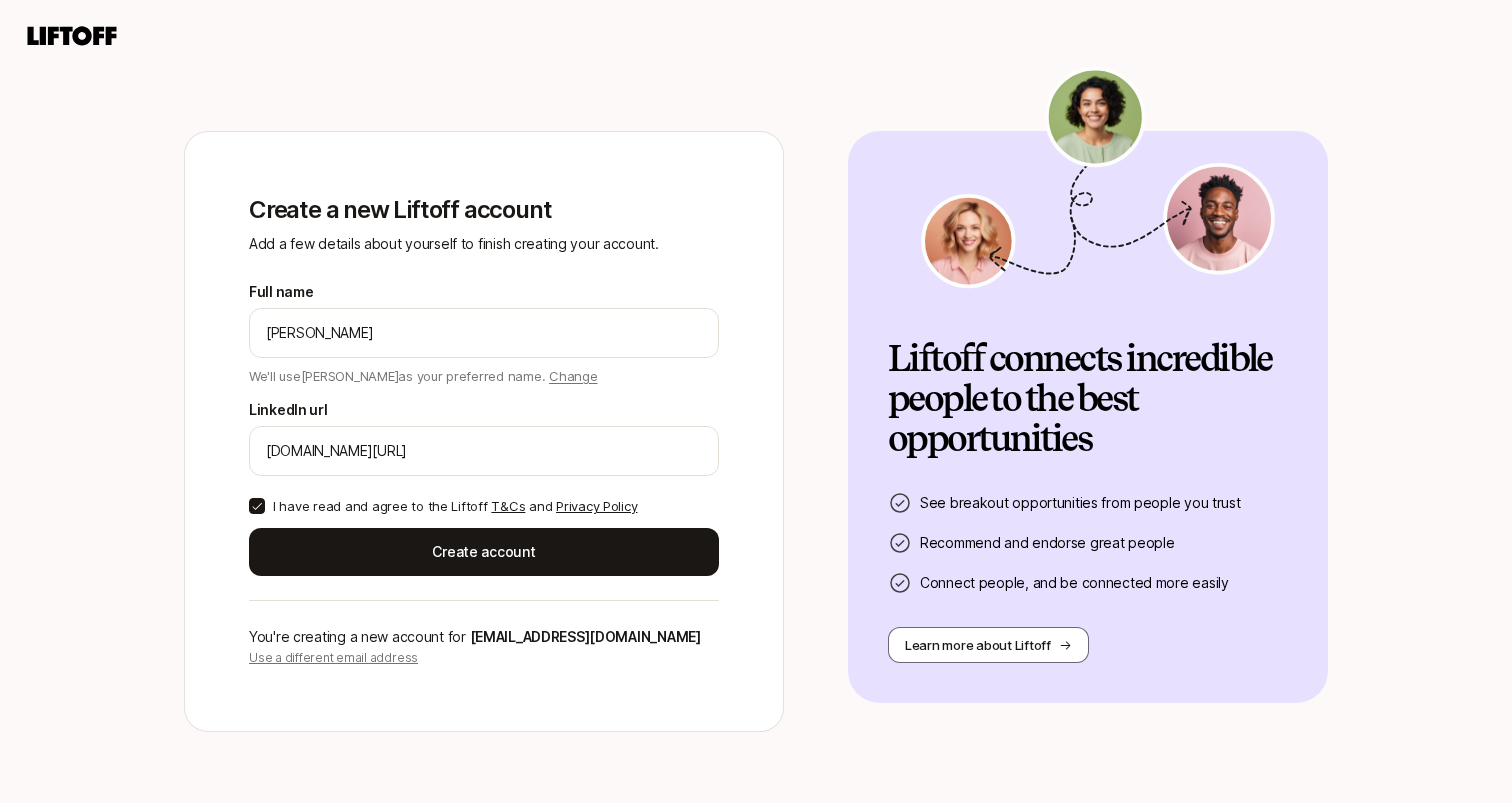 click on "Create a new Liftoff account Add a few details about yourself to finish creating your account. Full name [PERSON_NAME] We'll use  [PERSON_NAME]  as your preferred name.   Change Preferred name [PERSON_NAME] We'll use this name to address you across Liftoff LinkedIn url [DOMAIN_NAME][URL] I have read and agree to the Liftoff   T&Cs   and   Privacy Policy Create account You're creating a new account for   [EMAIL_ADDRESS][DOMAIN_NAME] Use a different email address" at bounding box center [484, 431] 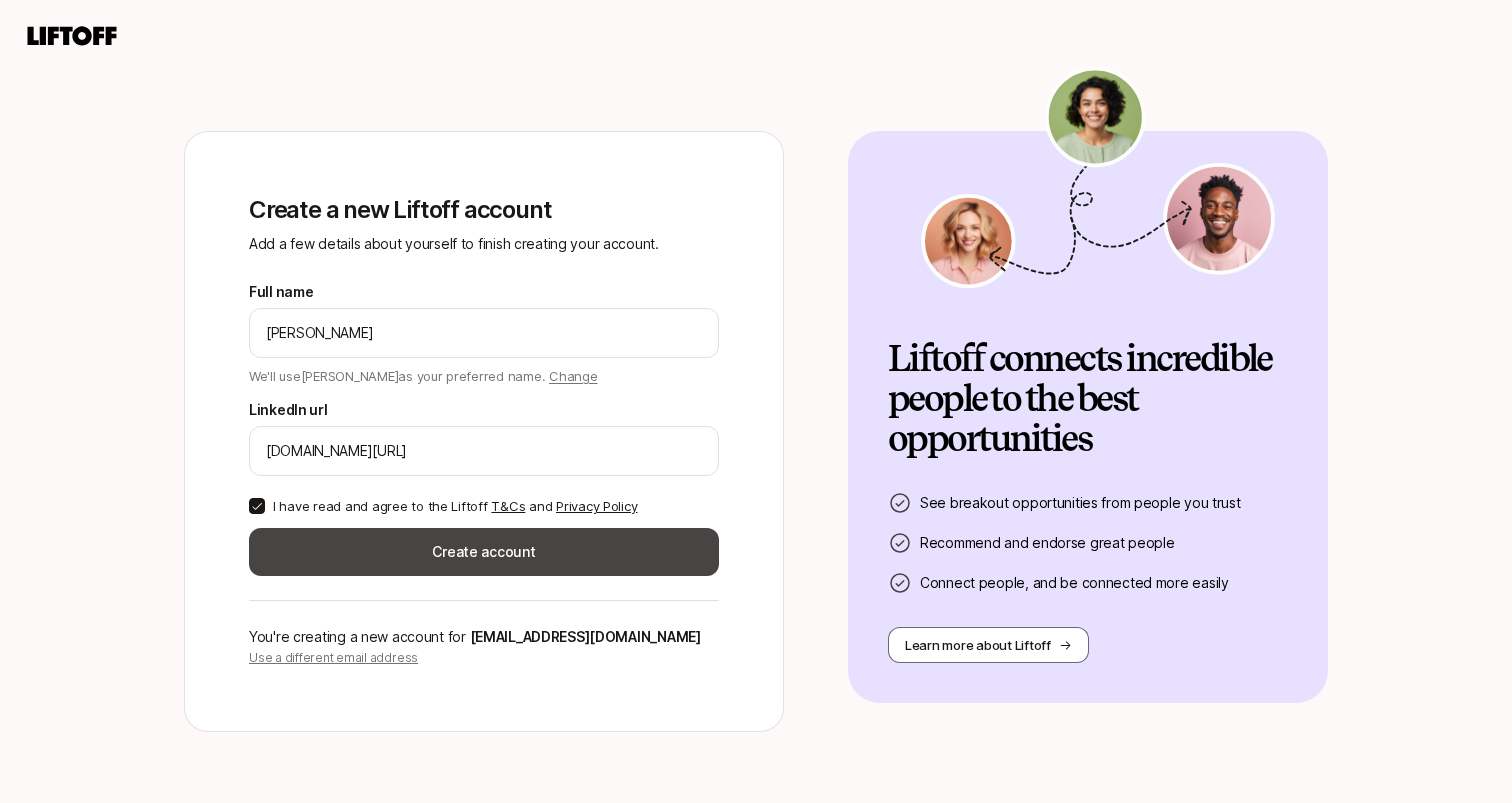 click on "Create account" at bounding box center (484, 552) 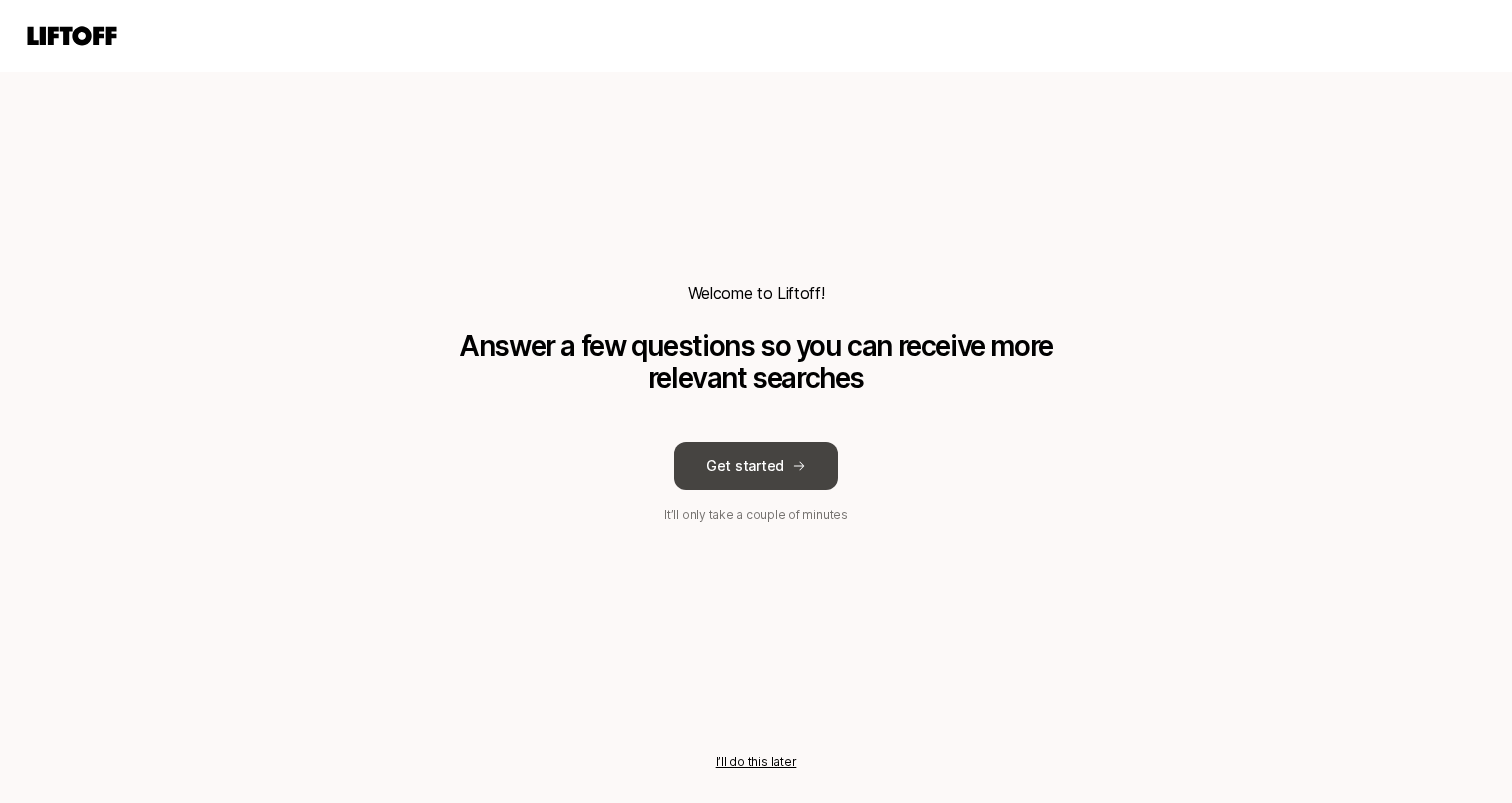 click on "Get started" at bounding box center (756, 466) 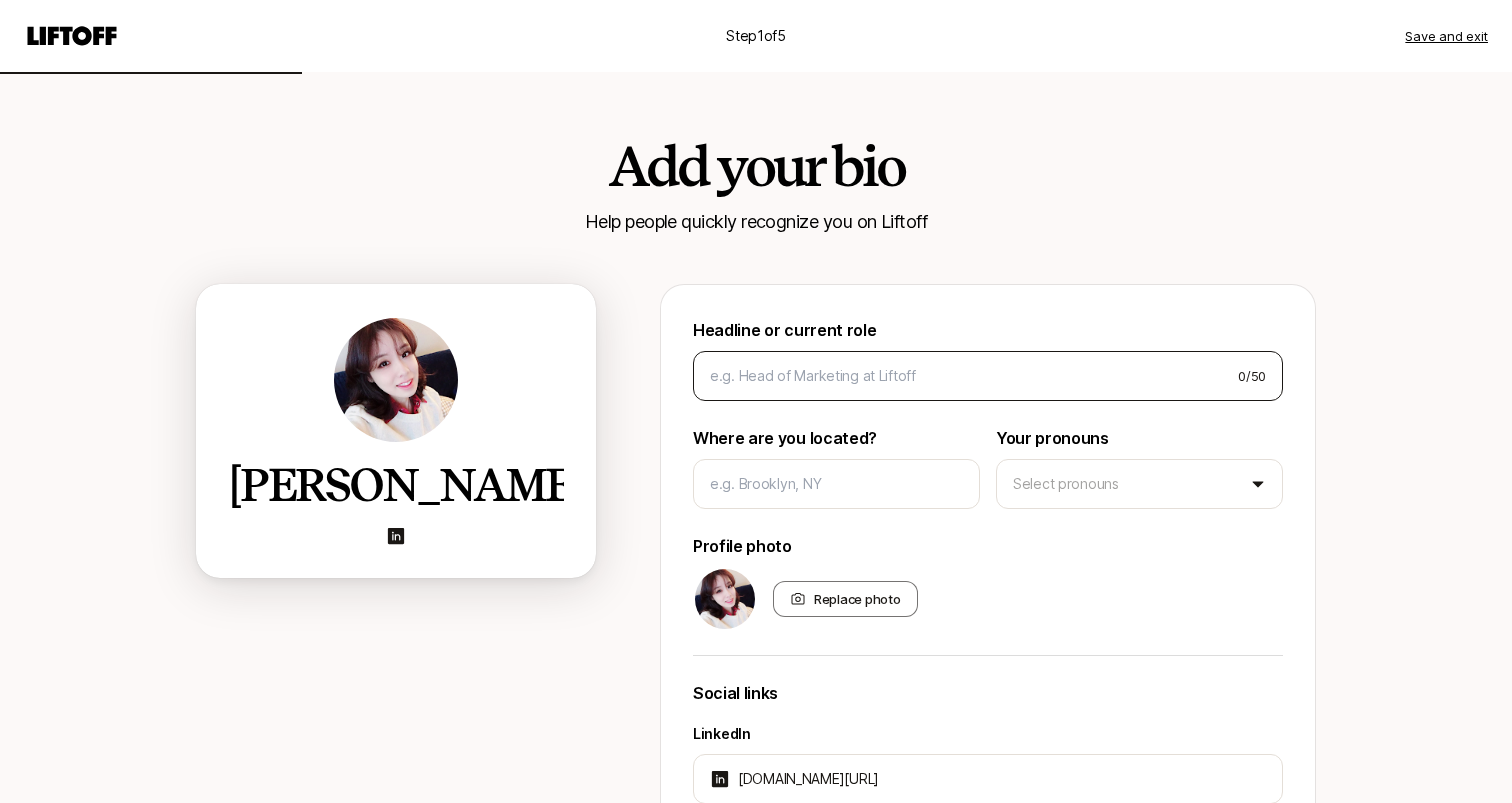 click on "0 / 50" at bounding box center (988, 376) 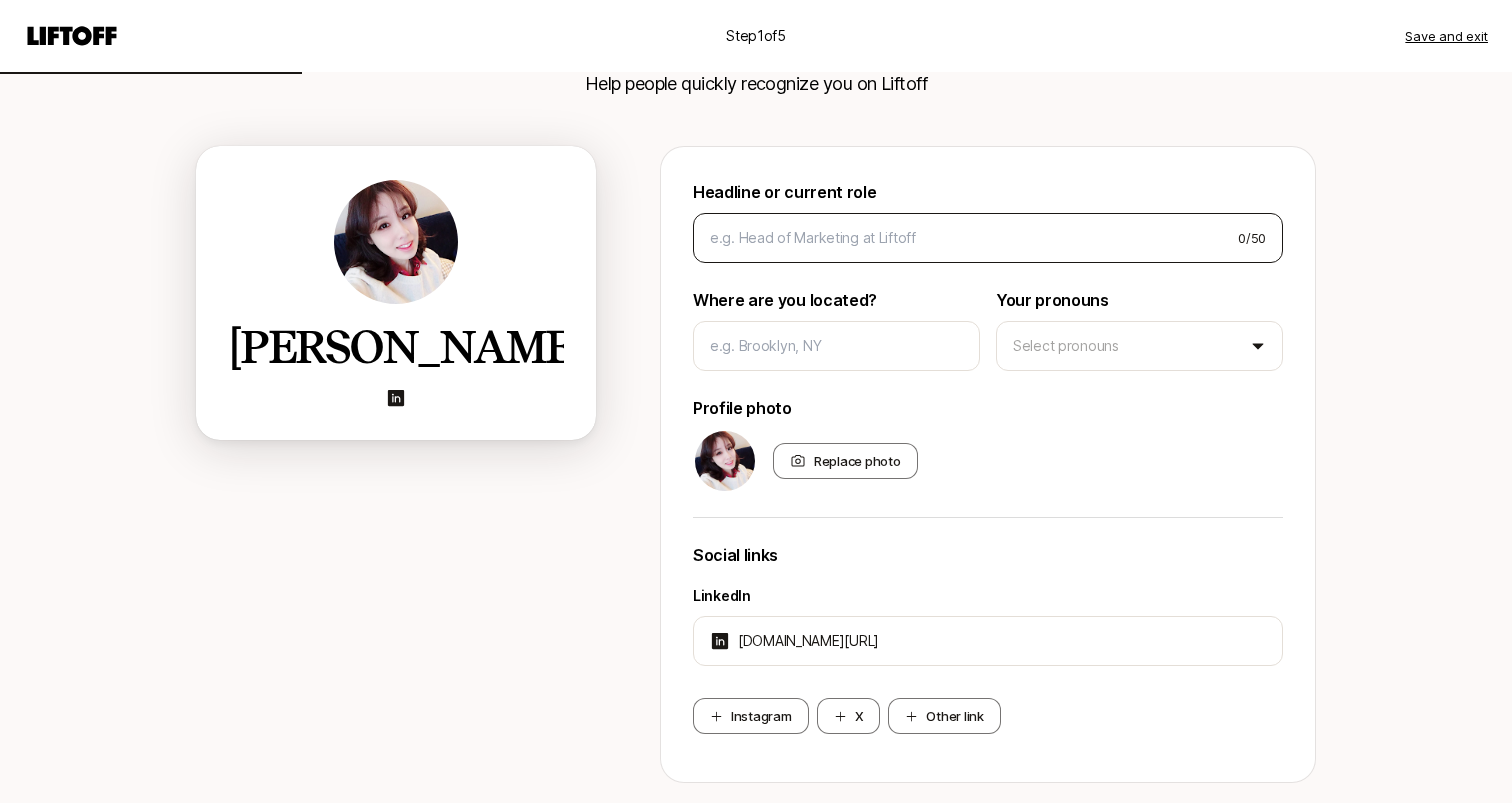 scroll, scrollTop: 127, scrollLeft: 0, axis: vertical 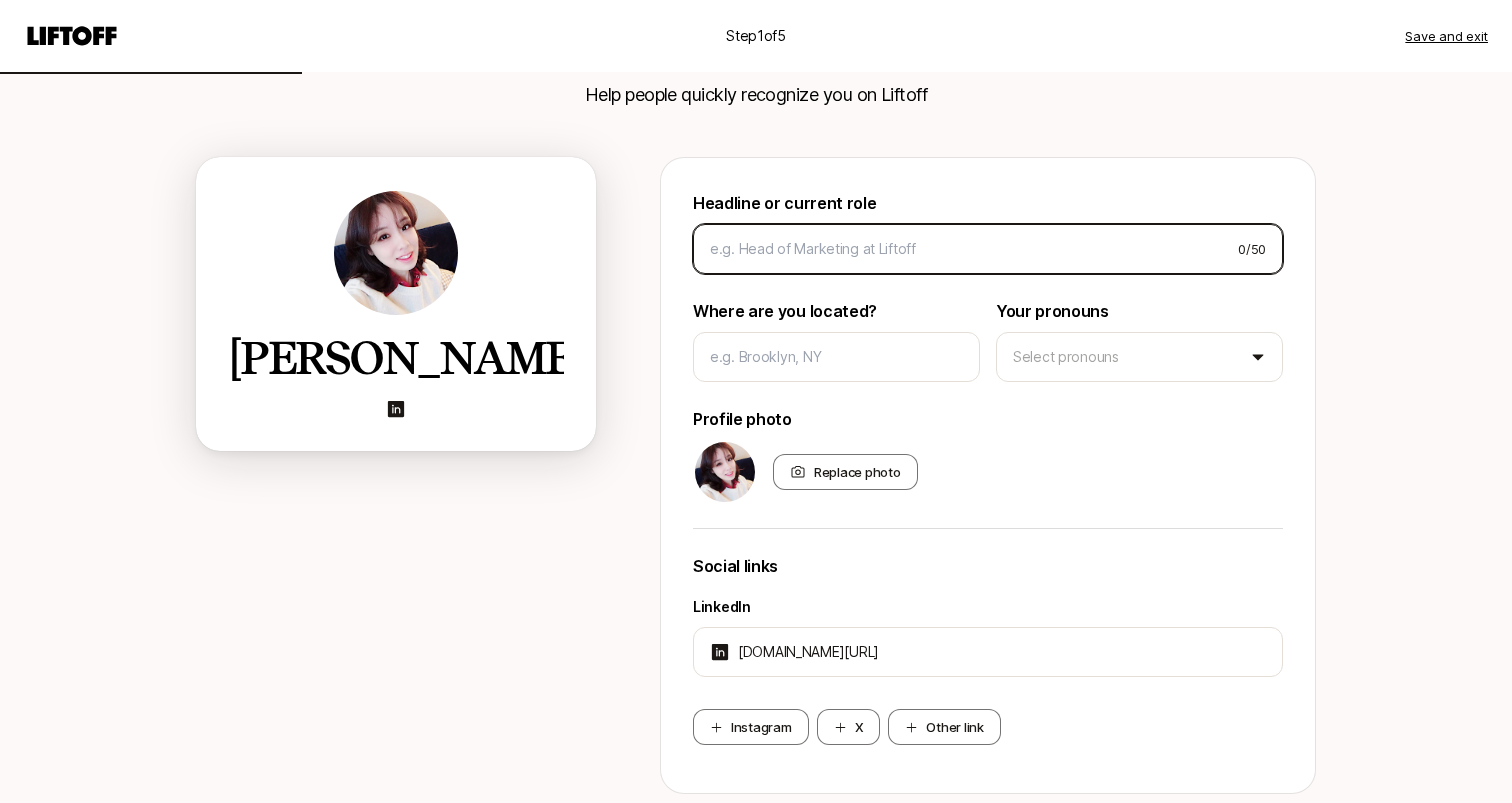 click at bounding box center [966, 249] 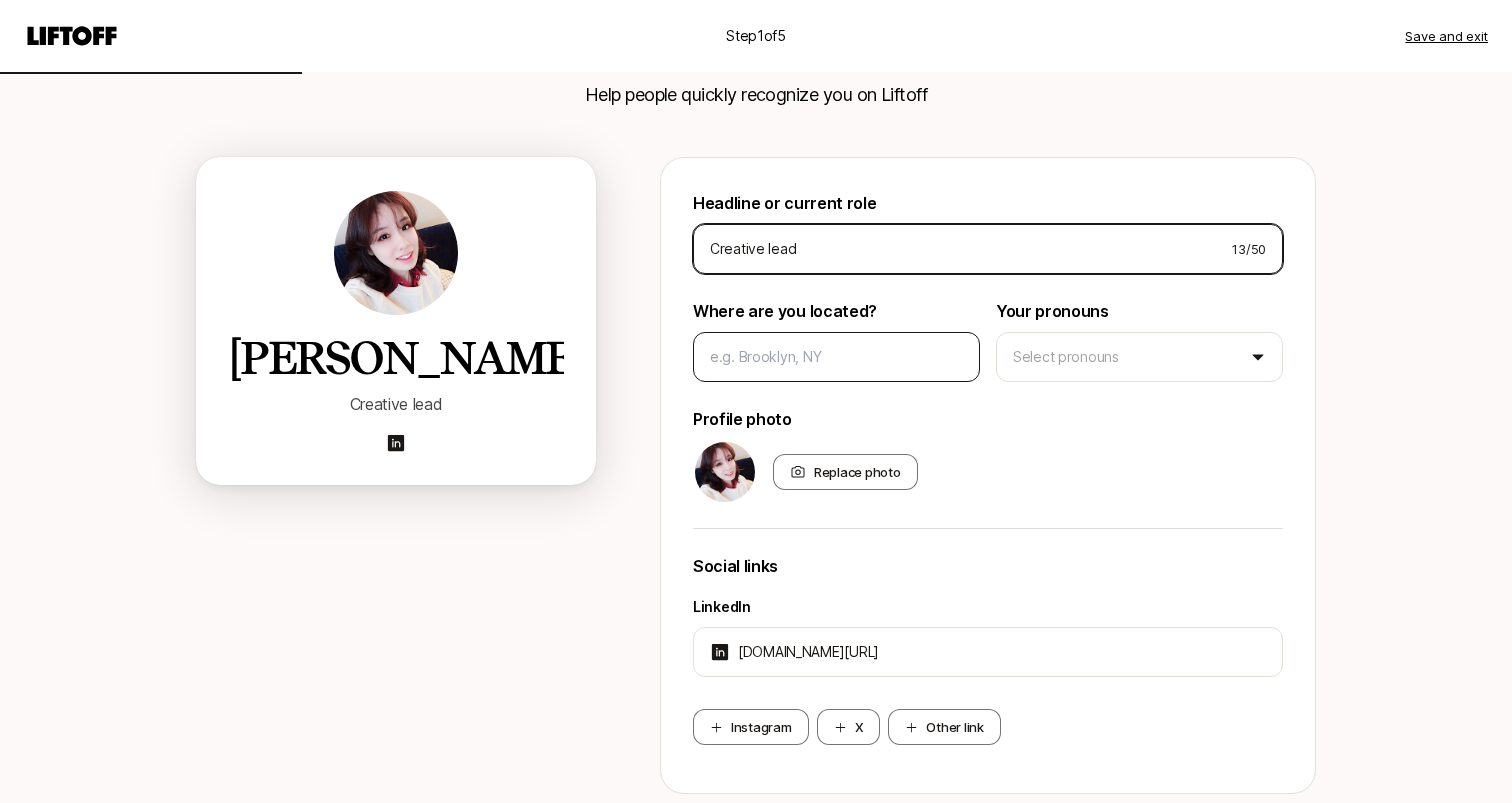 type on "Creative lead" 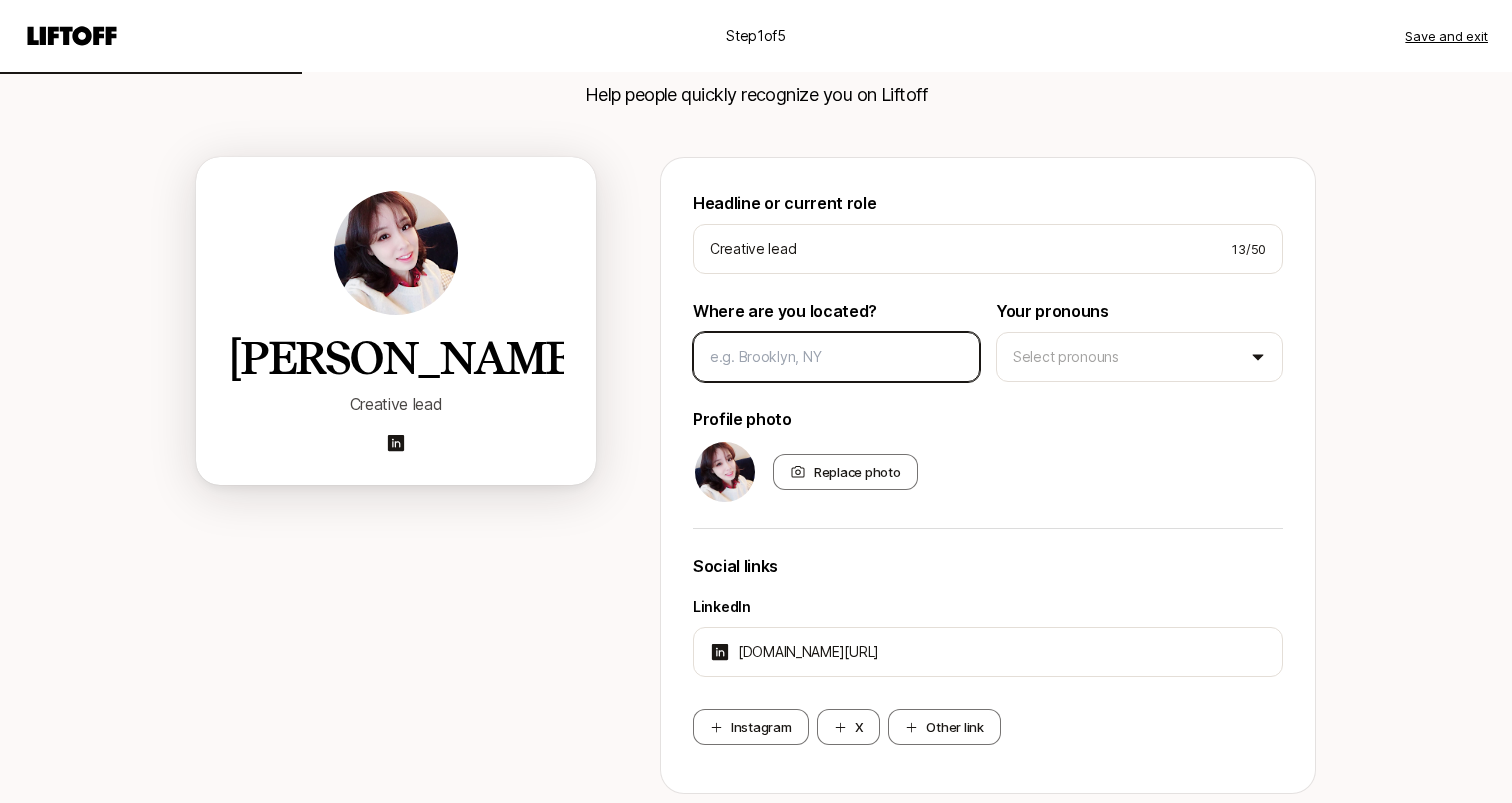 click at bounding box center [836, 357] 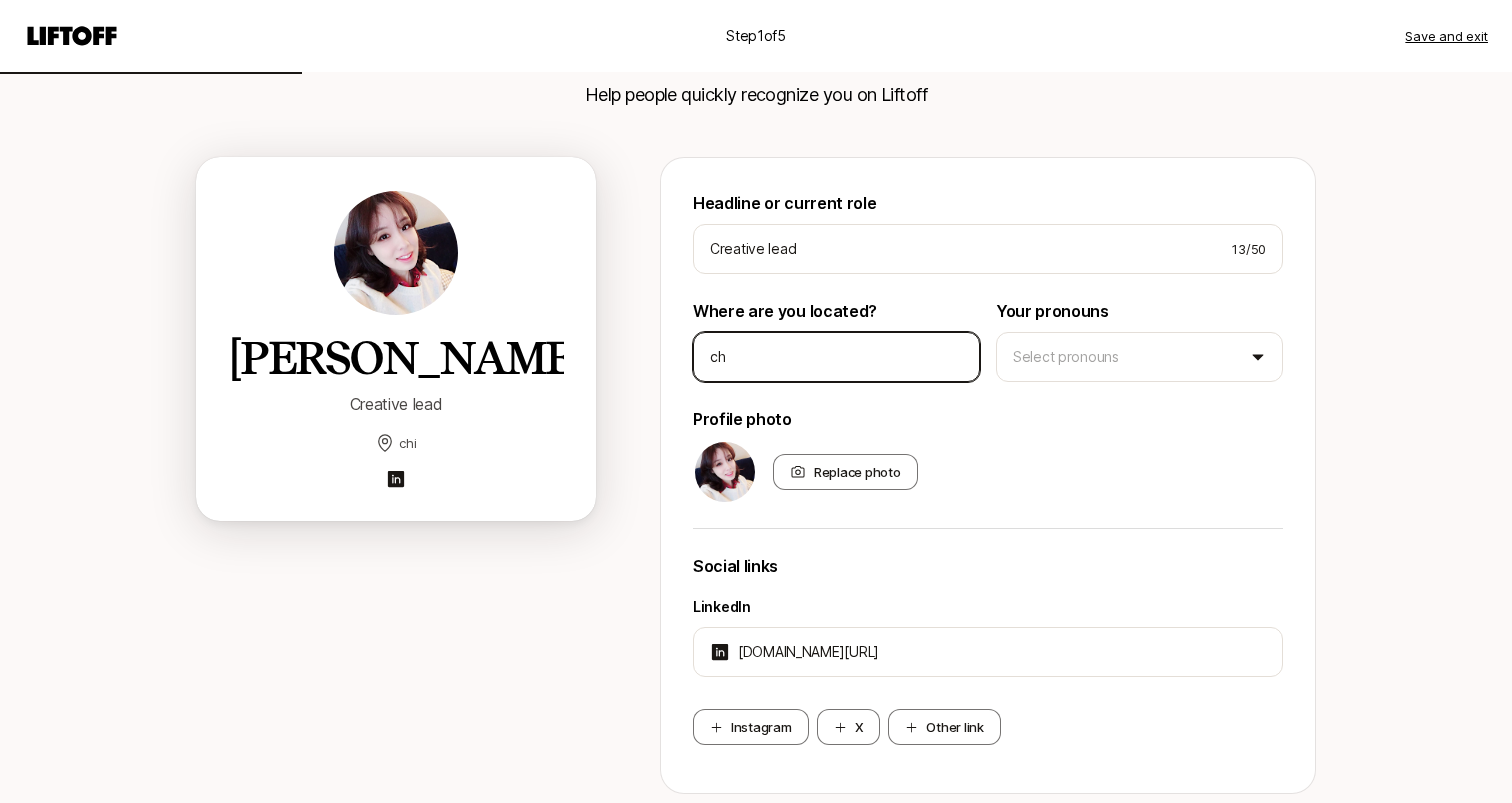 type on "c" 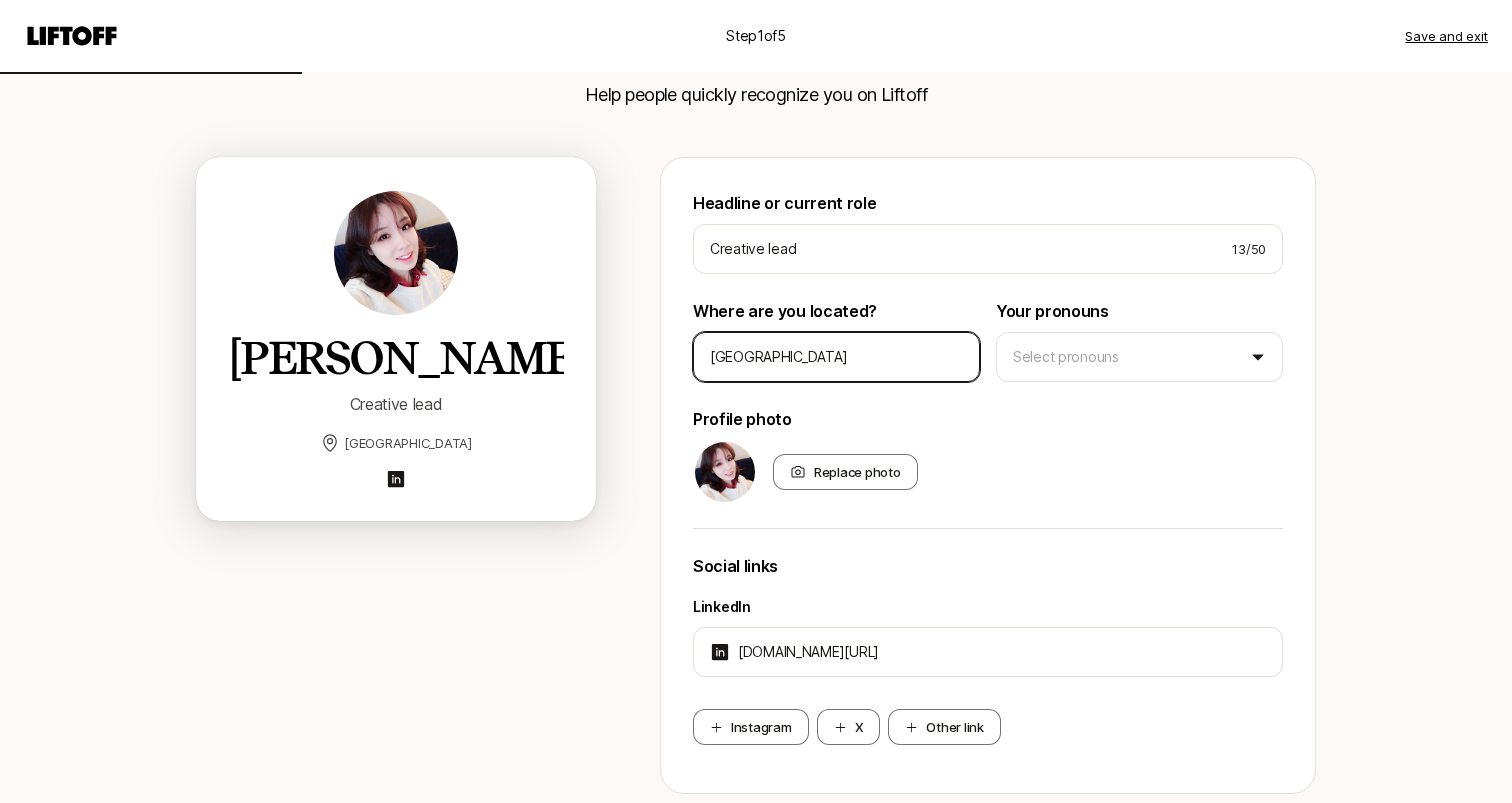 type on "[GEOGRAPHIC_DATA]" 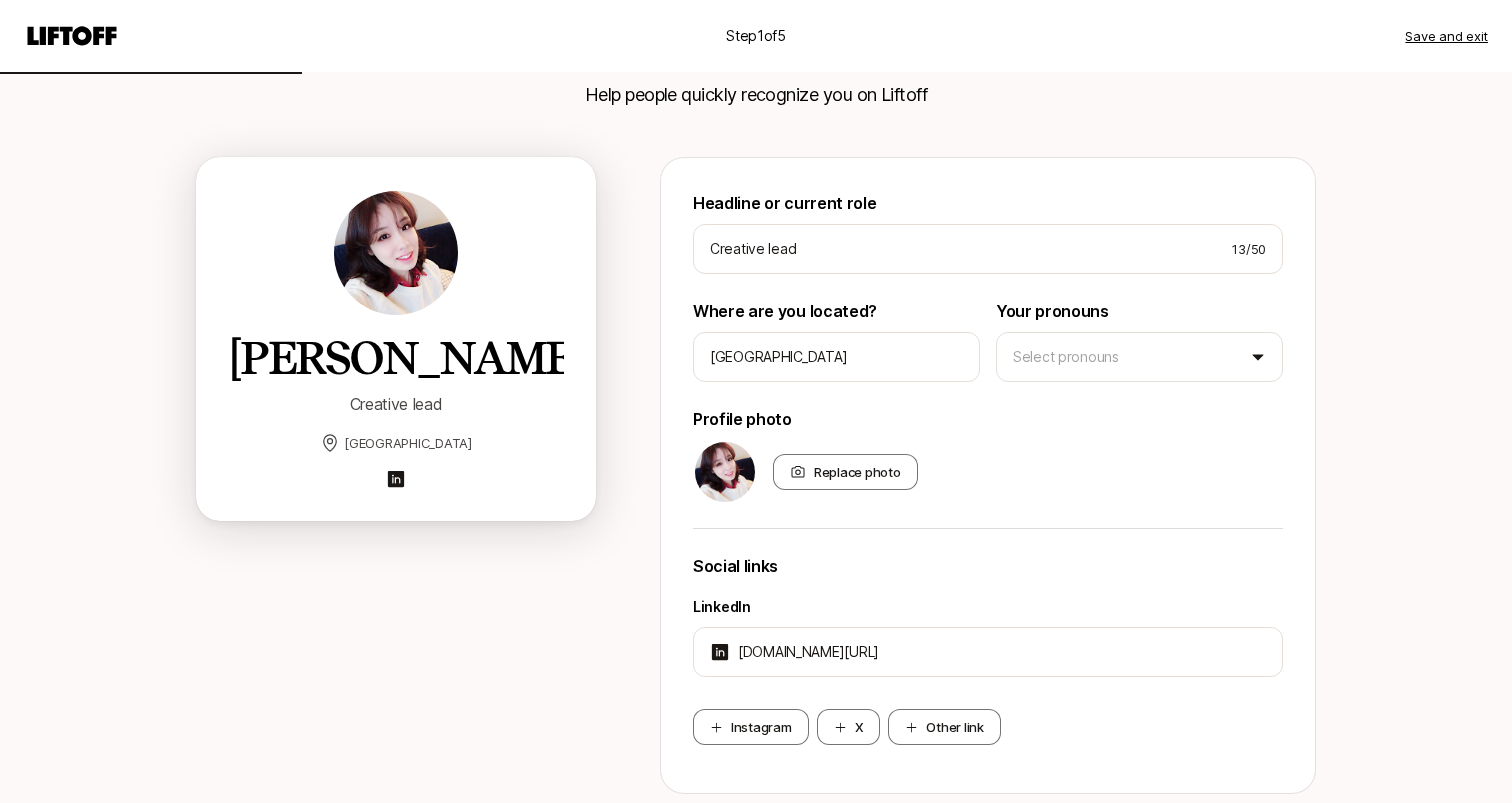 click on "Your pronouns Select pronouns" at bounding box center [1139, 340] 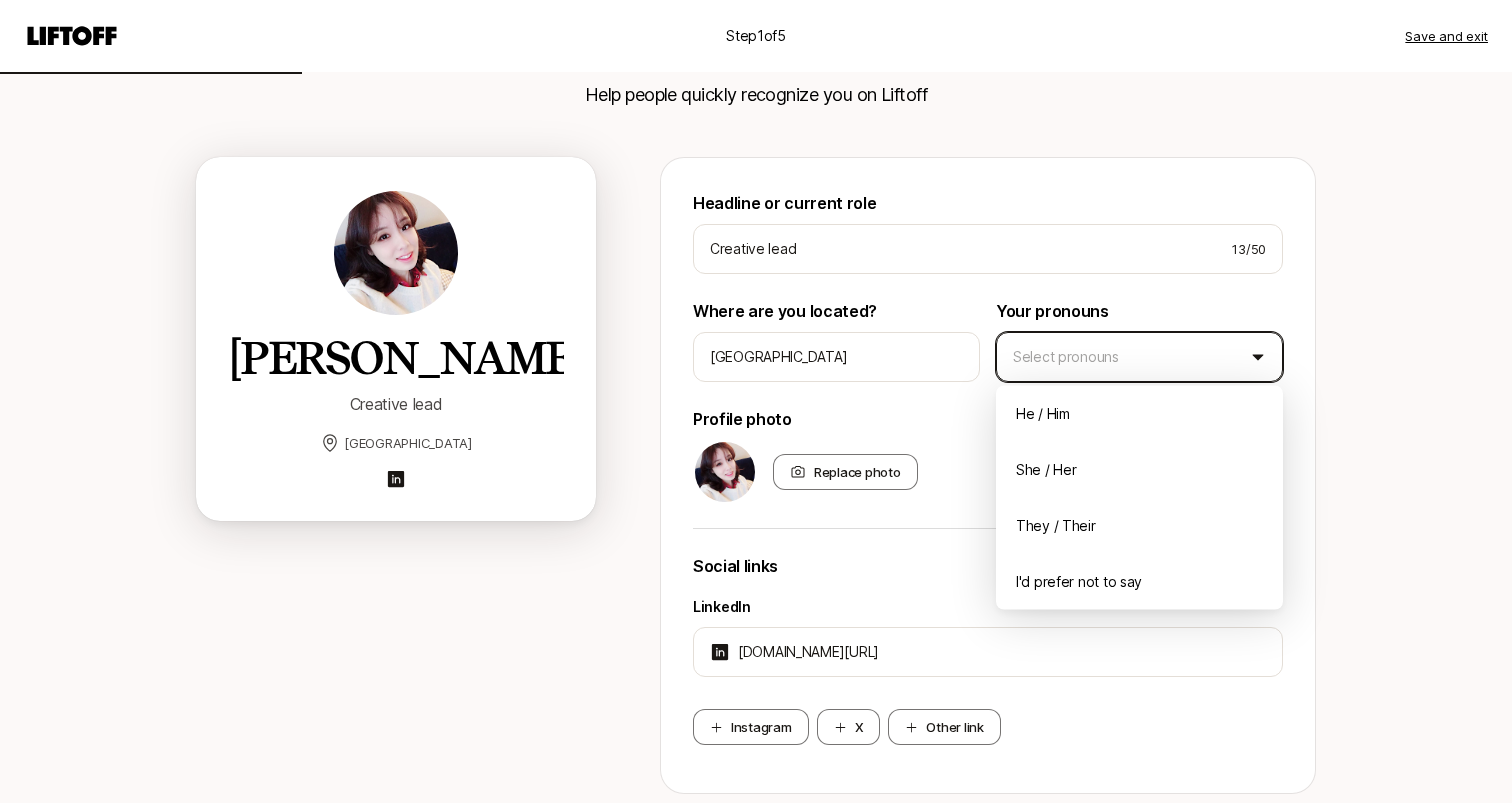 click on "Step  1  of  5 Save and exit Add your bio Help people quickly recognize you on Liftoff [PERSON_NAME] Creative lead Chicago Headline or current role Creative lead 13 / 50 Where are you located? [GEOGRAPHIC_DATA] Your pronouns Select pronouns Profile photo Replace photo Social links LinkedIn [DOMAIN_NAME][URL] Instagram X Other link Next He / Him She / Her They / Their I'd prefer not to say" at bounding box center (756, 274) 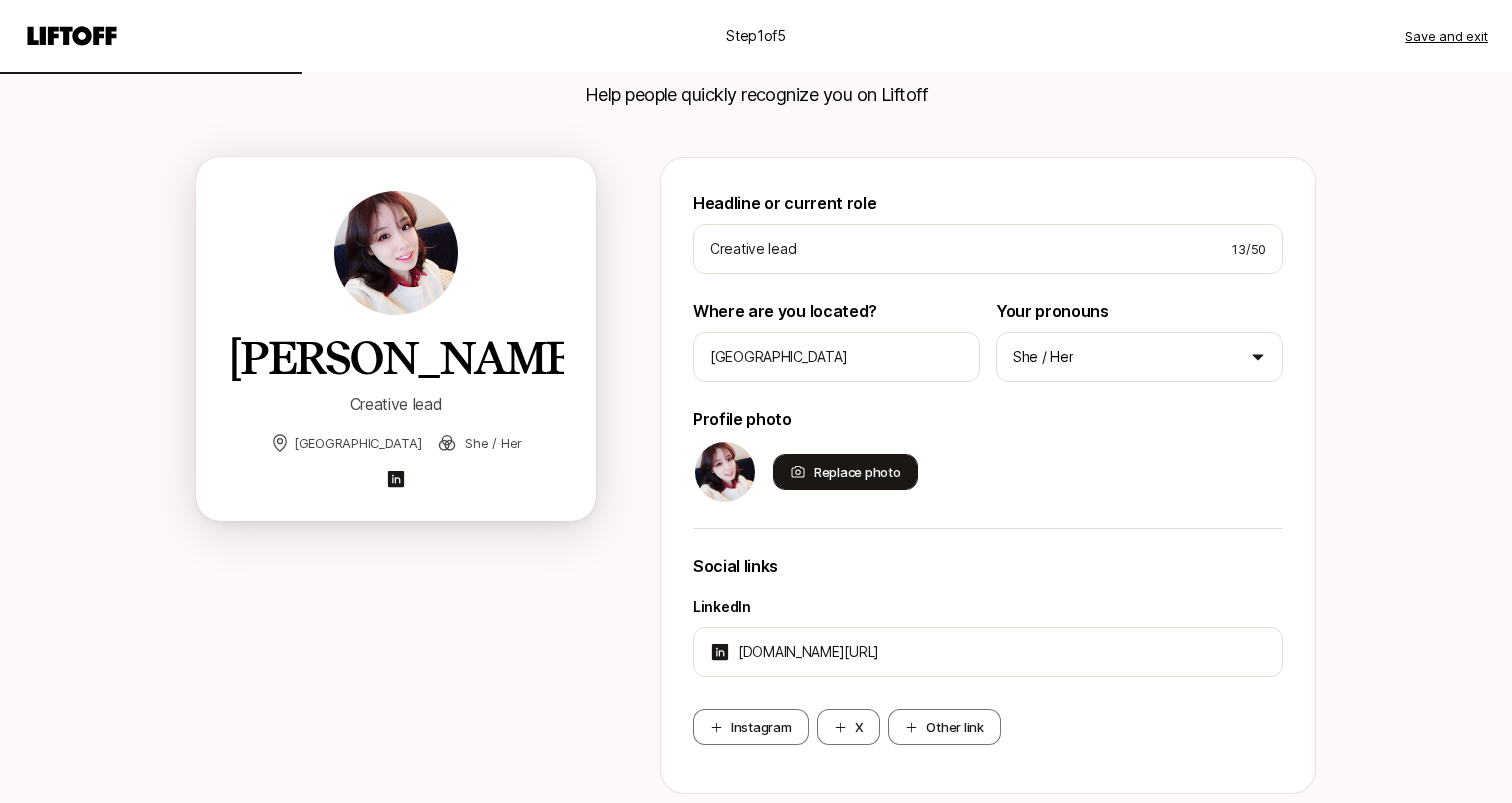 click on "Replace photo" at bounding box center [845, 472] 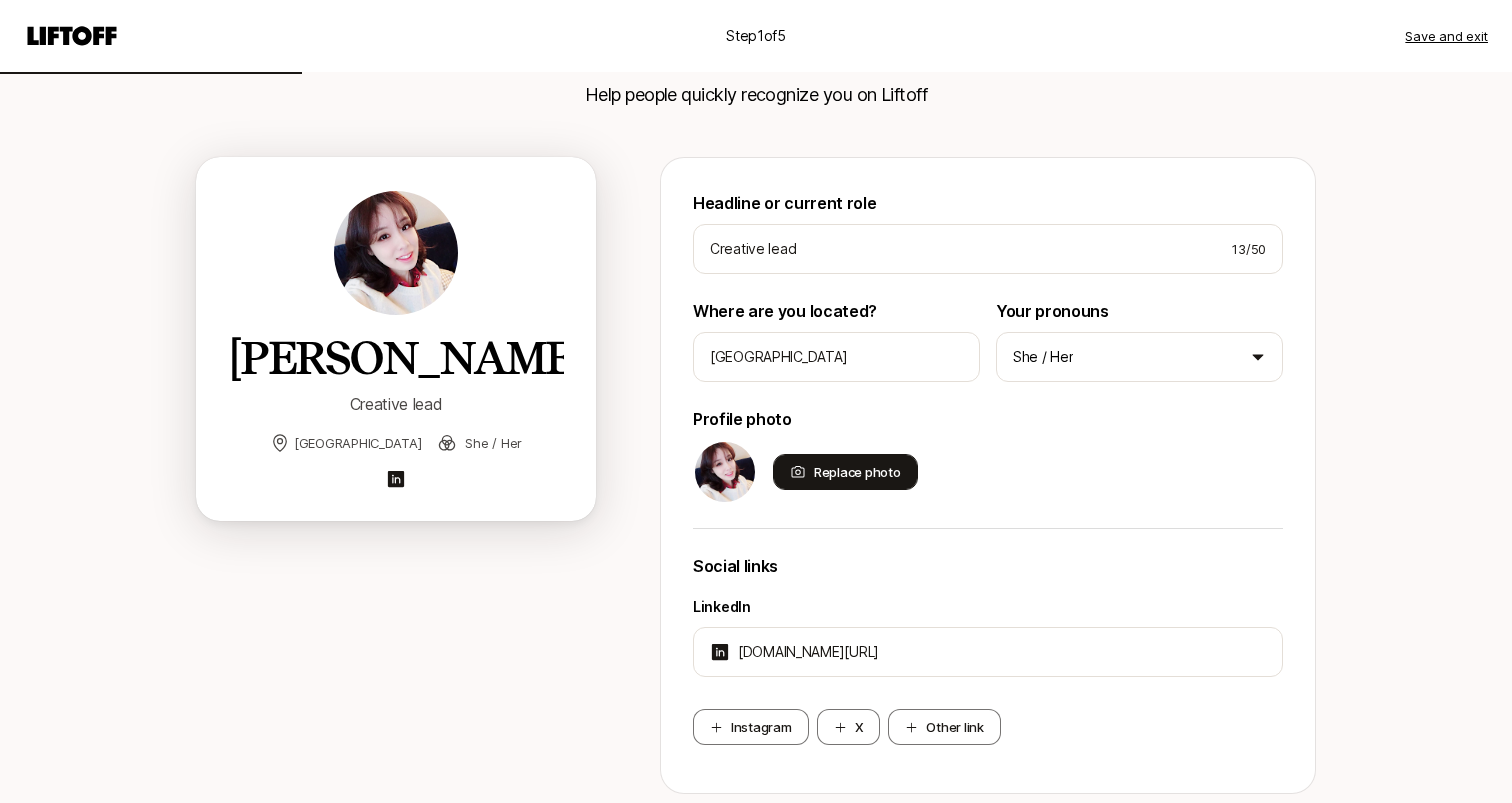 type on "C:\fakepath\1658861255212.jpg" 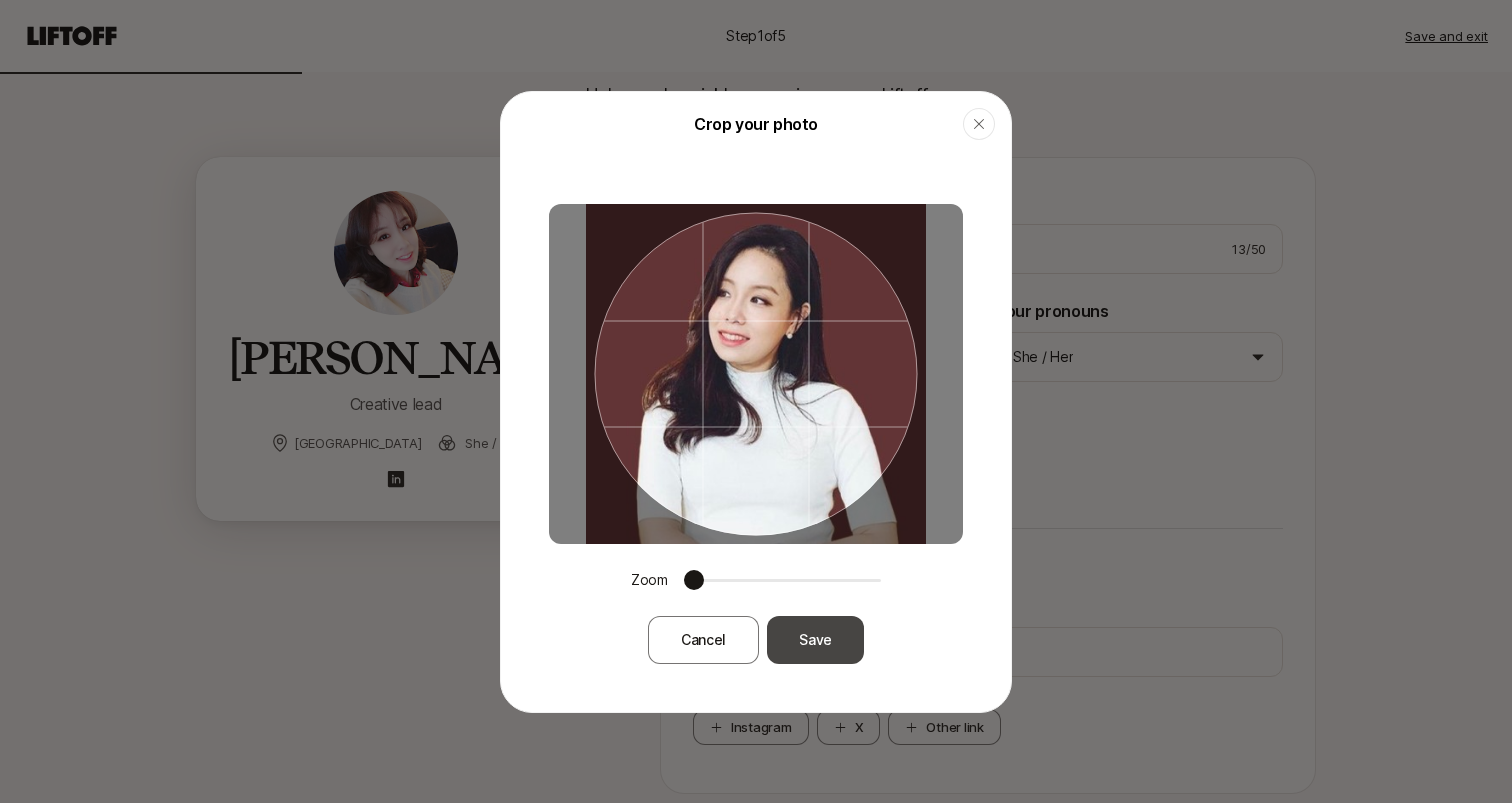 click on "Save" at bounding box center (815, 640) 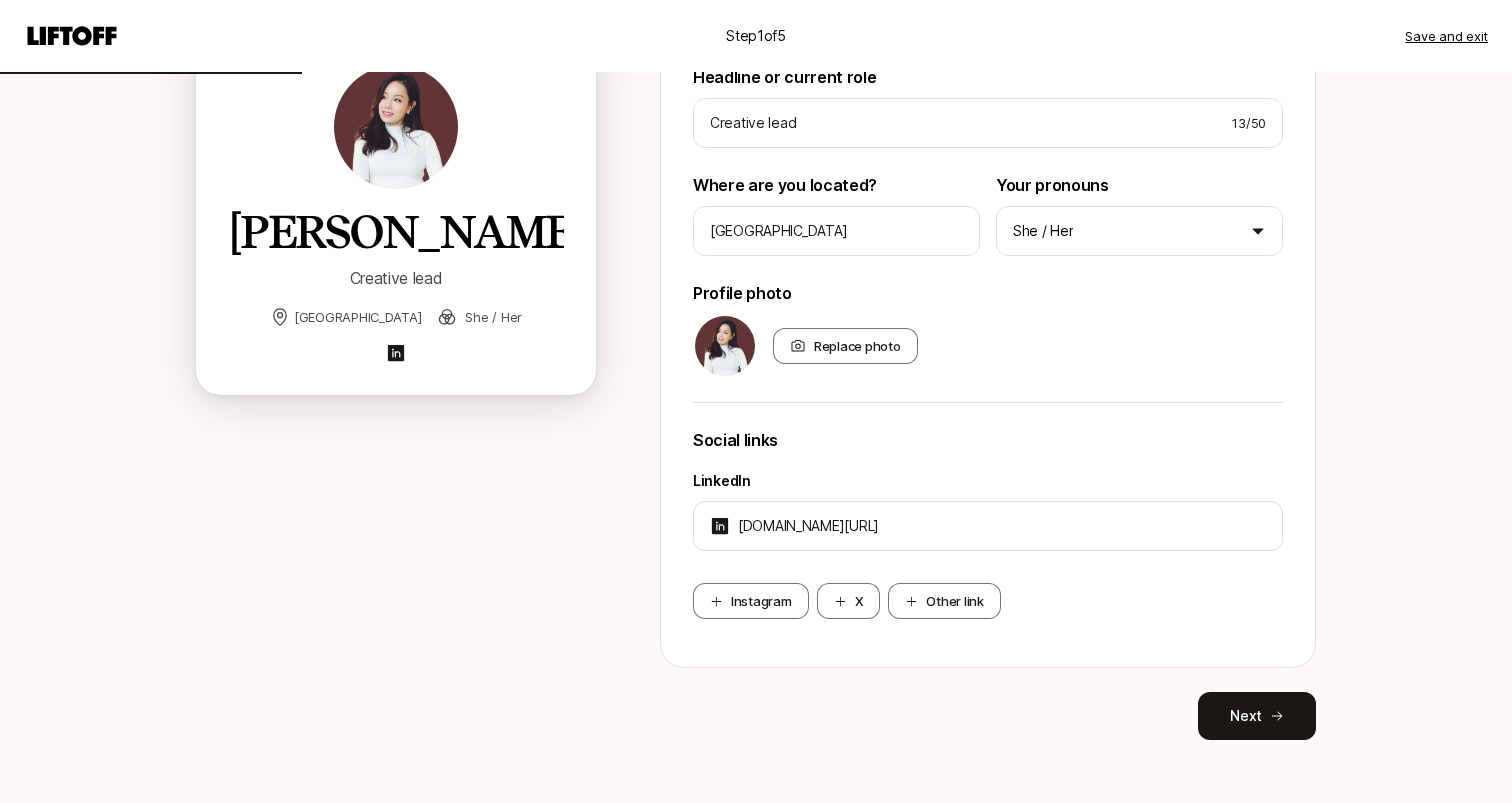 scroll, scrollTop: 270, scrollLeft: 0, axis: vertical 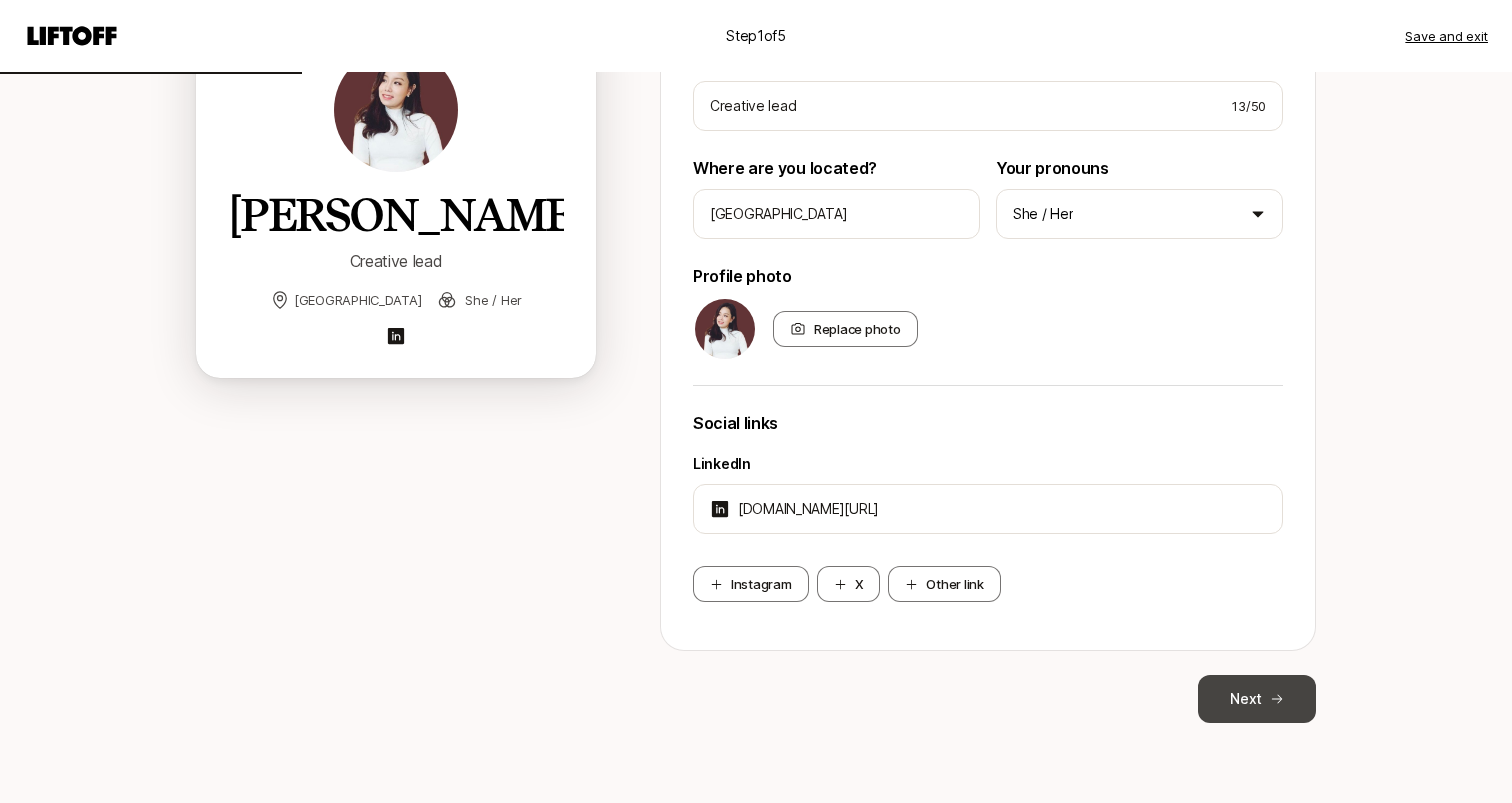click on "Next" at bounding box center [1257, 699] 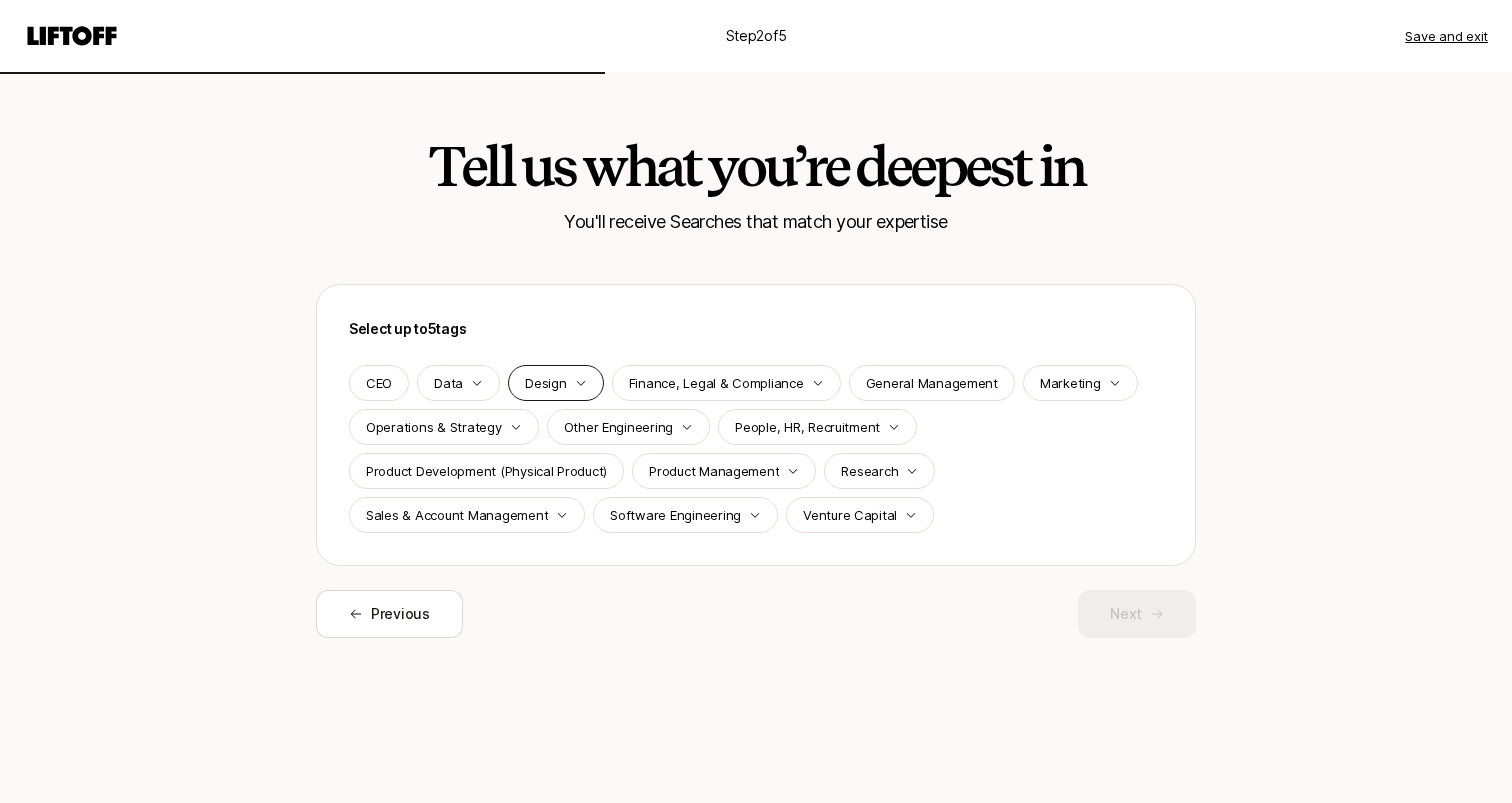 click on "Design" at bounding box center [545, 383] 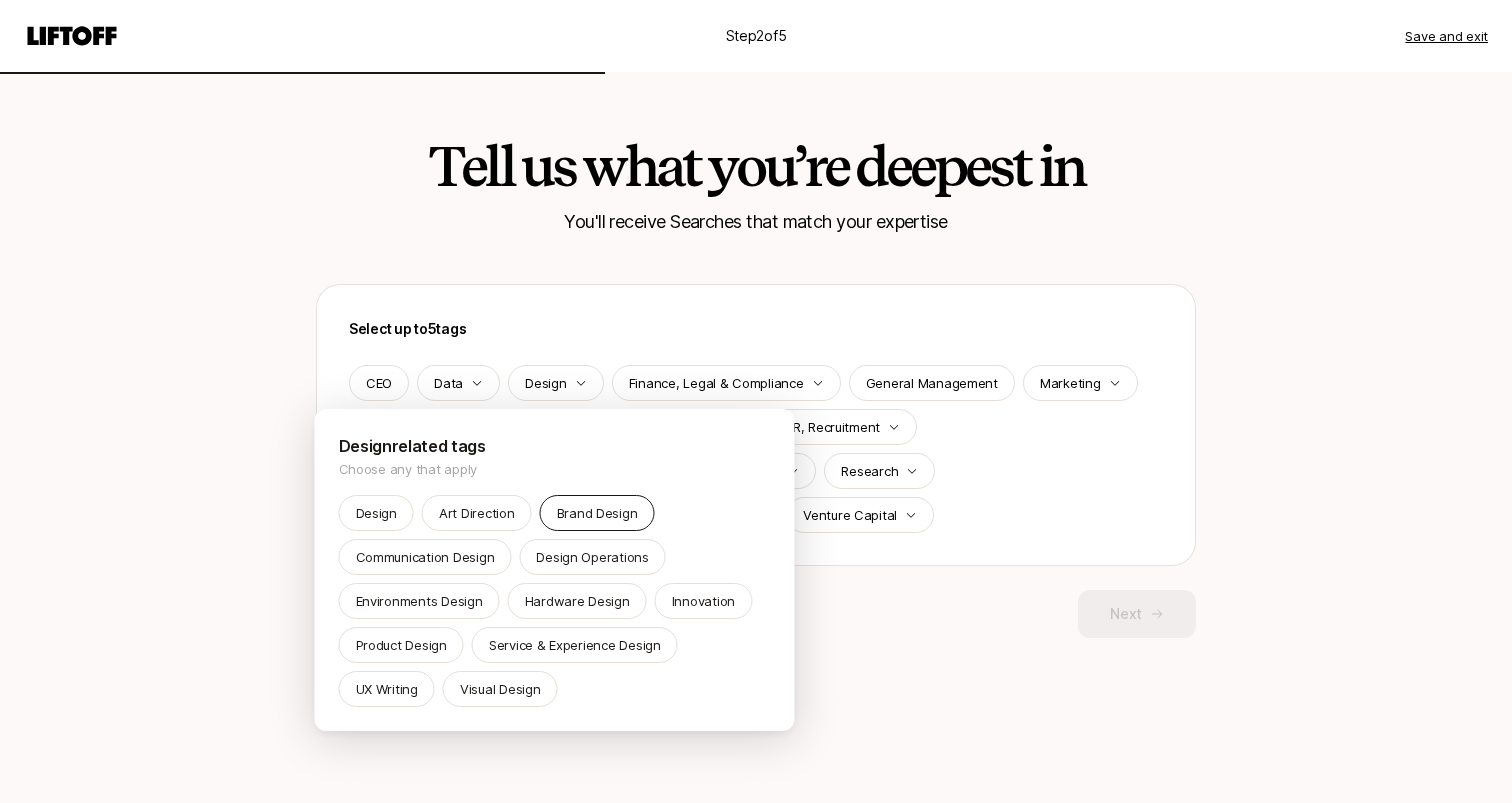 click on "Brand Design" at bounding box center (597, 513) 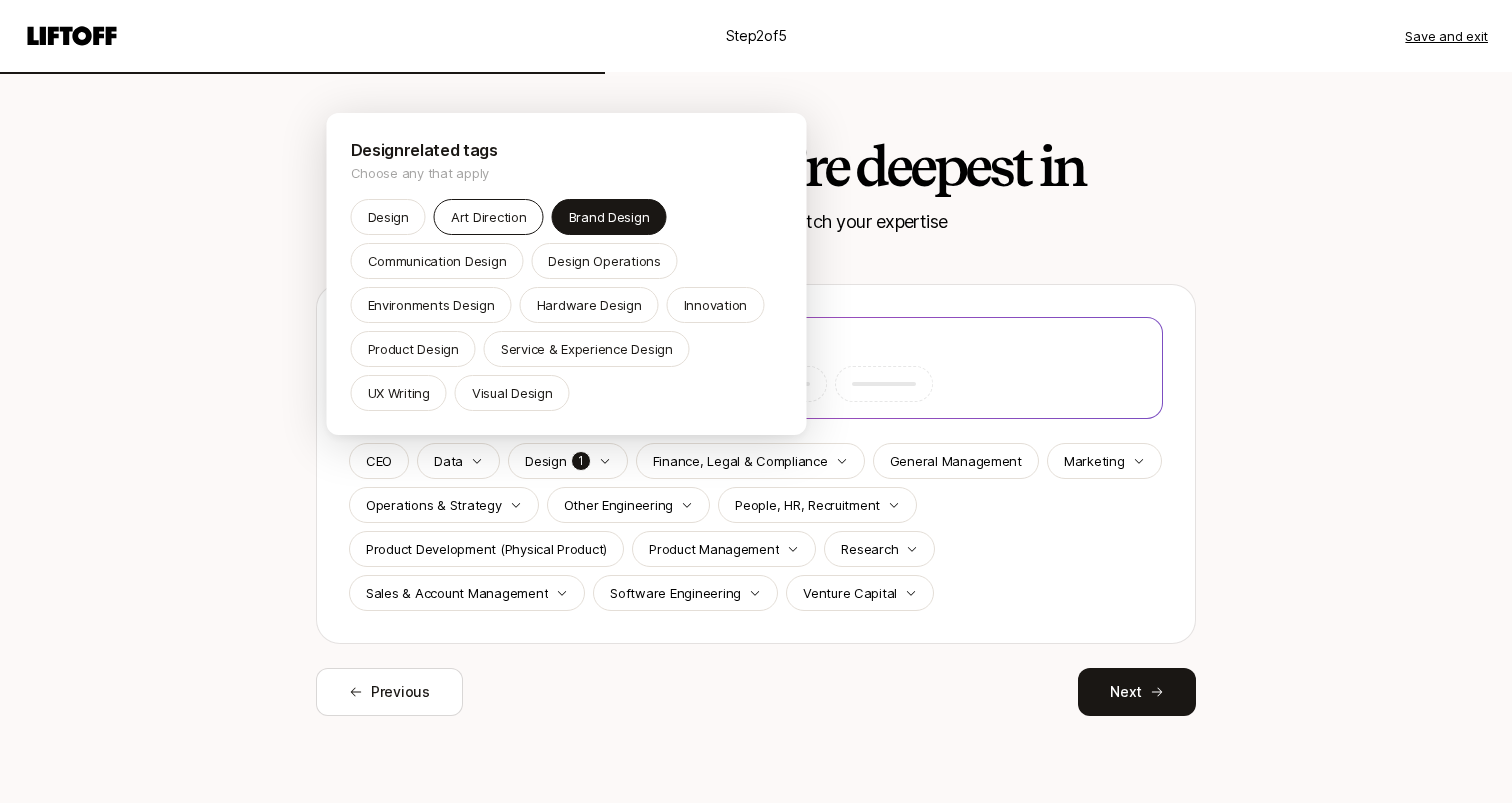 click on "Art Direction" at bounding box center [489, 217] 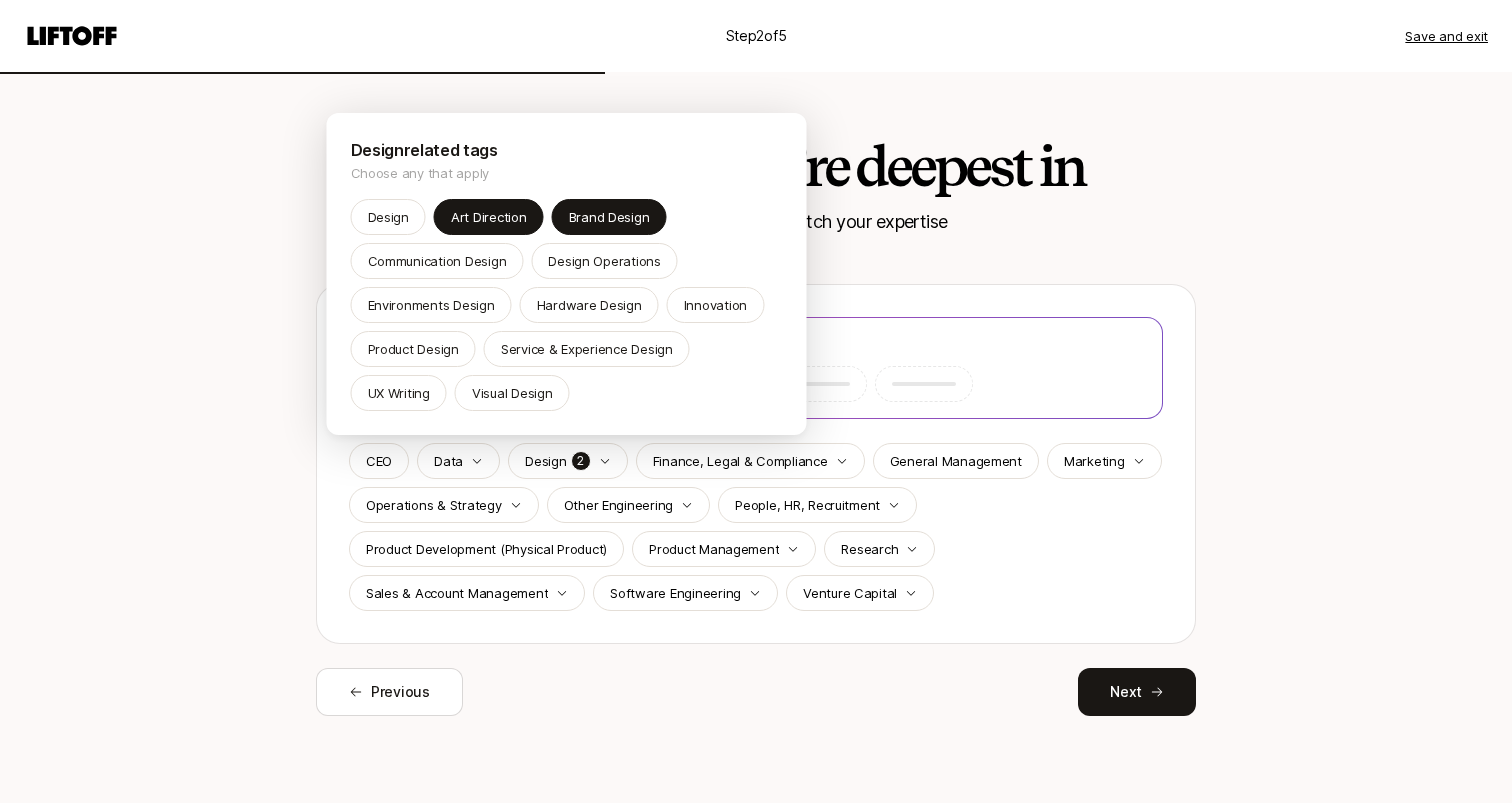 click on "Design  related tags Choose any that apply Design Art Direction Brand Design Communication Design Design Operations Environments Design Hardware Design Innovation Product Design Service & Experience Design UX Writing Visual Design" at bounding box center [567, 274] 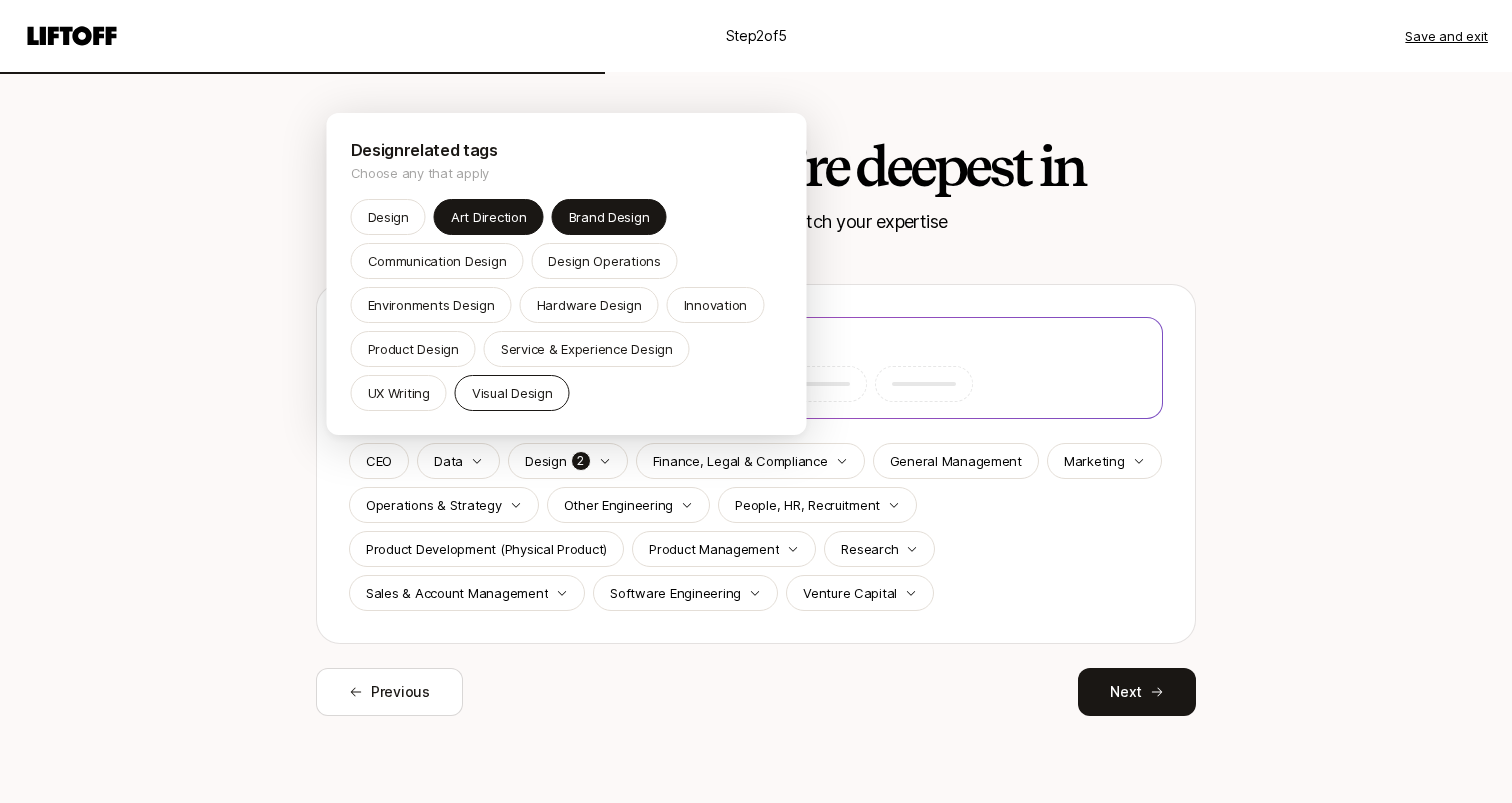 click on "Visual Design" at bounding box center [512, 393] 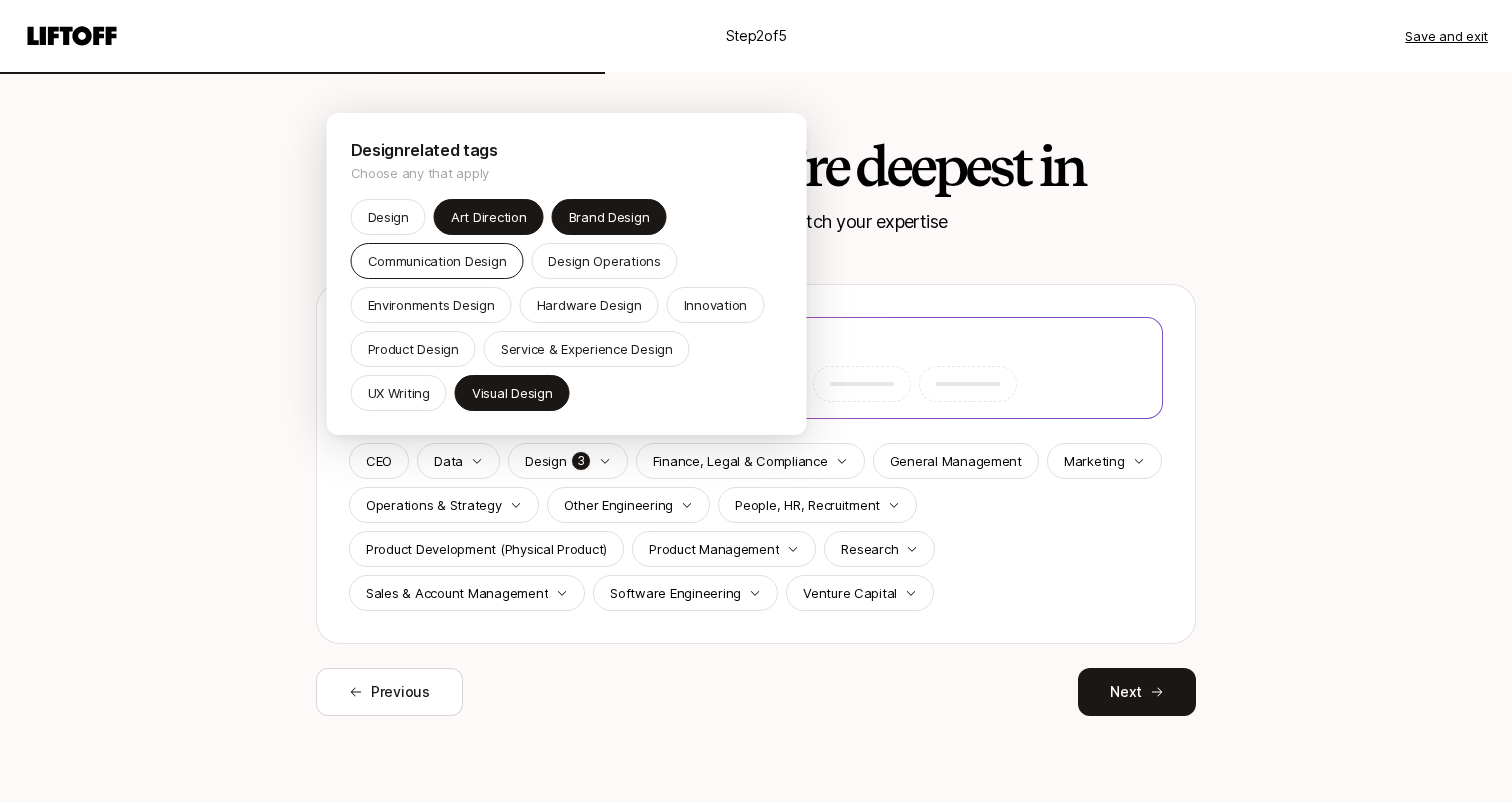 click on "Communication Design" at bounding box center (437, 261) 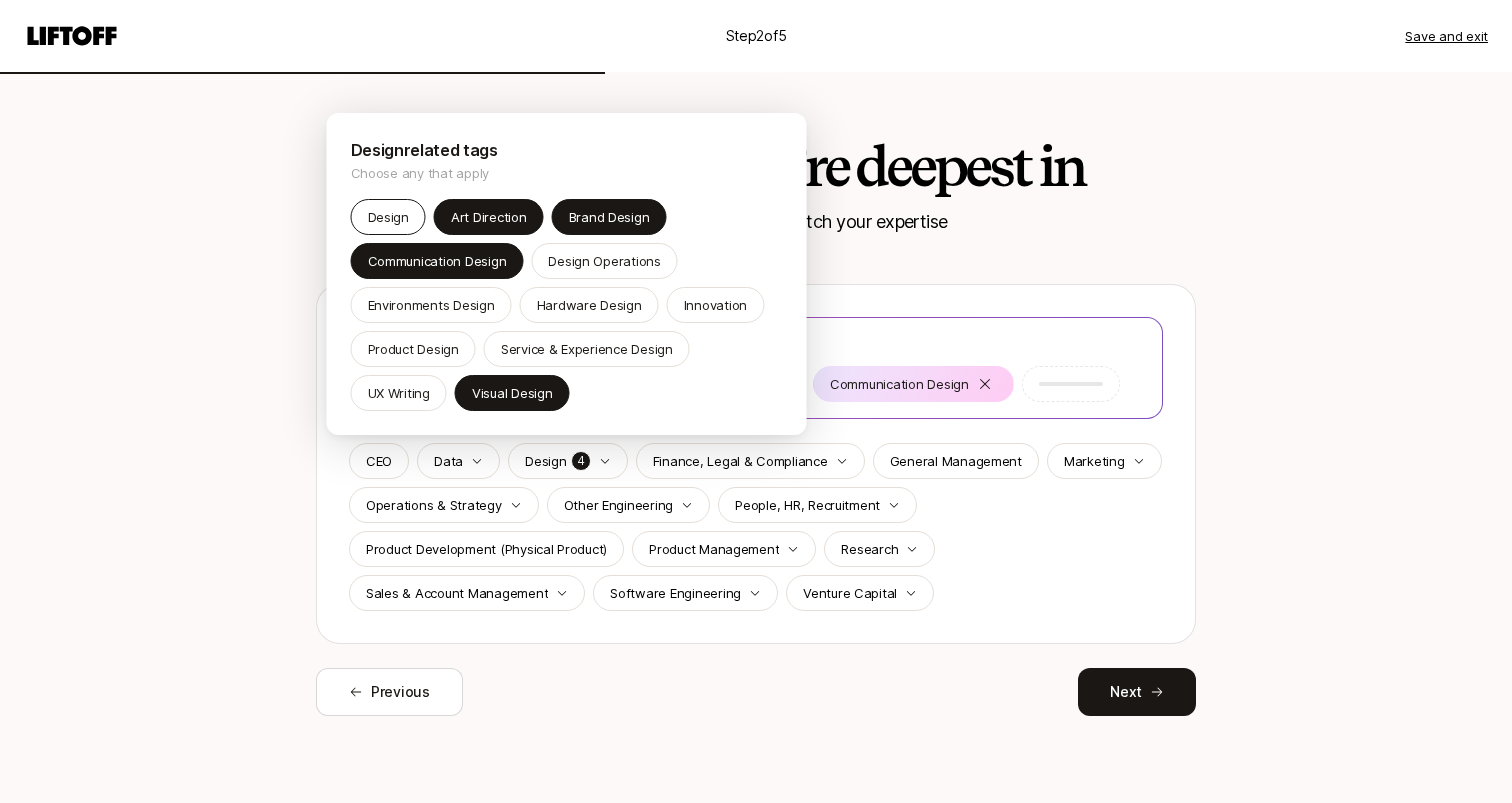 click on "Design" at bounding box center (388, 217) 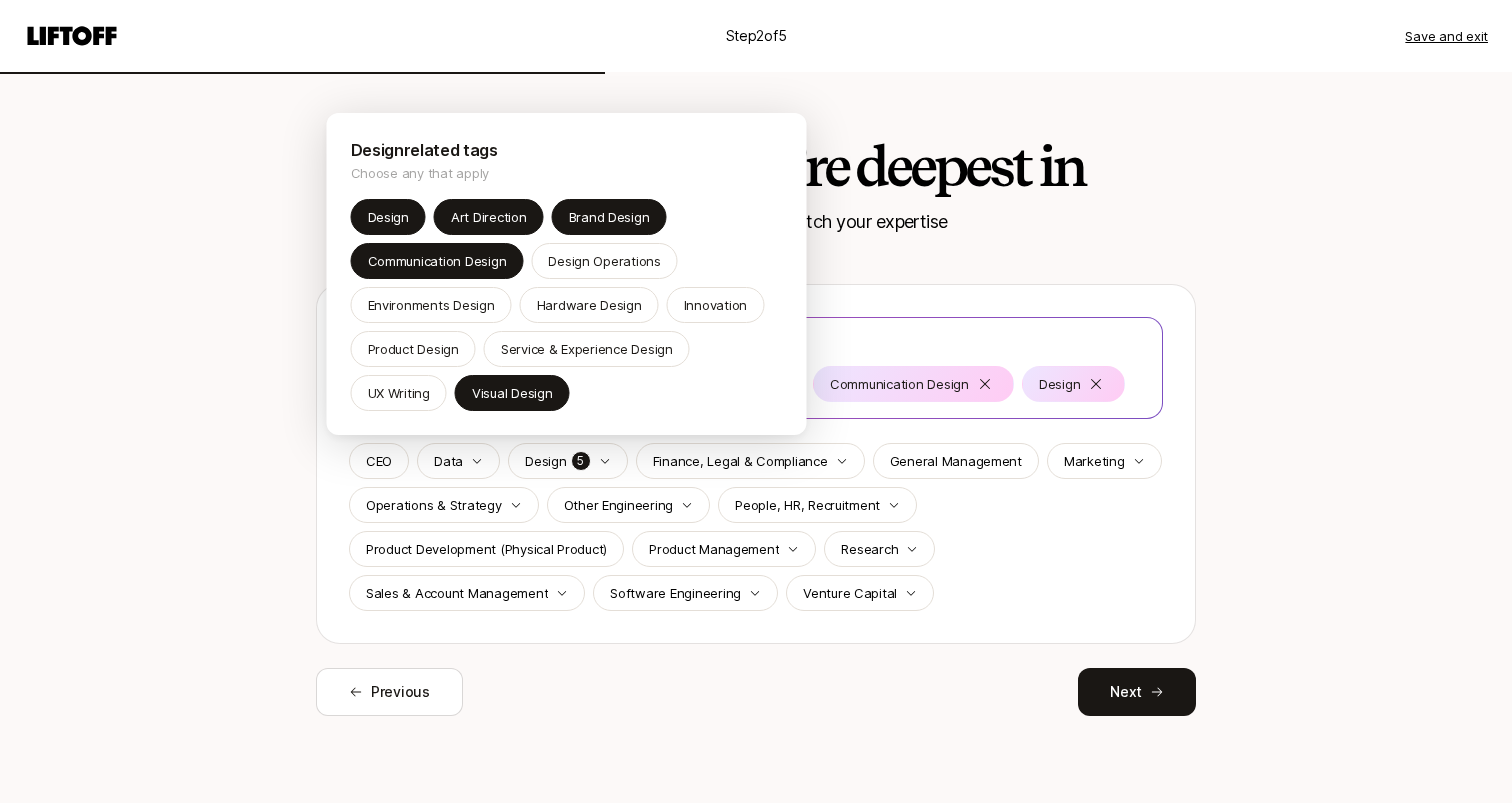 click on "Step  2  of  5 Save and exit Tell us what you’re deepest in You'll receive Searches that match your expertise Select up to  5  tags Brand Design Art Direction Visual Design Communication Design Design CEO Data Design 5 Finance, Legal & Compliance General Management Marketing Operations & Strategy Other Engineering People, HR, Recruitment Product Development (Physical Product) Product Management Research Sales & Account Management Software Engineering Venture Capital Previous Next Design  related tags Choose any that apply Design Art Direction Brand Design Communication Design Design Operations Environments Design Hardware Design Innovation Product Design Service & Experience Design UX Writing Visual Design" at bounding box center (756, 401) 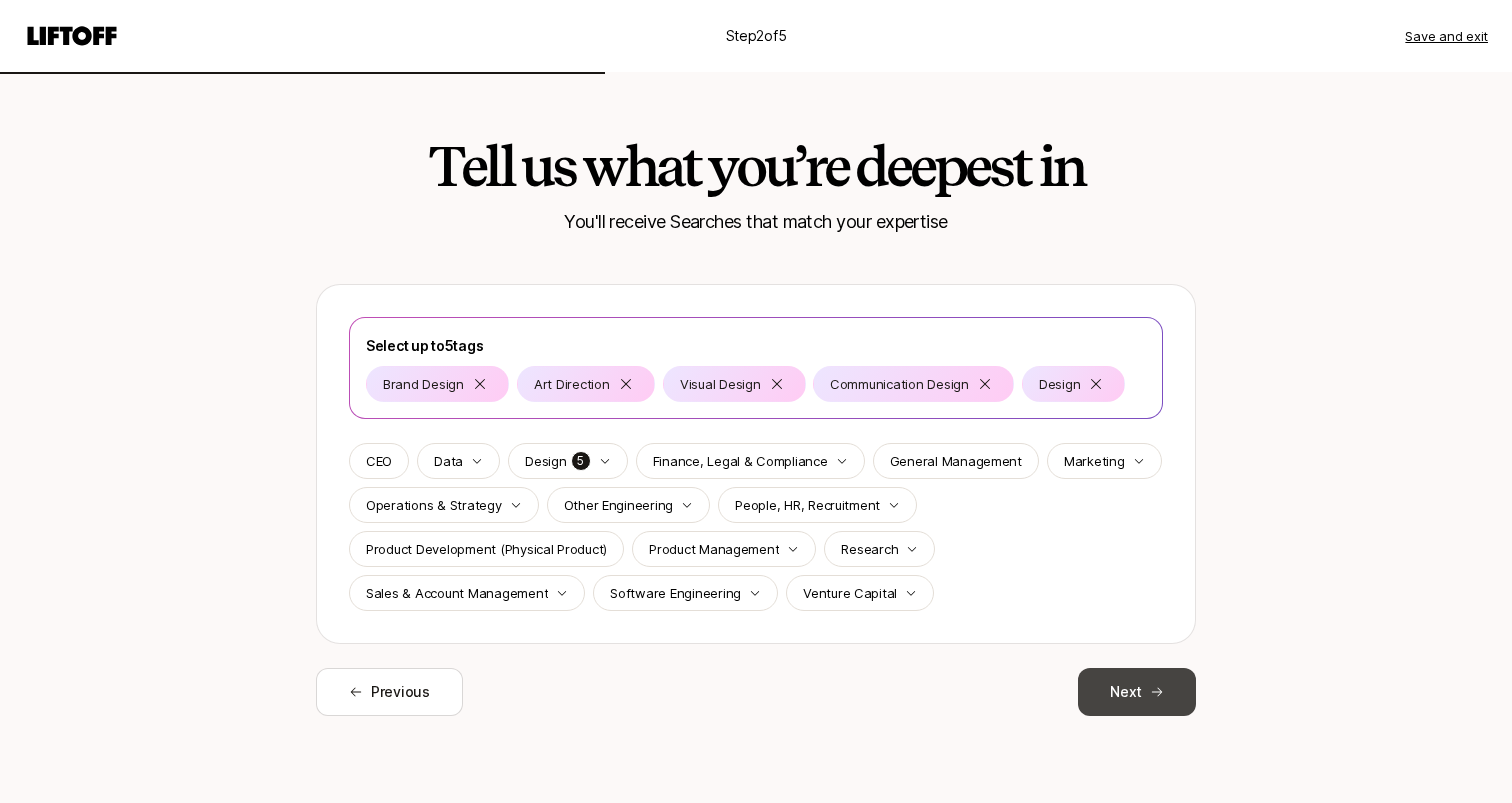 click on "Next" at bounding box center [1137, 692] 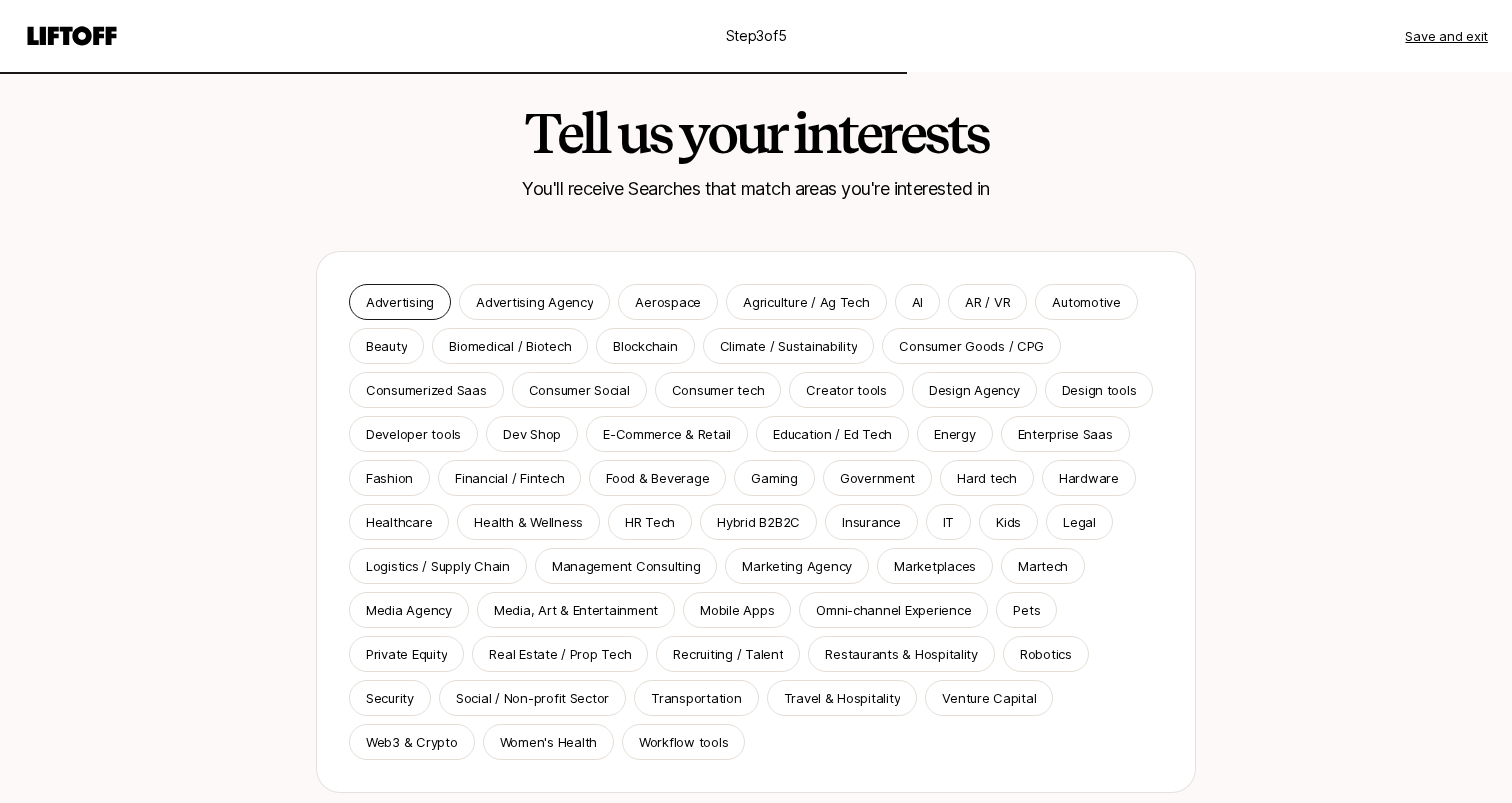 scroll, scrollTop: 35, scrollLeft: 0, axis: vertical 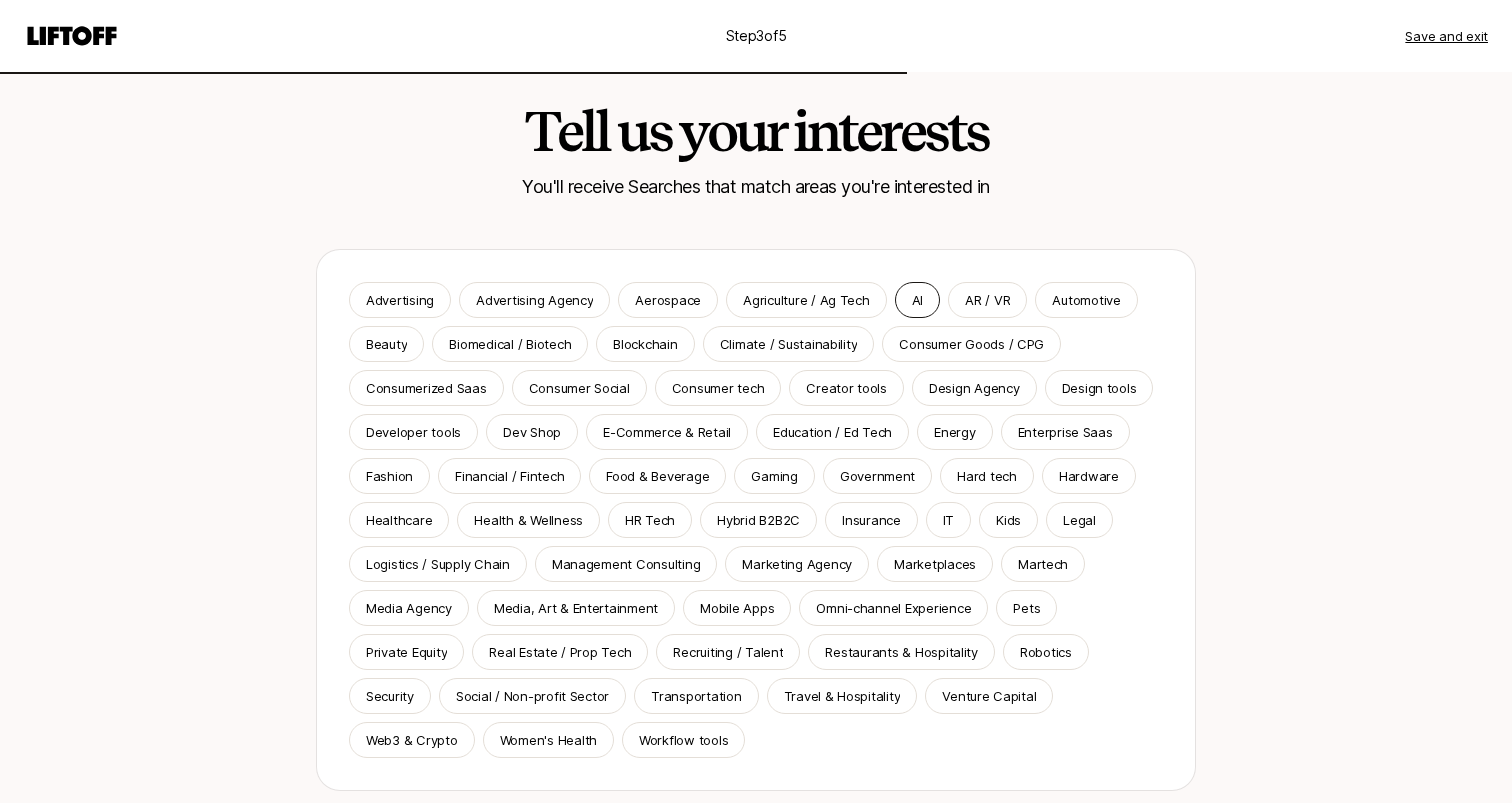 click on "AI" at bounding box center (917, 300) 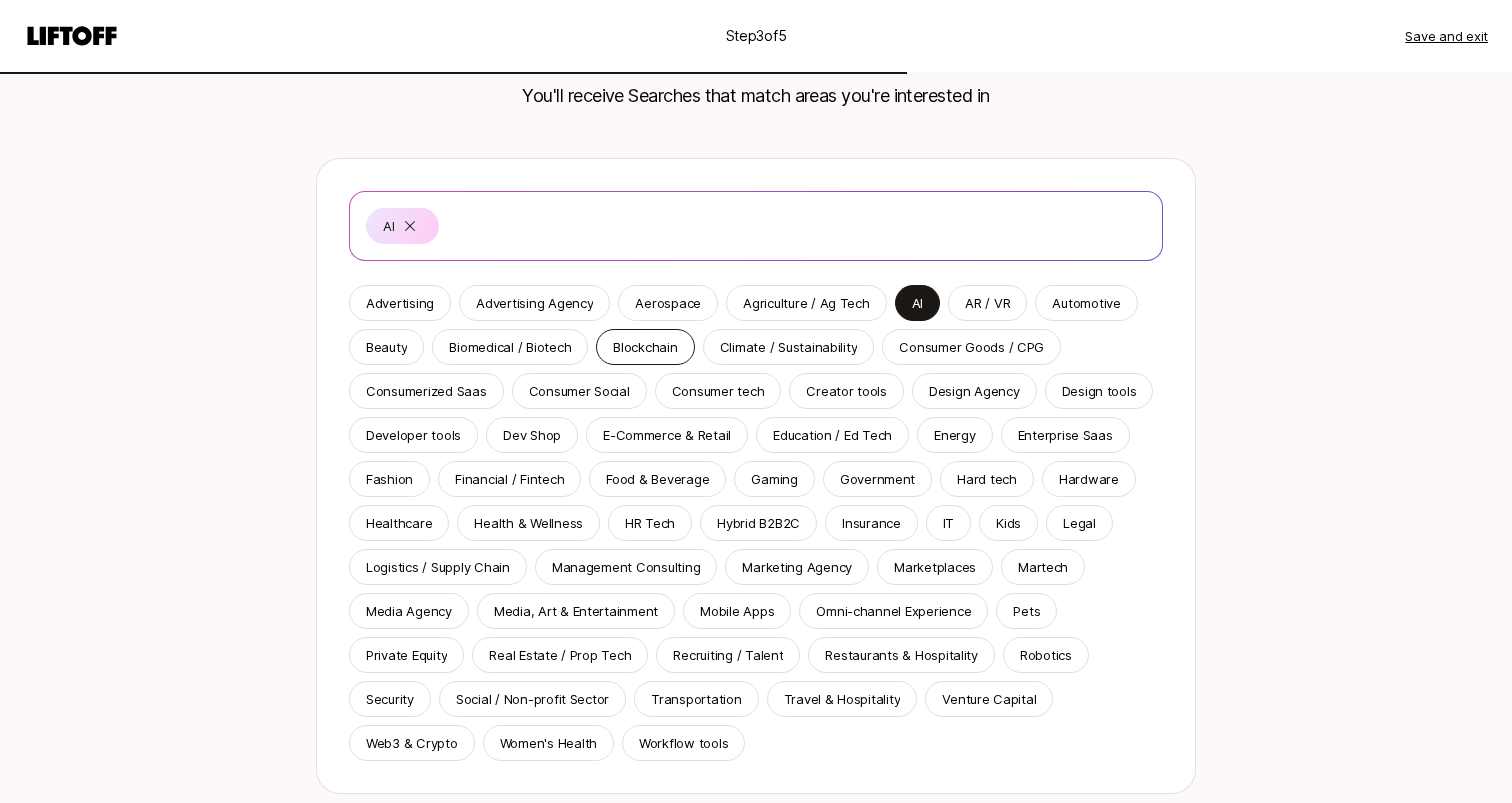 scroll, scrollTop: 136, scrollLeft: 0, axis: vertical 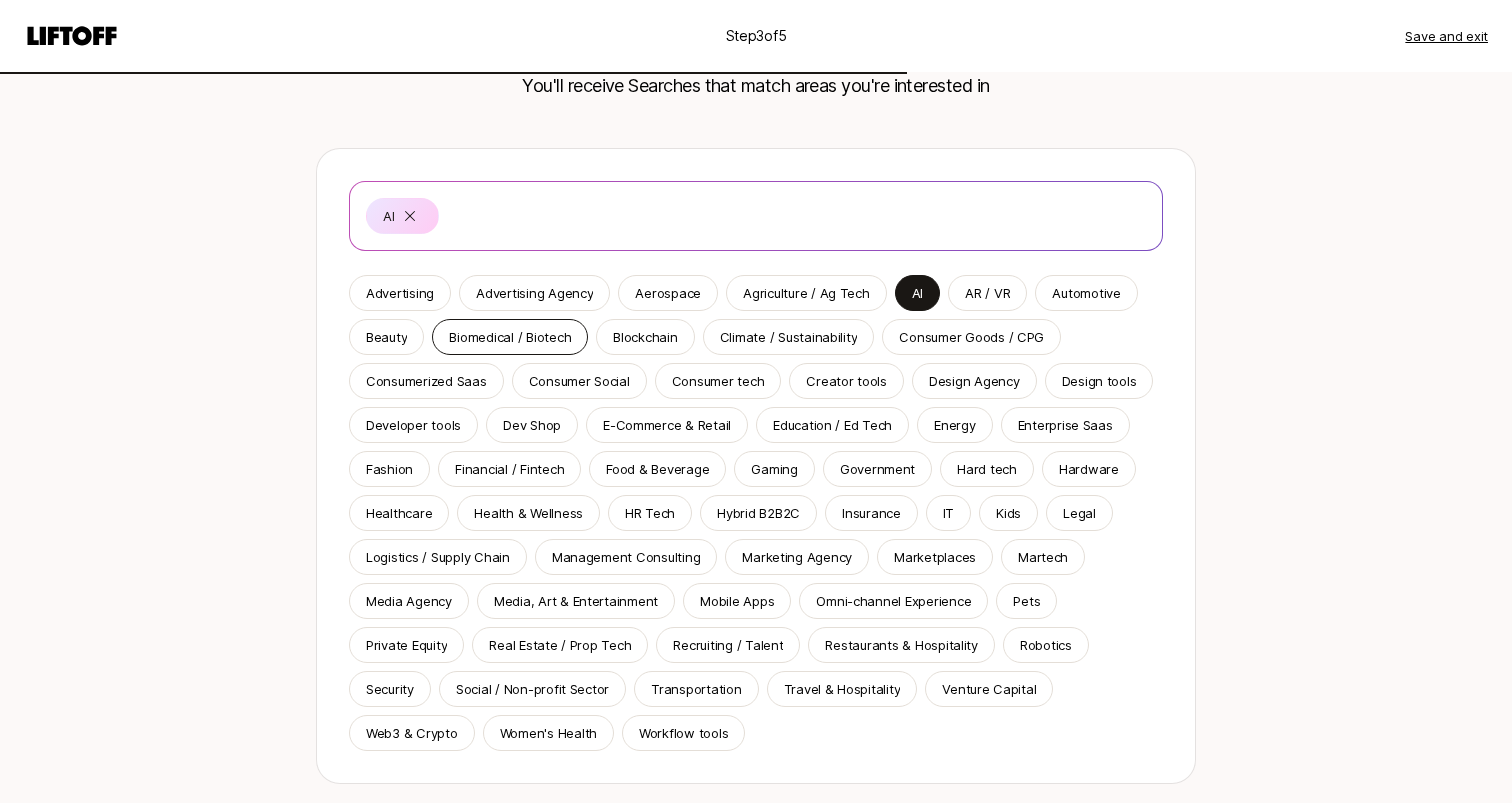 click on "Biomedical / Biotech" at bounding box center (510, 337) 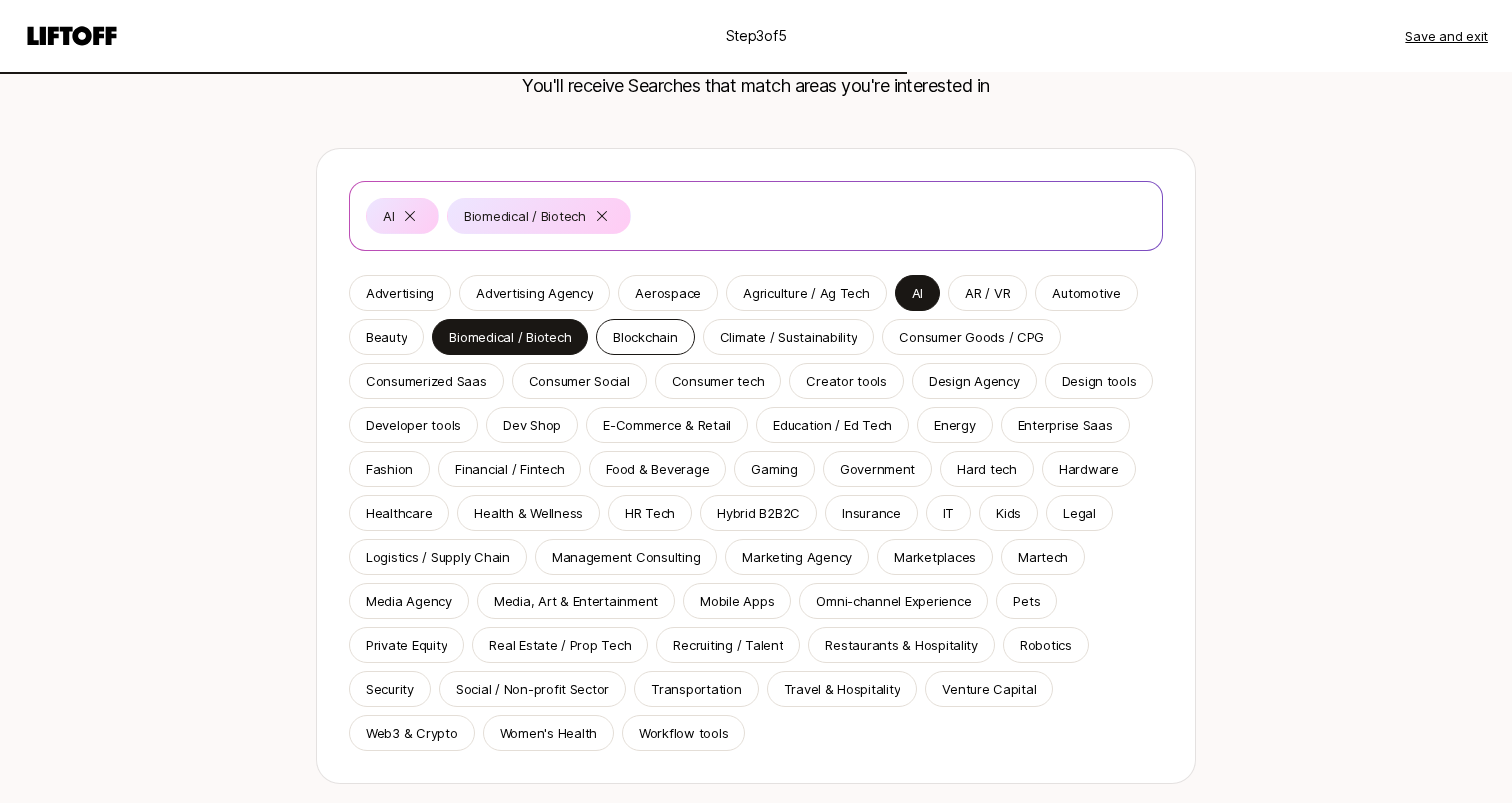 click on "Blockchain" at bounding box center (645, 337) 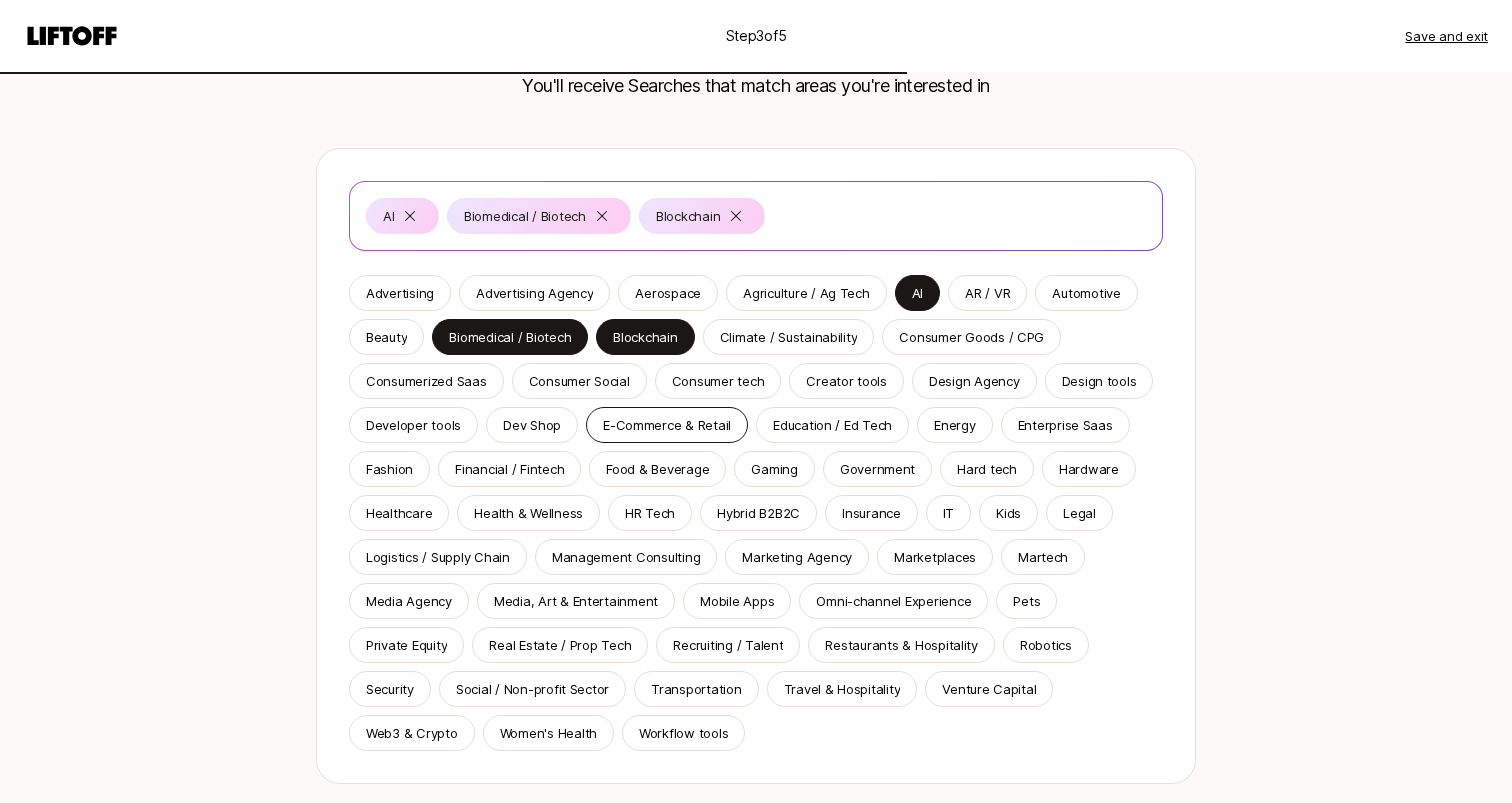 click on "E-Commerce & Retail" at bounding box center (667, 425) 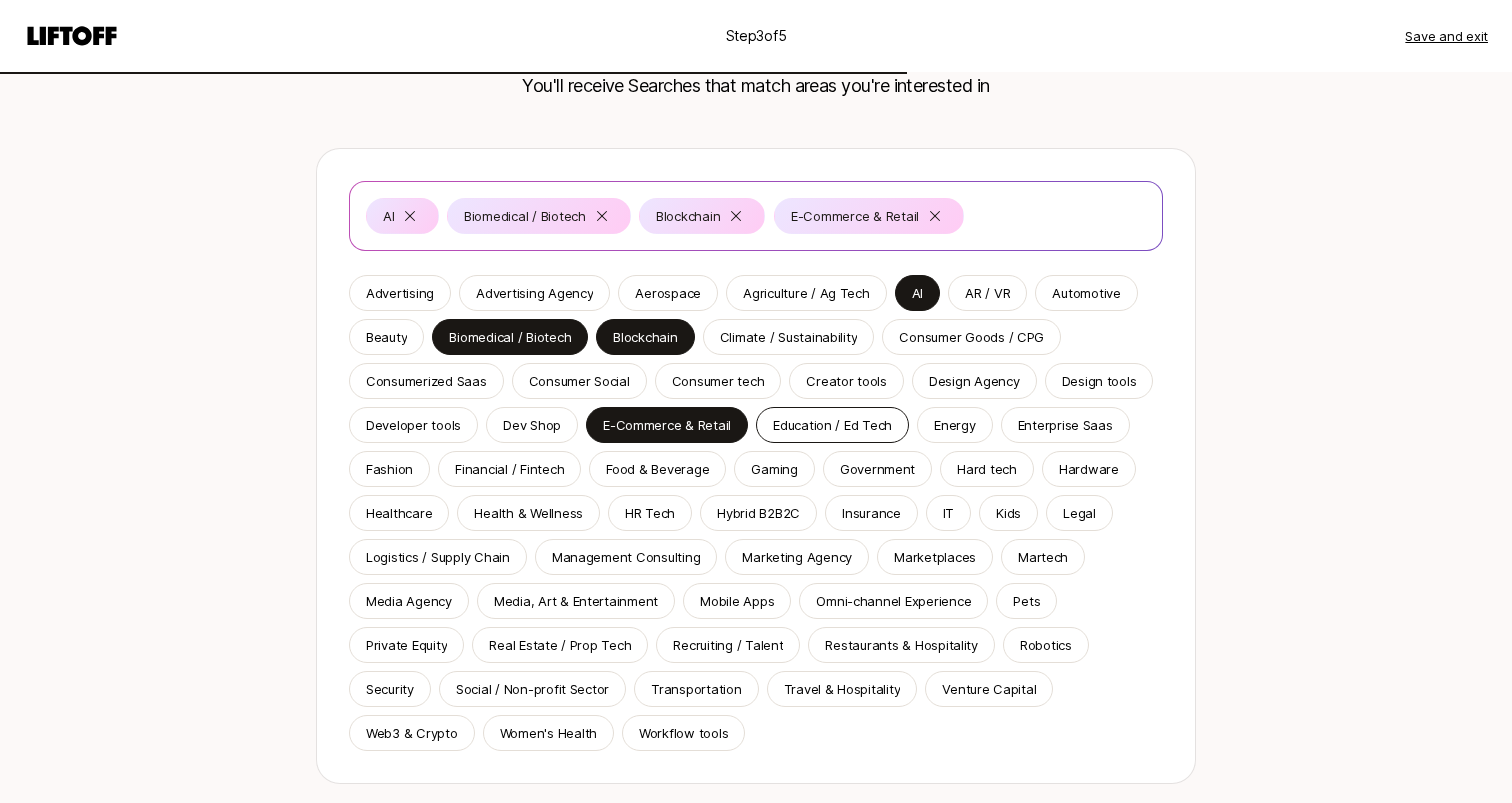 click on "Education / Ed Tech" at bounding box center (832, 425) 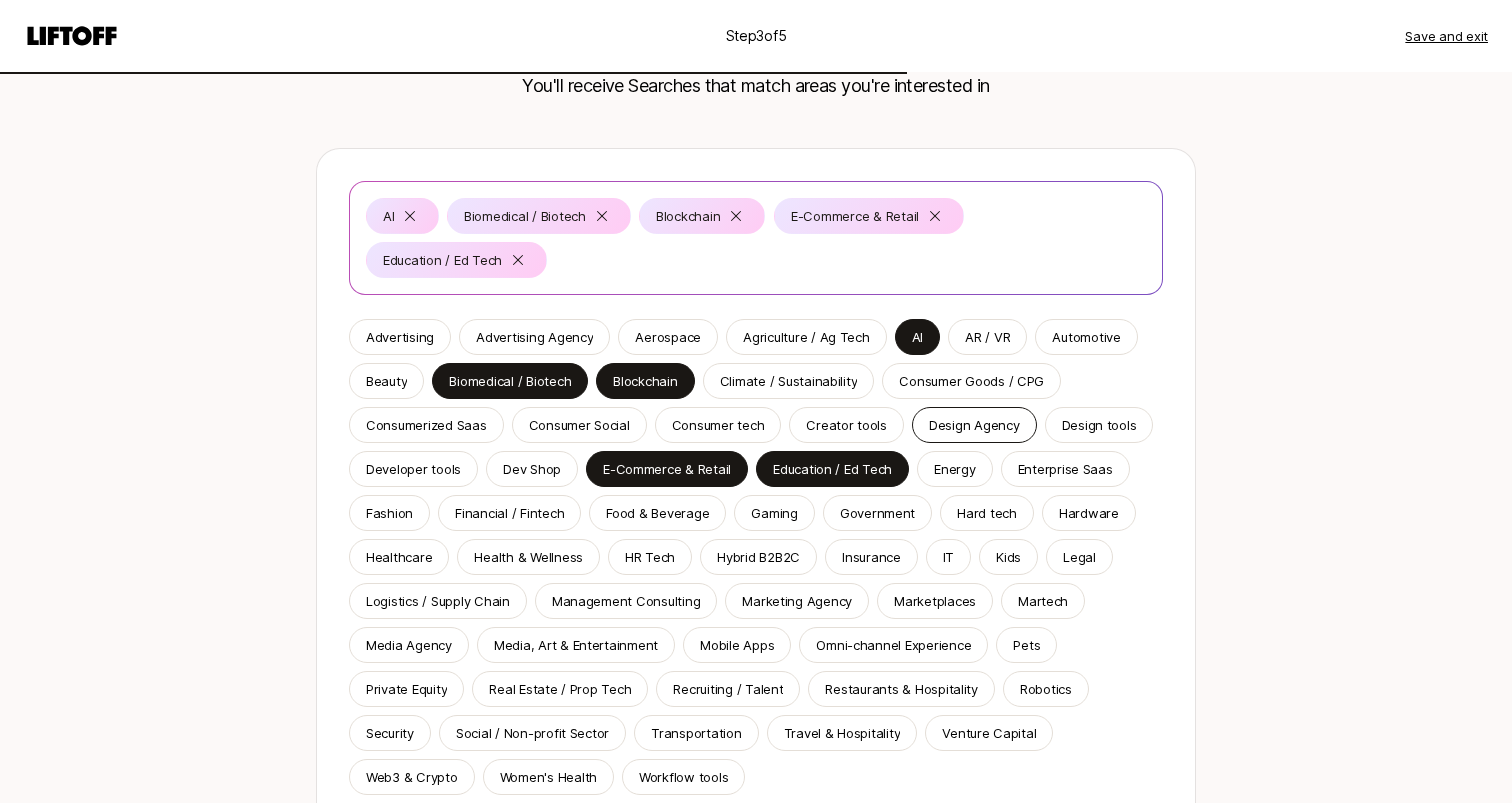 click on "Design Agency" at bounding box center (974, 425) 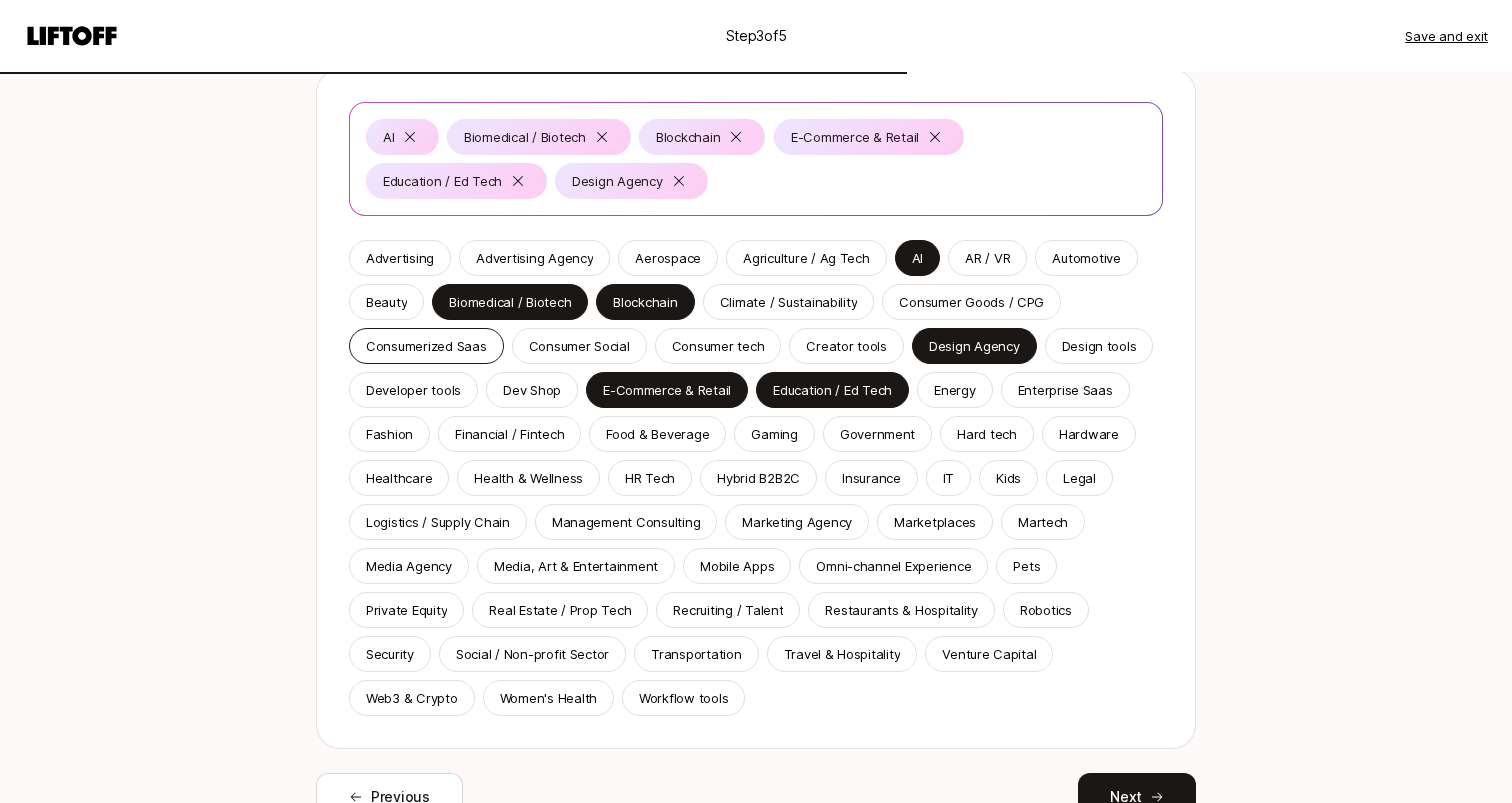 scroll, scrollTop: 217, scrollLeft: 0, axis: vertical 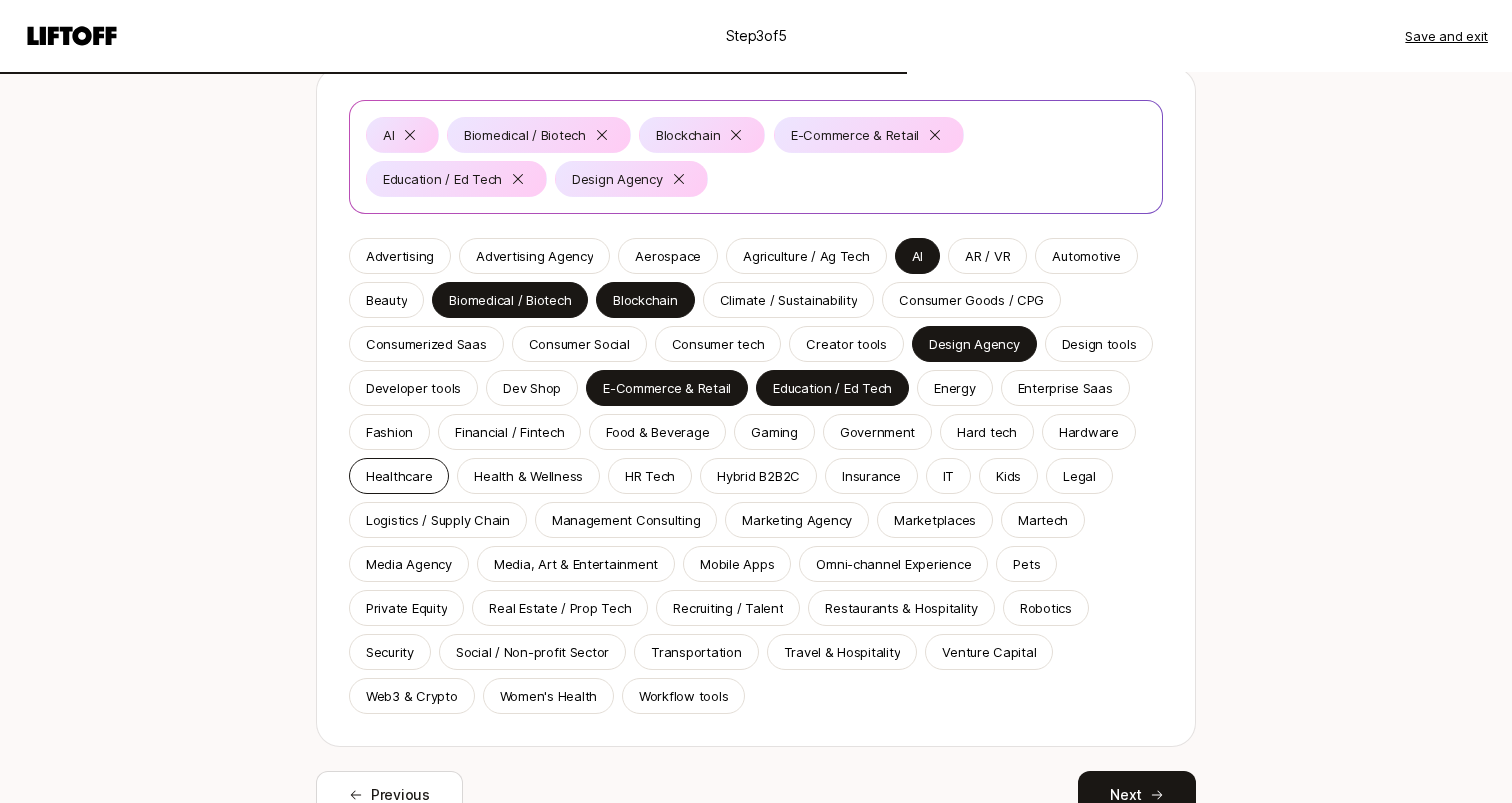 click on "Healthcare" at bounding box center [399, 476] 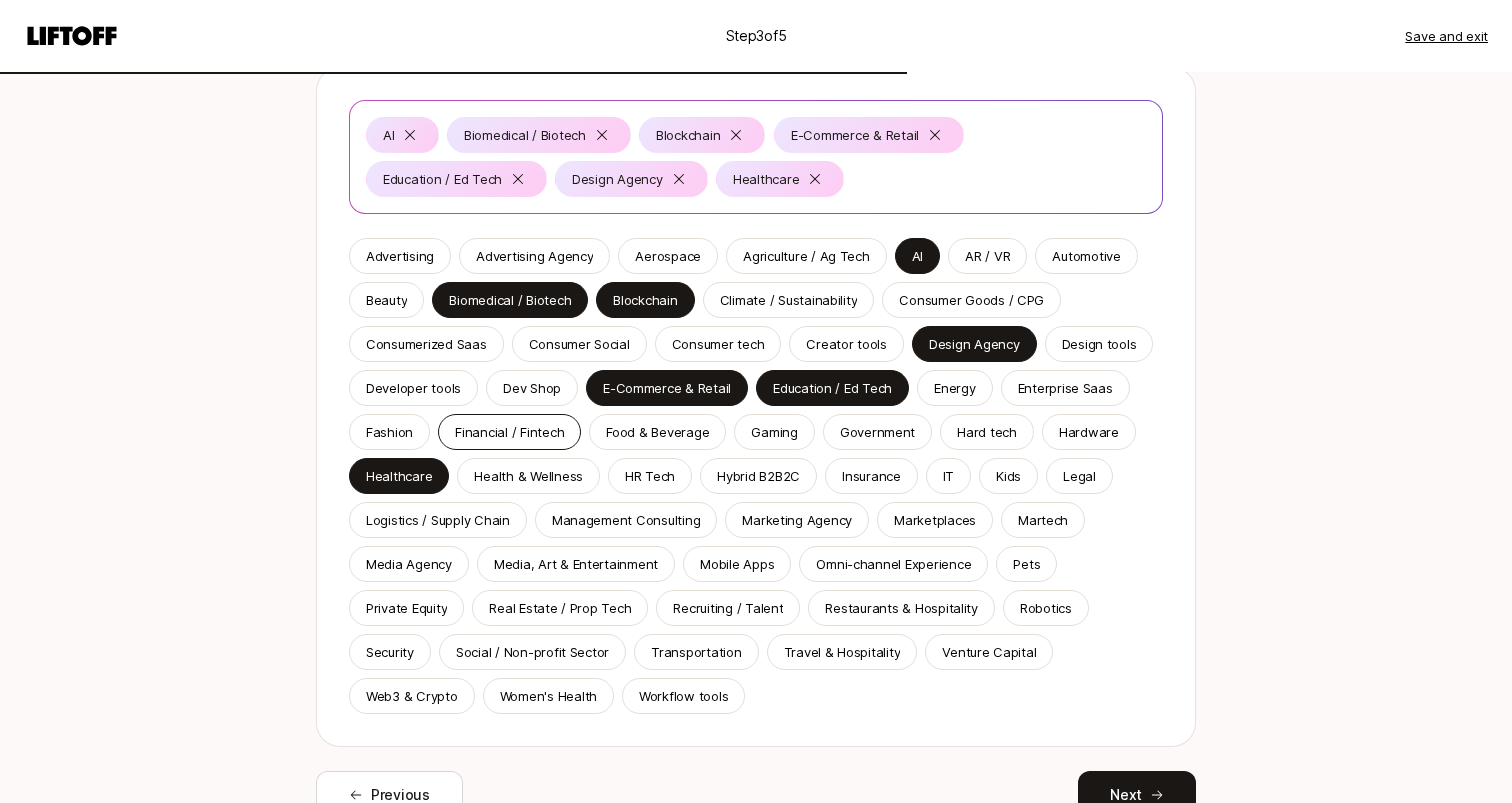 click on "Financial / Fintech" at bounding box center [509, 432] 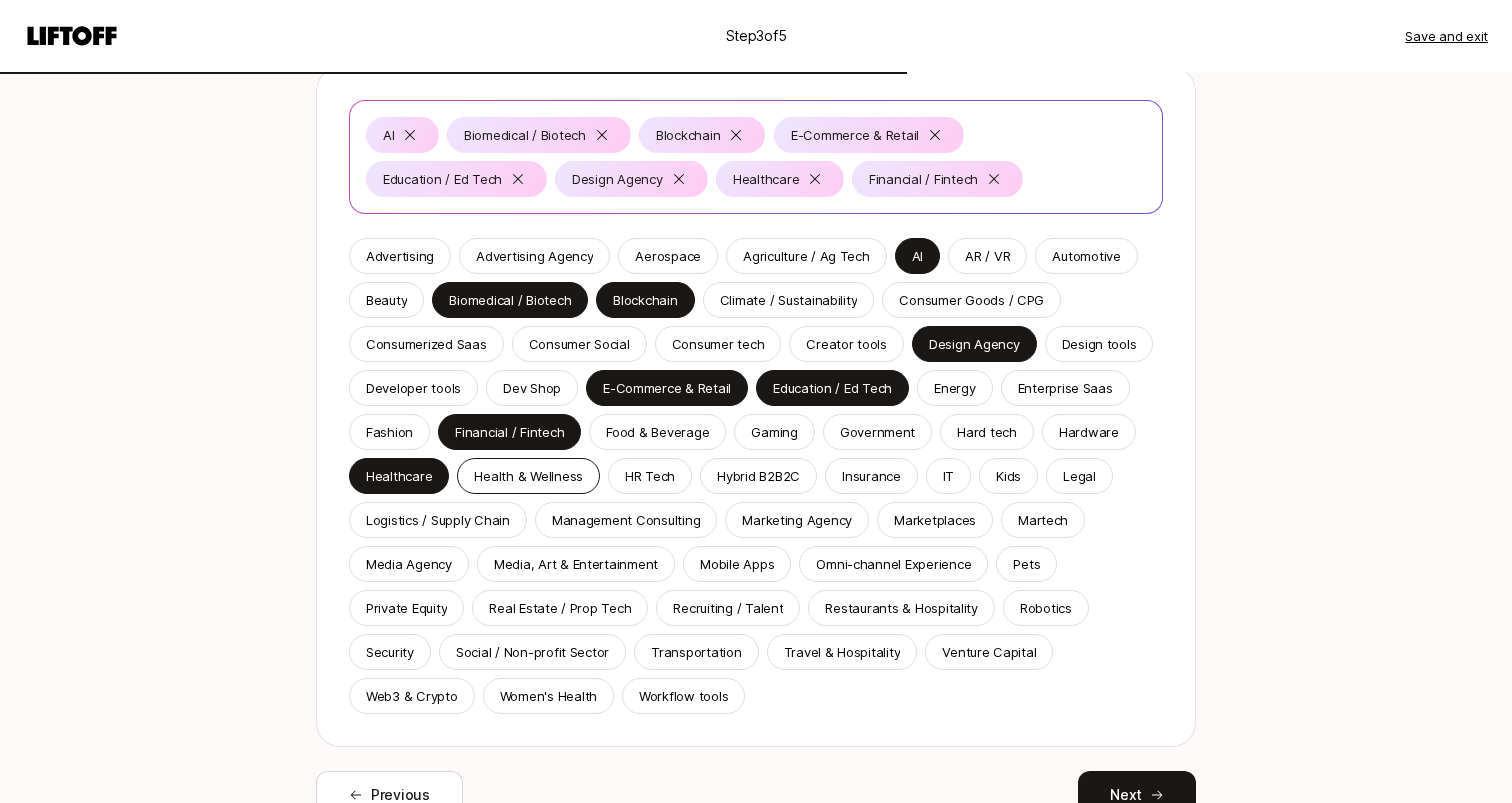 click on "Health & Wellness" at bounding box center (528, 476) 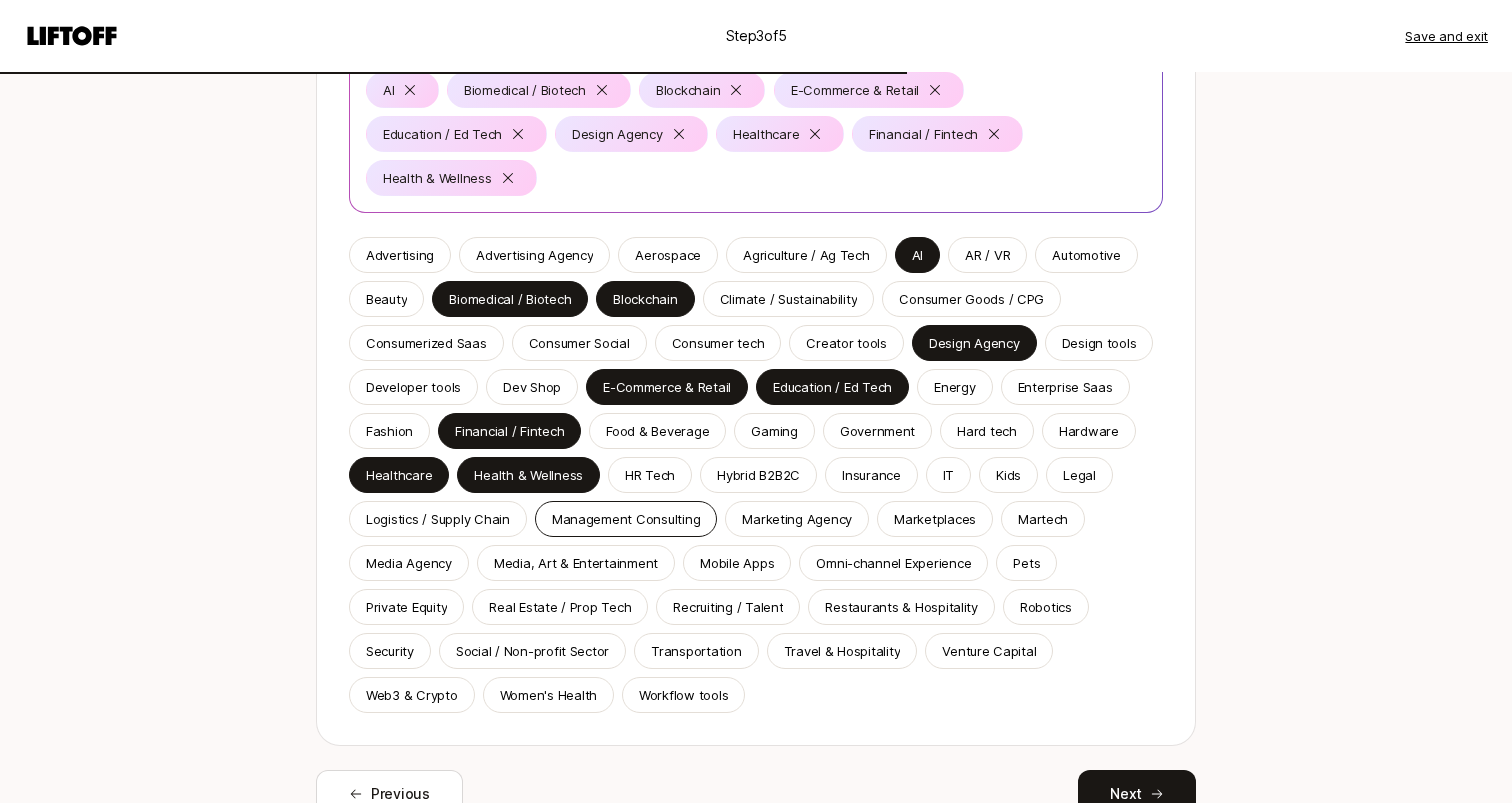 scroll, scrollTop: 272, scrollLeft: 0, axis: vertical 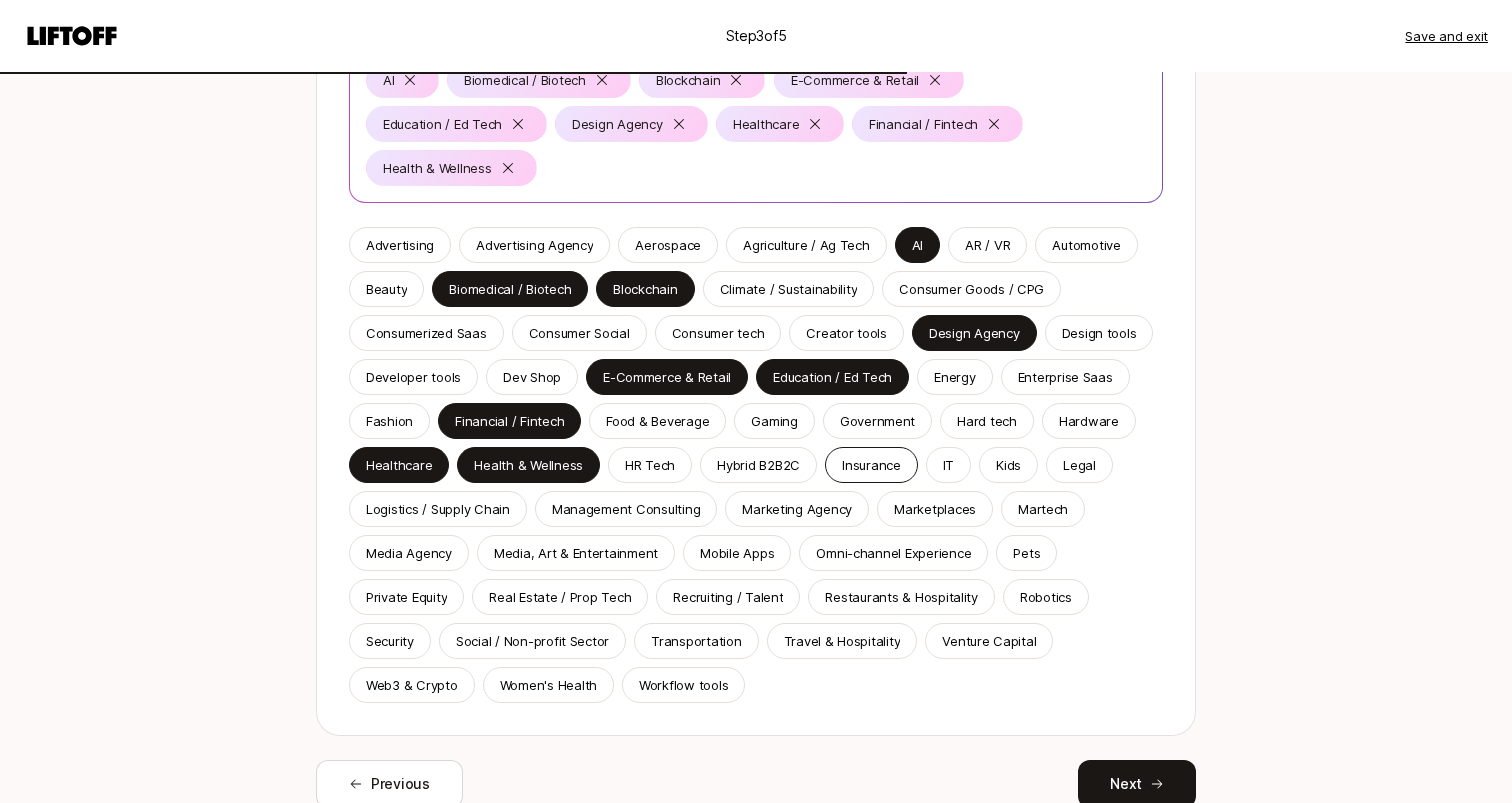 click on "Insurance" at bounding box center (871, 465) 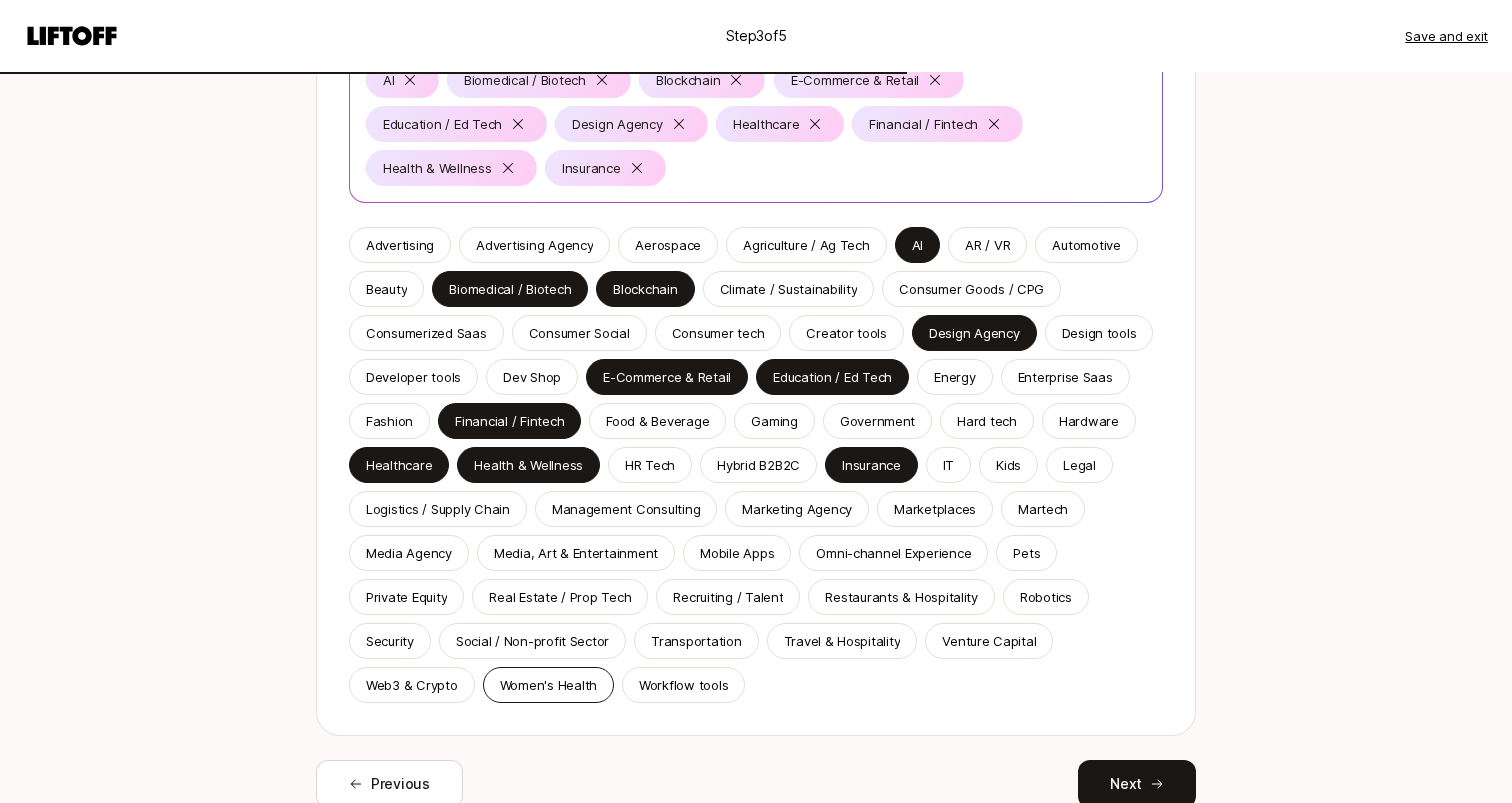 click on "Women's Health" at bounding box center [548, 685] 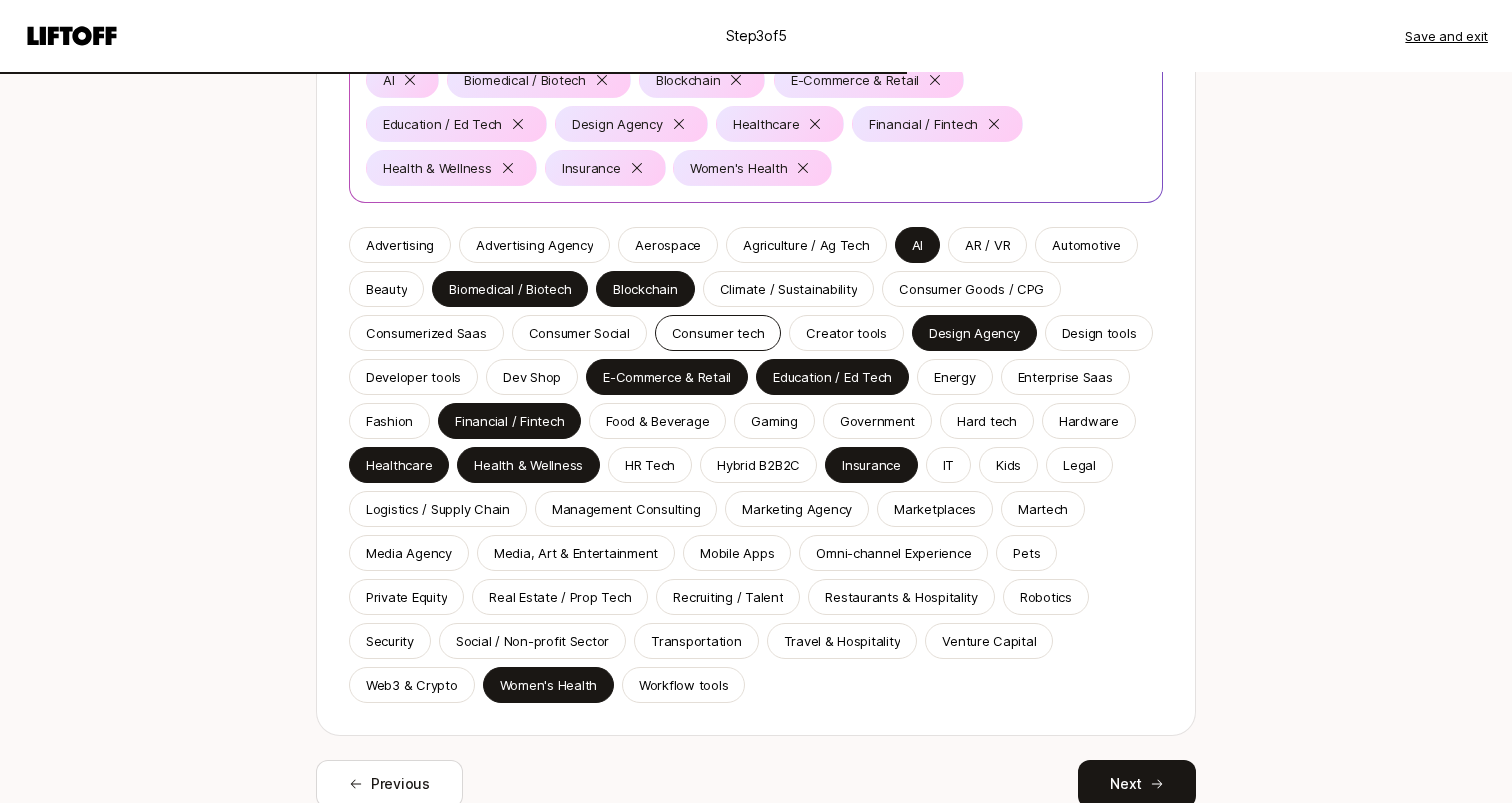 click on "Consumer tech" at bounding box center [718, 333] 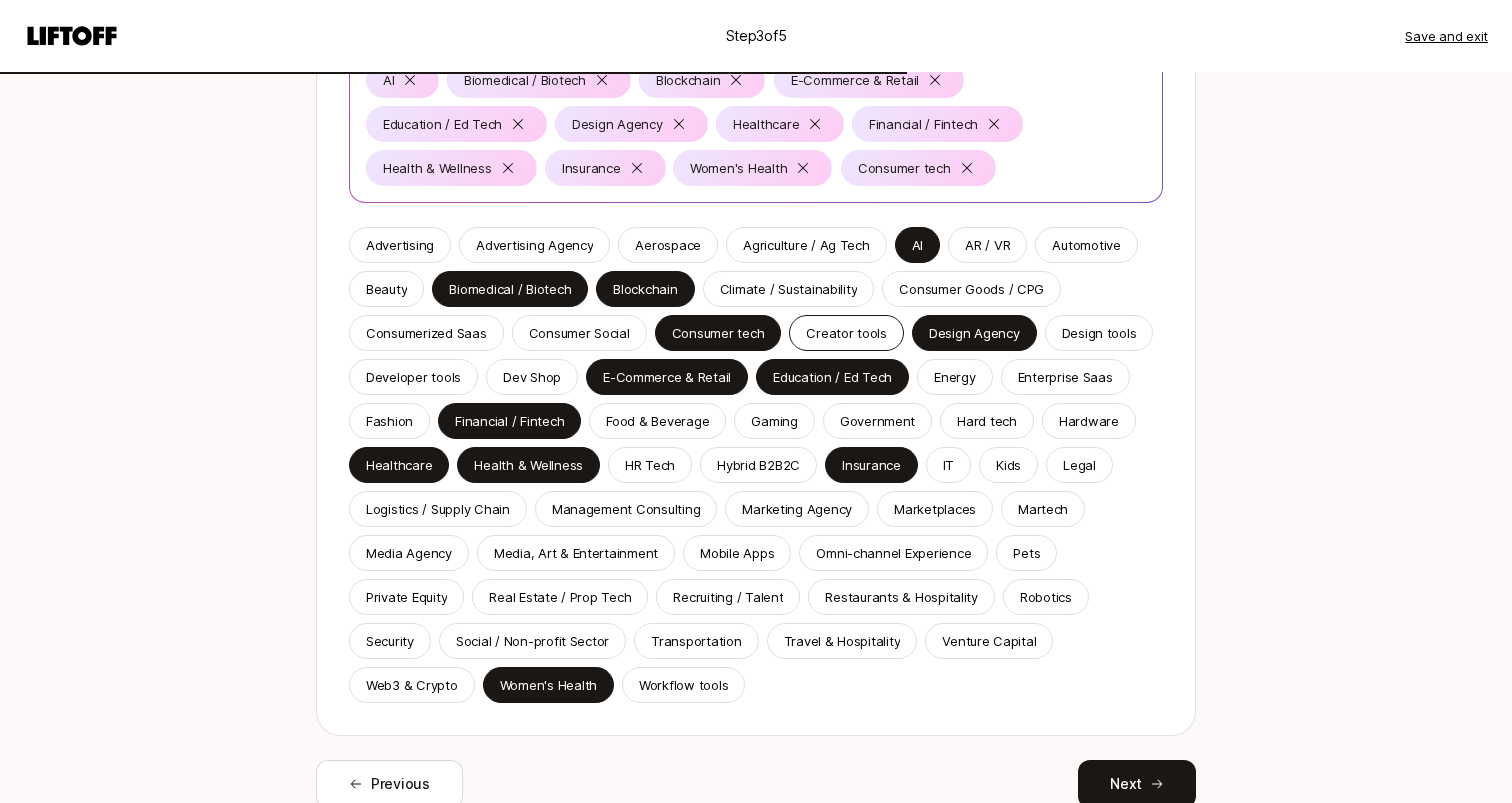 click on "Creator tools" at bounding box center (846, 333) 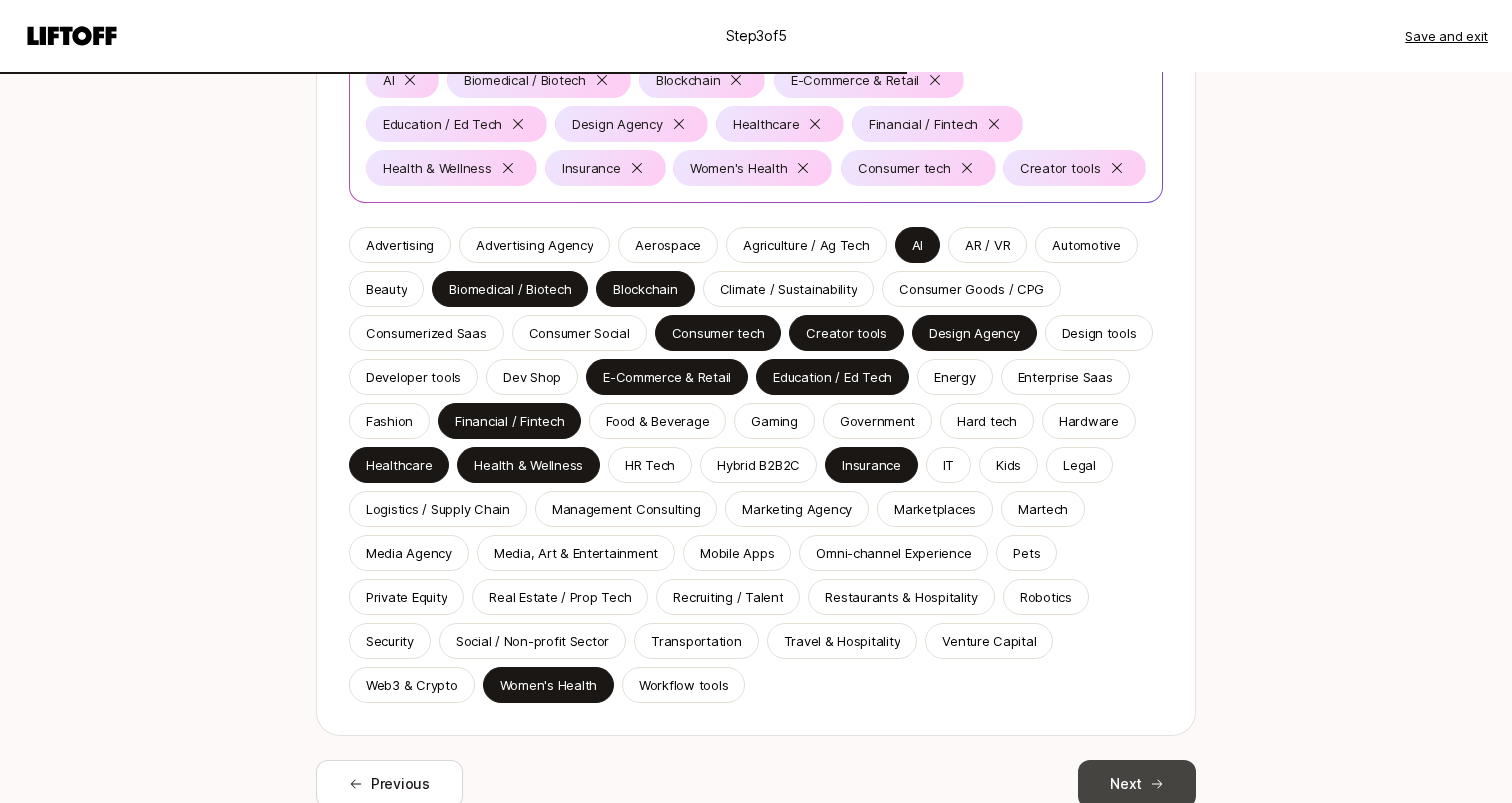 click on "Next" at bounding box center [1137, 784] 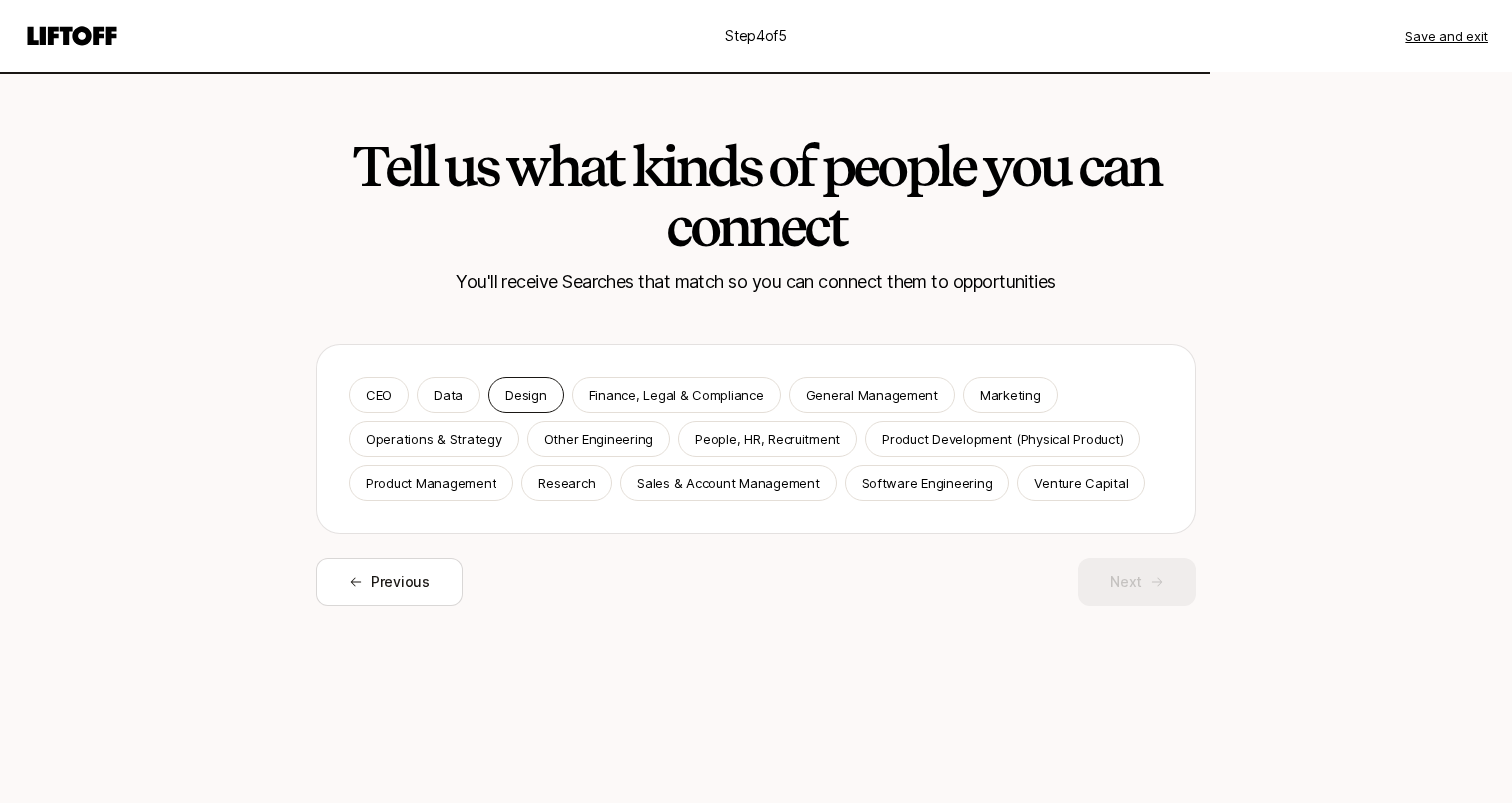 click on "Design" at bounding box center [525, 395] 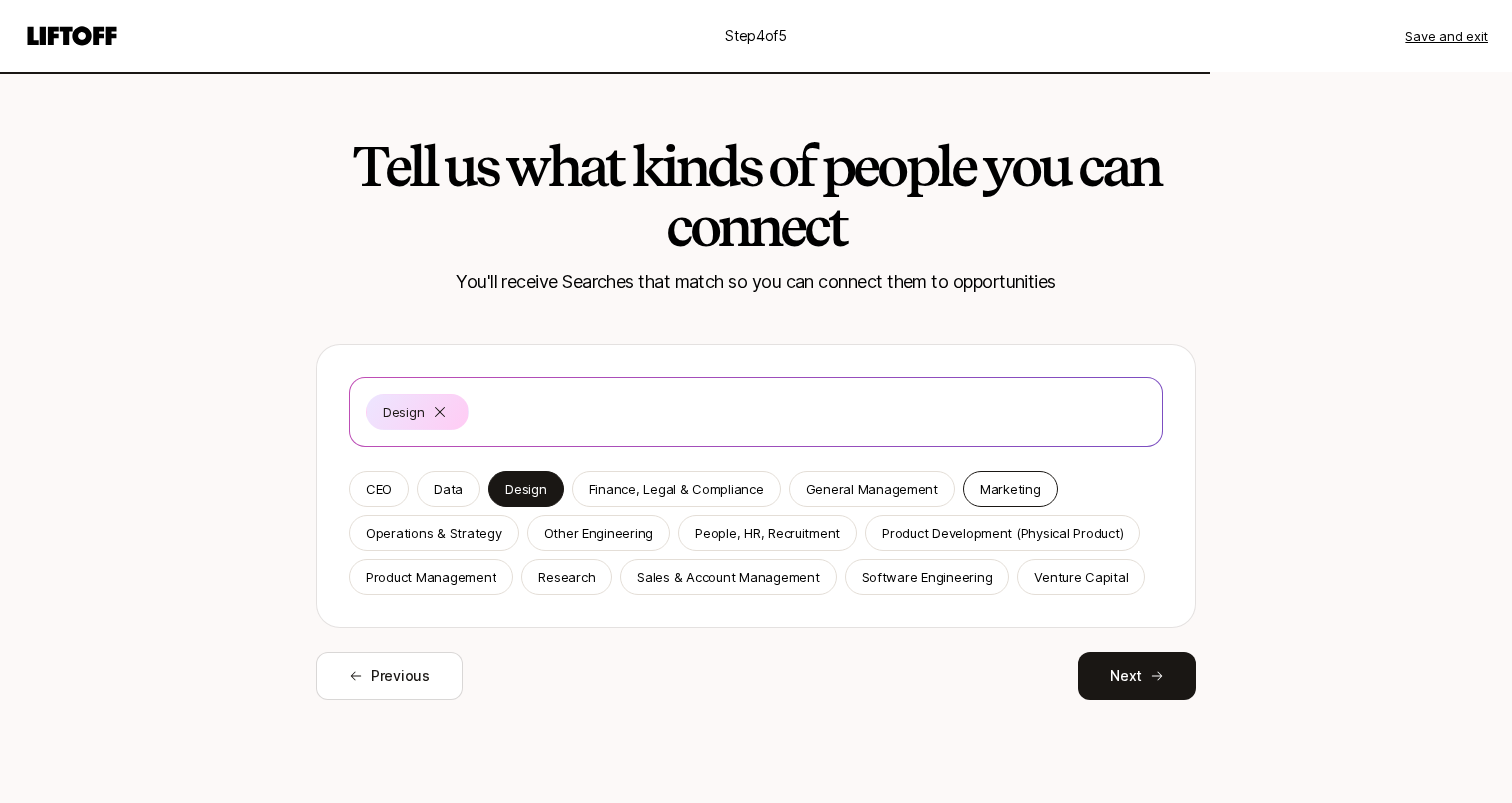 click on "Marketing" at bounding box center (1010, 489) 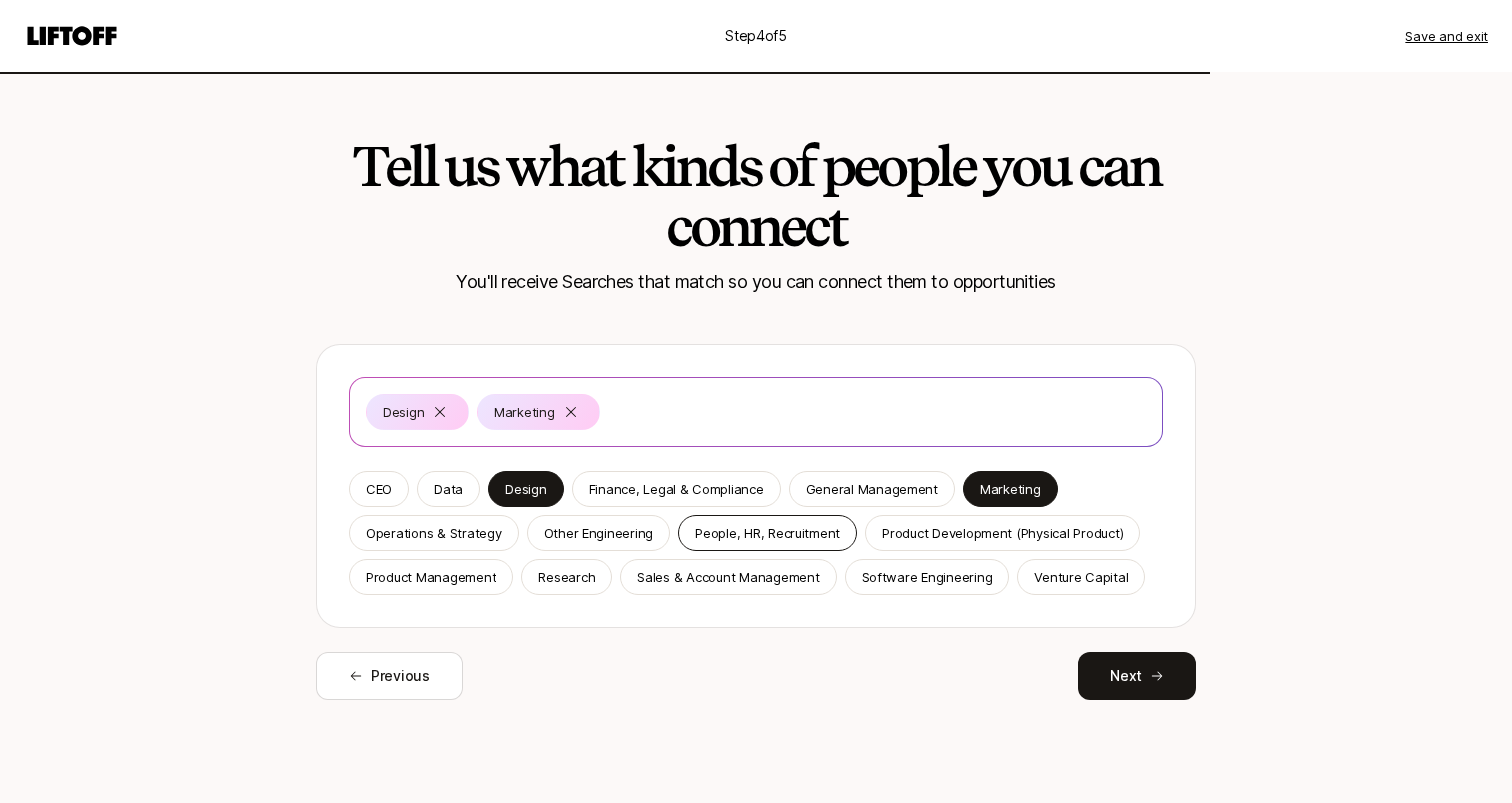 click on "People, HR, Recruitment" at bounding box center [767, 533] 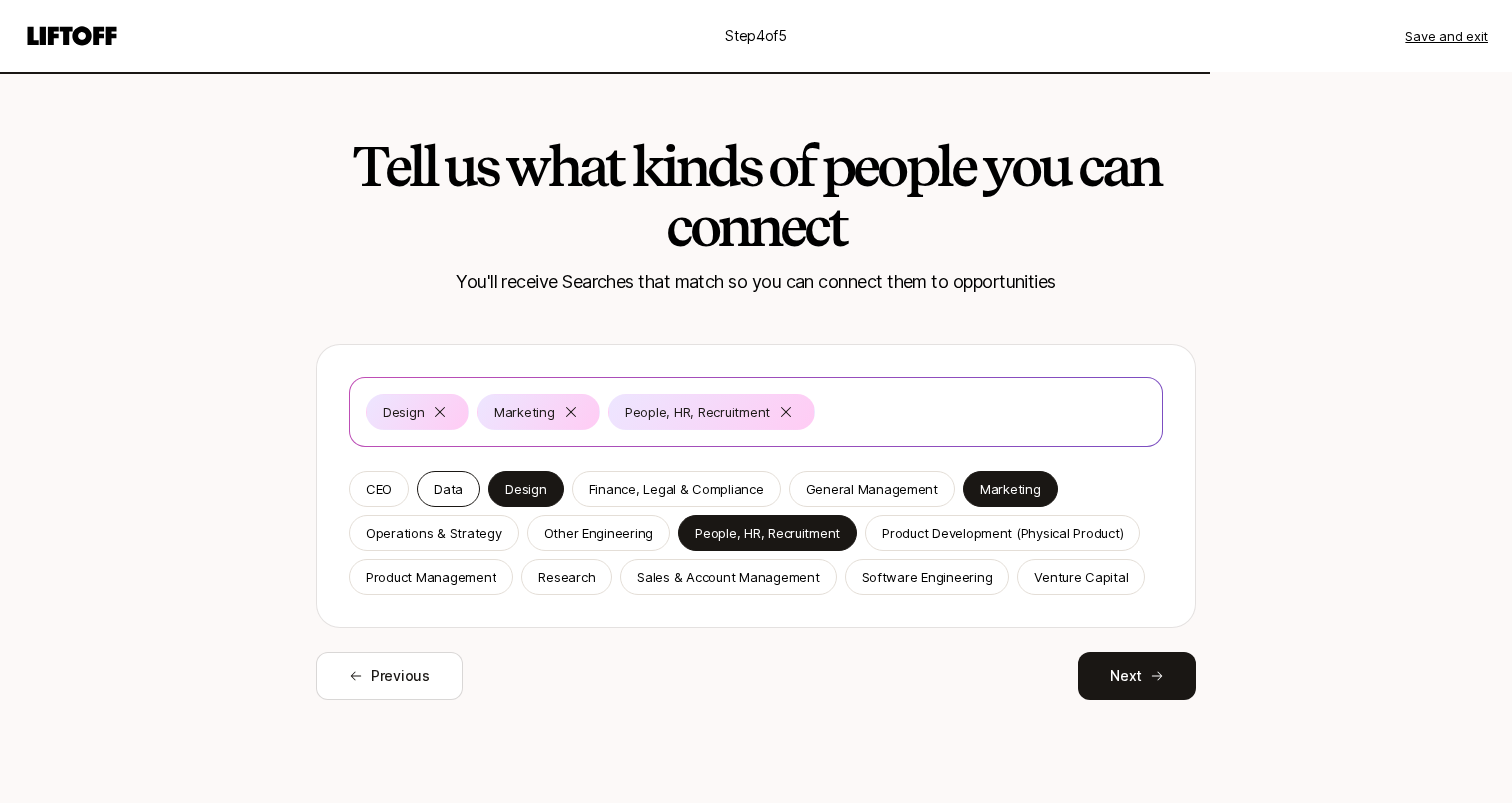 click on "Data" at bounding box center (448, 489) 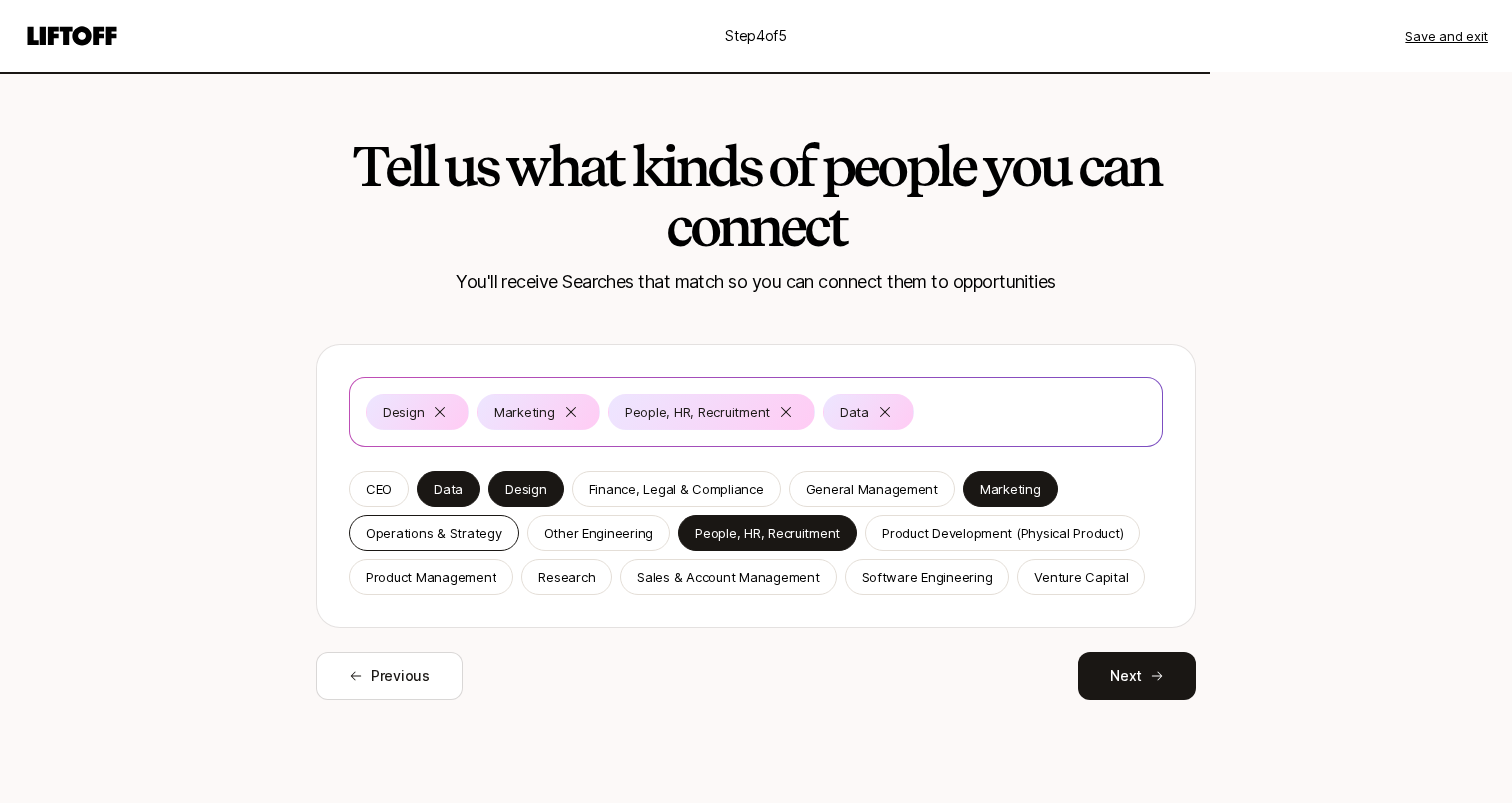 click on "Operations & Strategy" at bounding box center (434, 533) 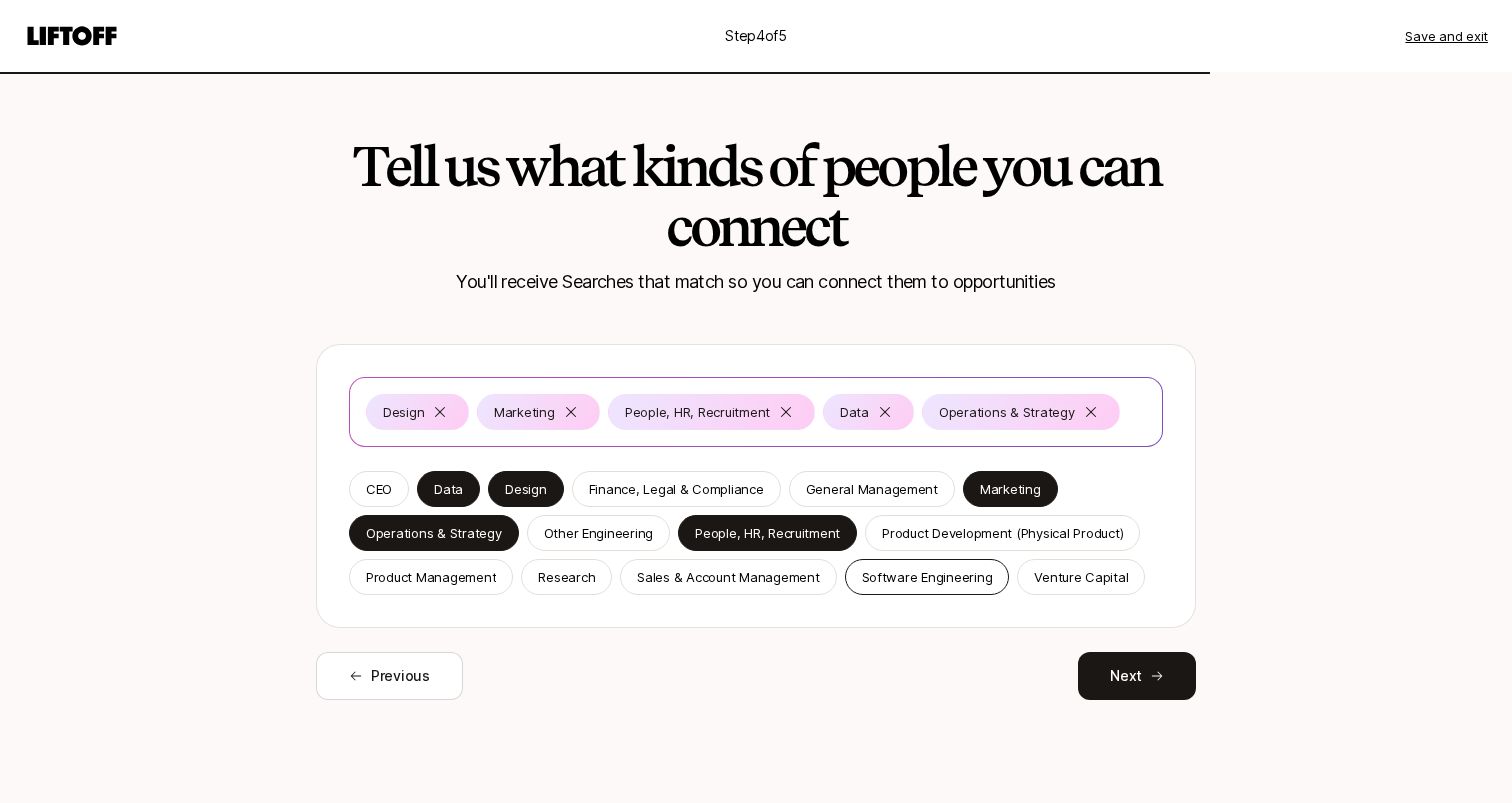 click on "Software Engineering" at bounding box center [927, 577] 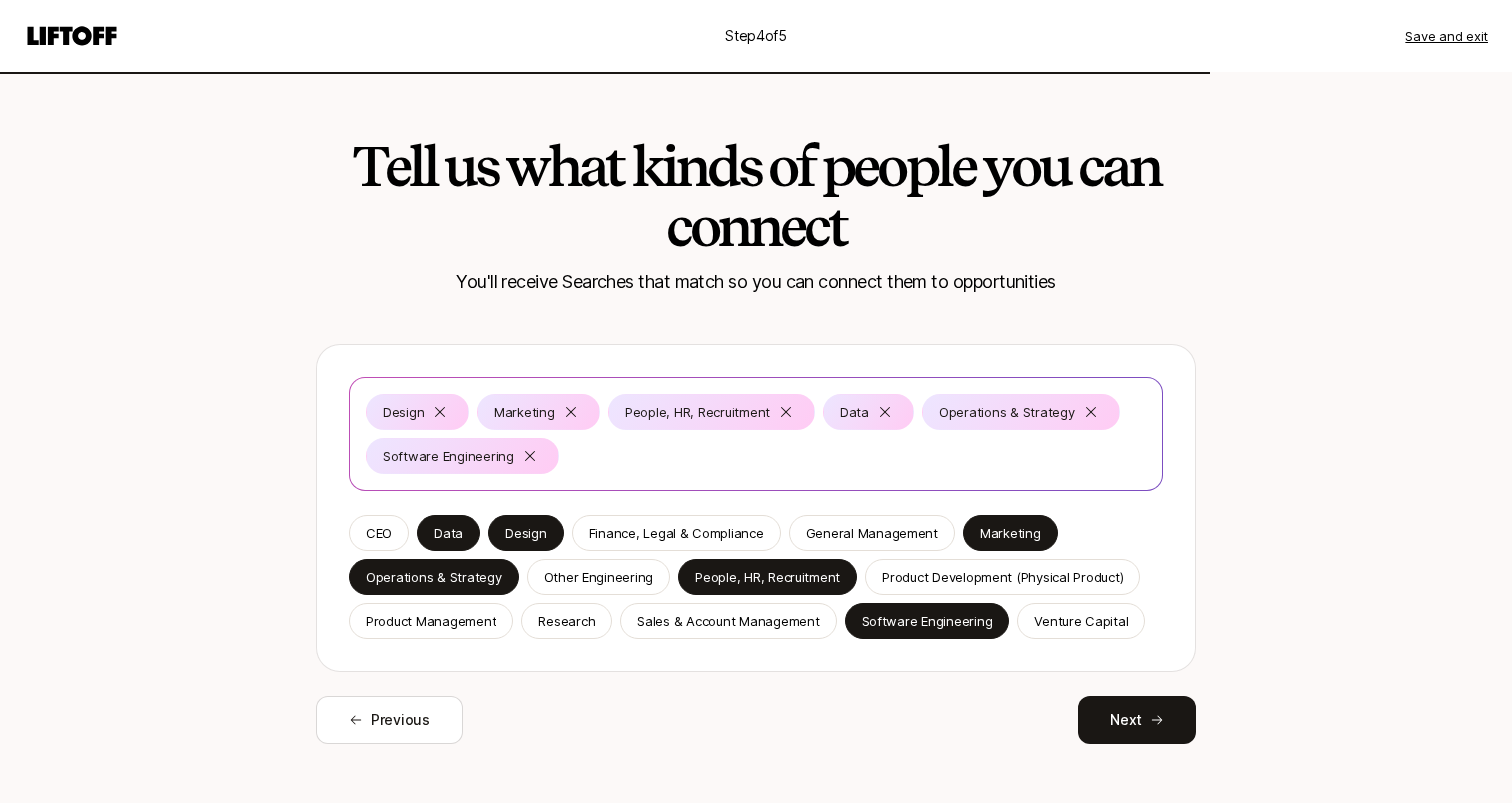 drag, startPoint x: 1096, startPoint y: 705, endPoint x: 1057, endPoint y: 666, distance: 55.154327 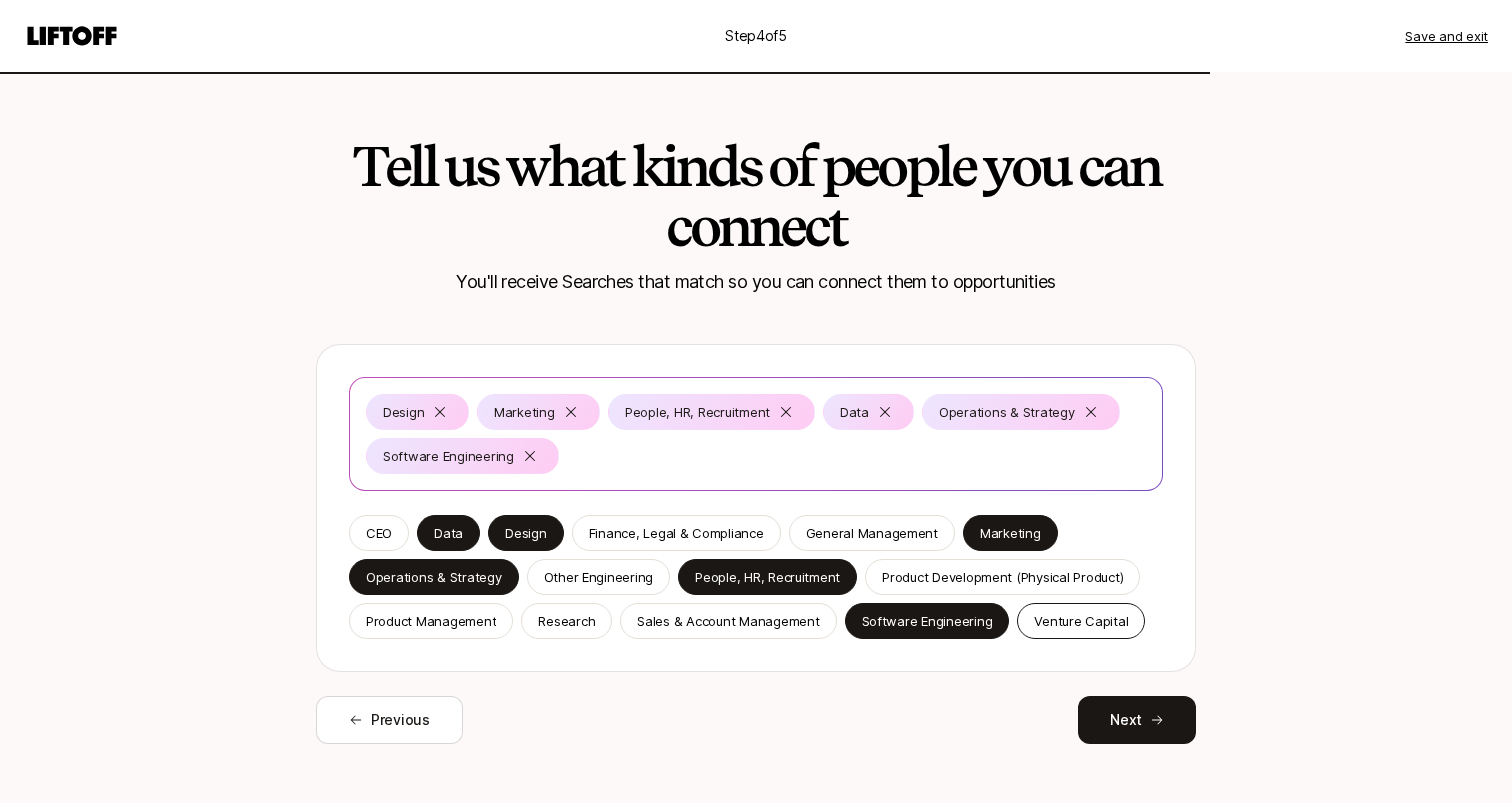 click on "Venture Capital" at bounding box center [1081, 621] 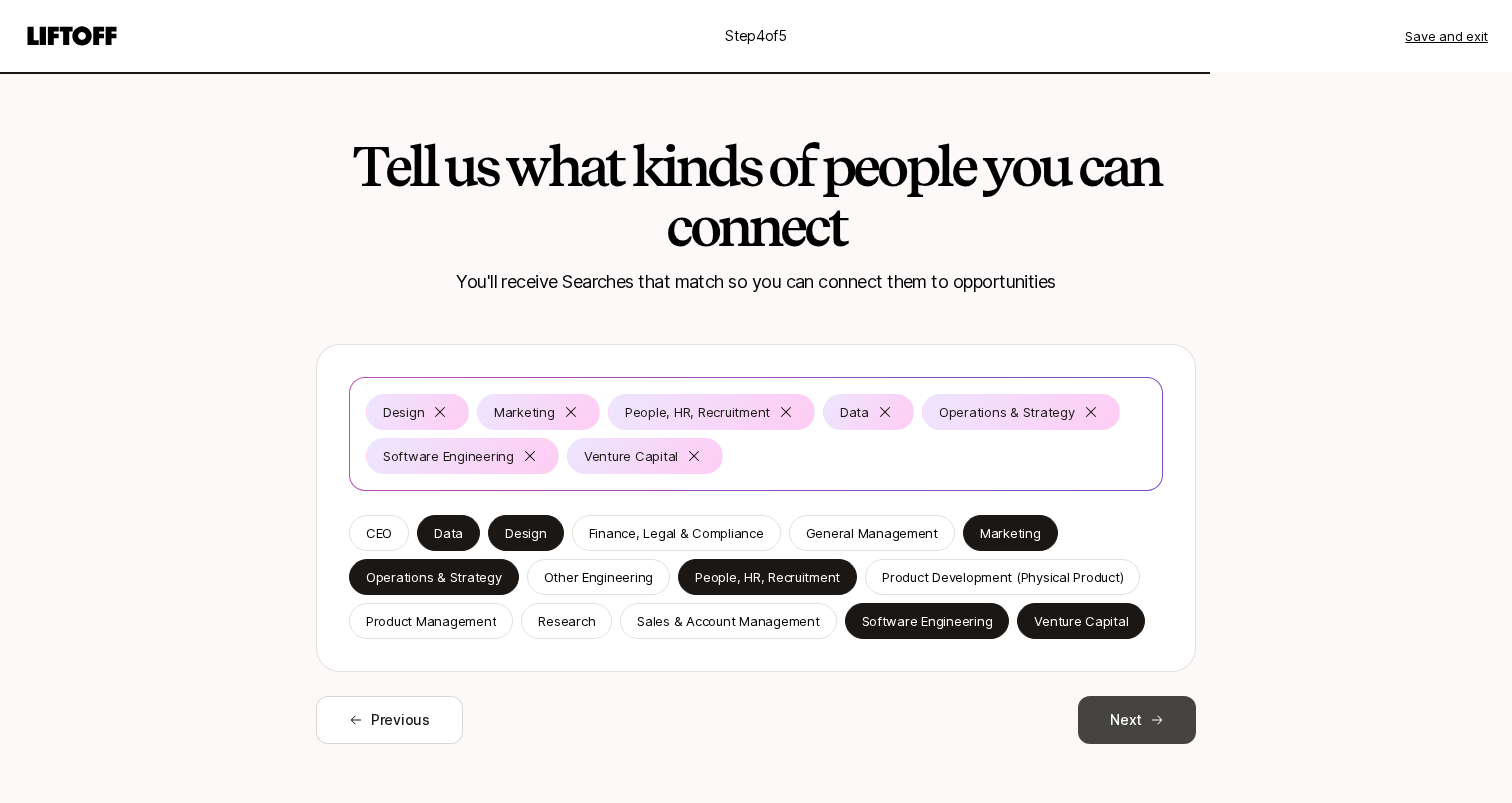 click on "Next" at bounding box center (1137, 720) 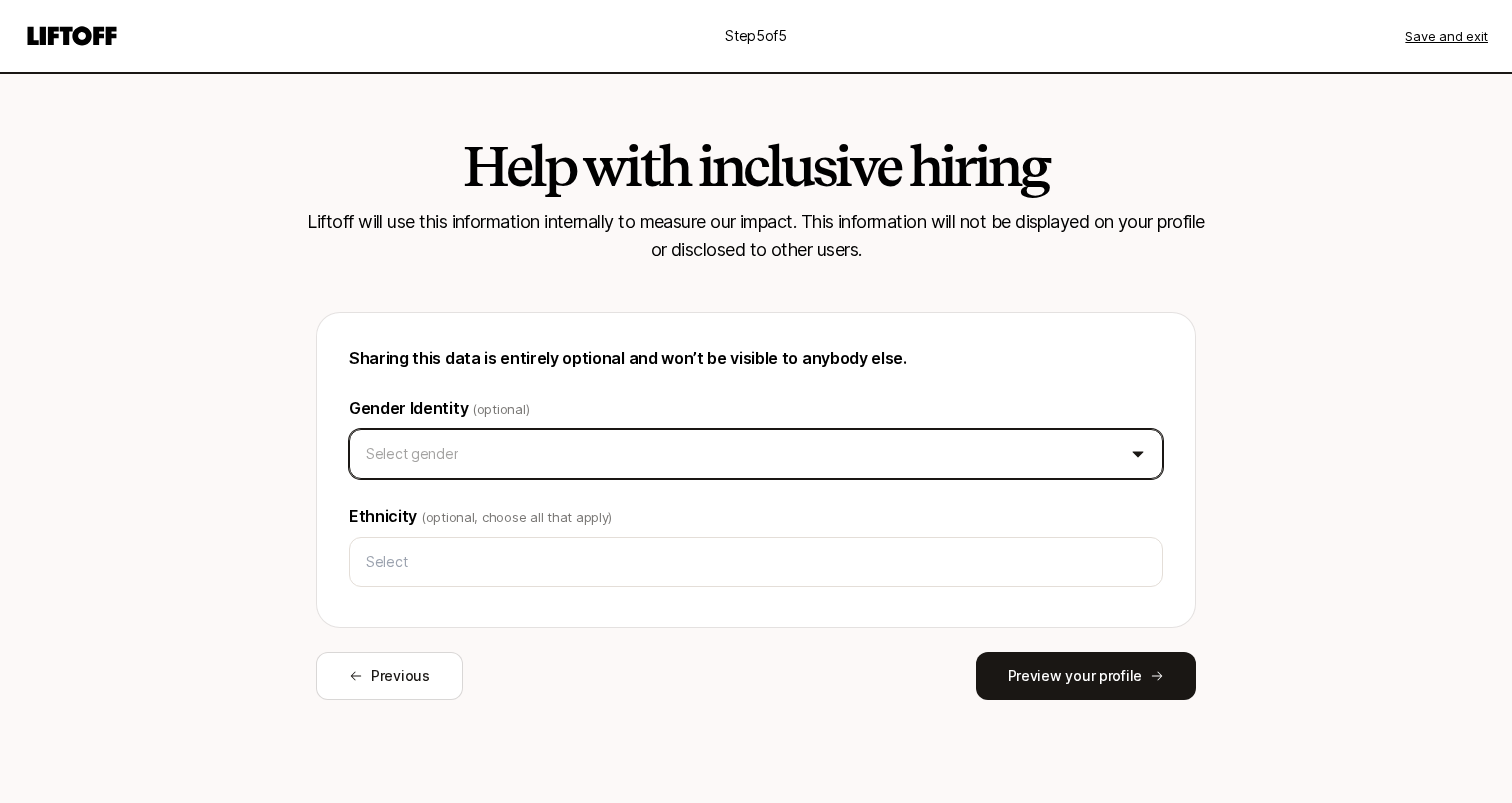 click on "Step  5  of  5 Save and exit Help with inclusive hiring Liftoff will use this information internally to measure our impact. This information will not be displayed on your profile or disclosed to other users. Sharing this data is entirely optional and won’t be visible to anybody else. Gender Identity   (optional) Select gender Ethnicity   (optional, choose all that apply)   Previous Preview your profile" at bounding box center [756, 401] 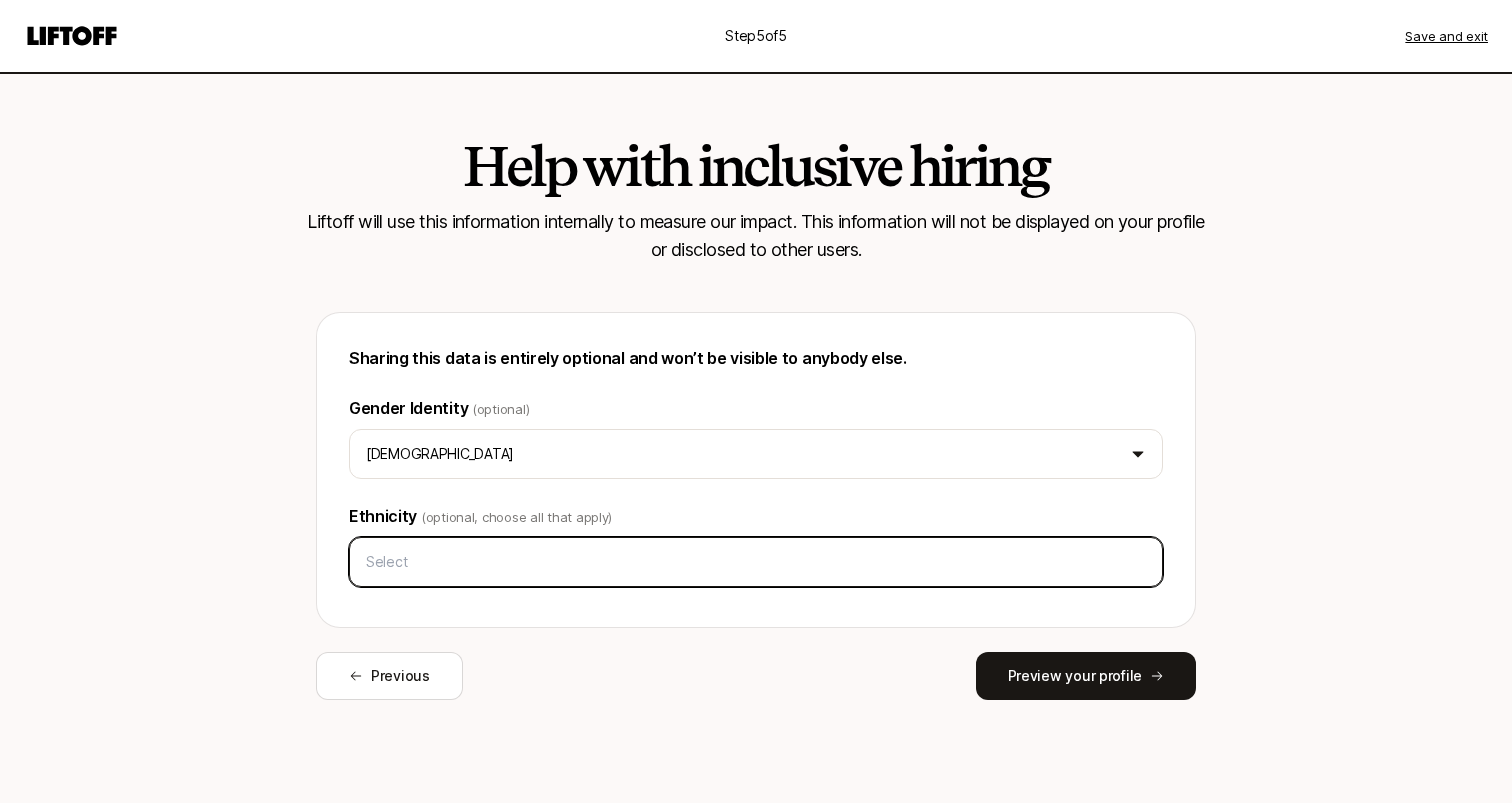 click at bounding box center [756, 562] 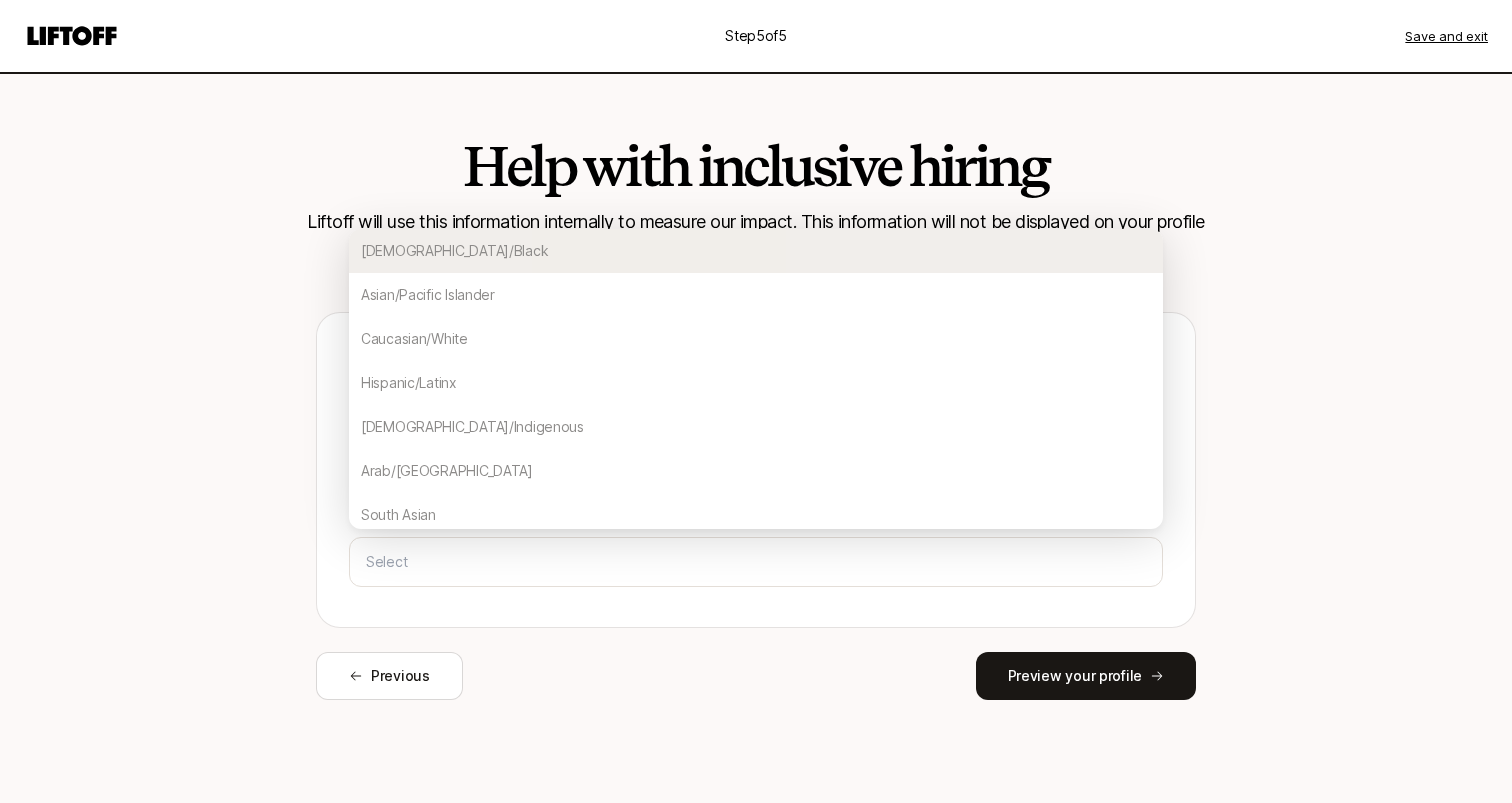 click on "Sharing this data is entirely optional and won’t be visible to anybody else. Gender Identity   (optional) [DEMOGRAPHIC_DATA] Ethnicity   (optional, choose all that apply)   [DEMOGRAPHIC_DATA]/[DEMOGRAPHIC_DATA]/Pacific Islander [DEMOGRAPHIC_DATA]/[DEMOGRAPHIC_DATA]/[DEMOGRAPHIC_DATA]/[DEMOGRAPHIC_DATA]/Middle Eastern South Asian East Asian Southeast Asian Mixed Race Other Prefer not to say" at bounding box center [756, 470] 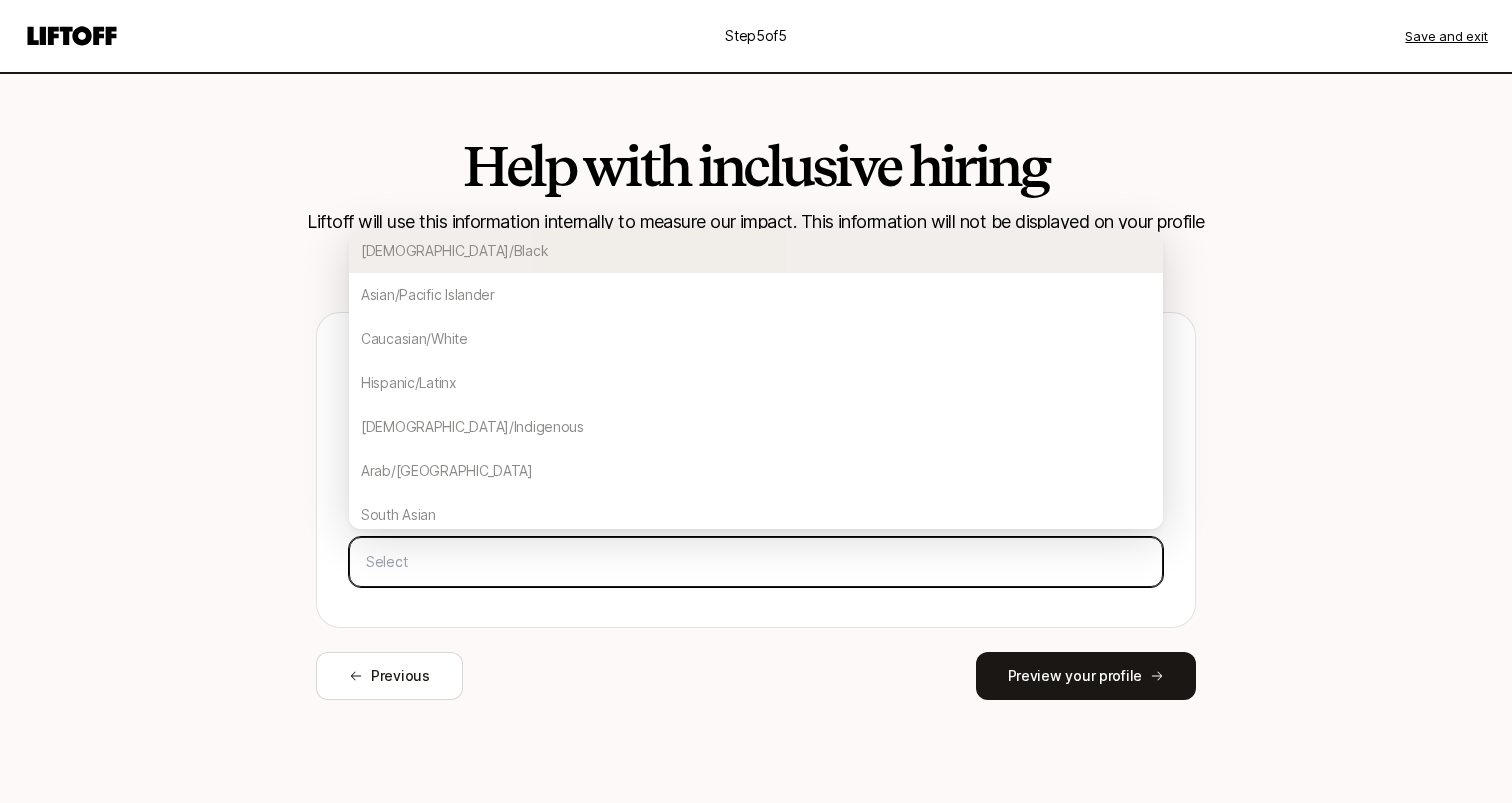 click at bounding box center (756, 562) 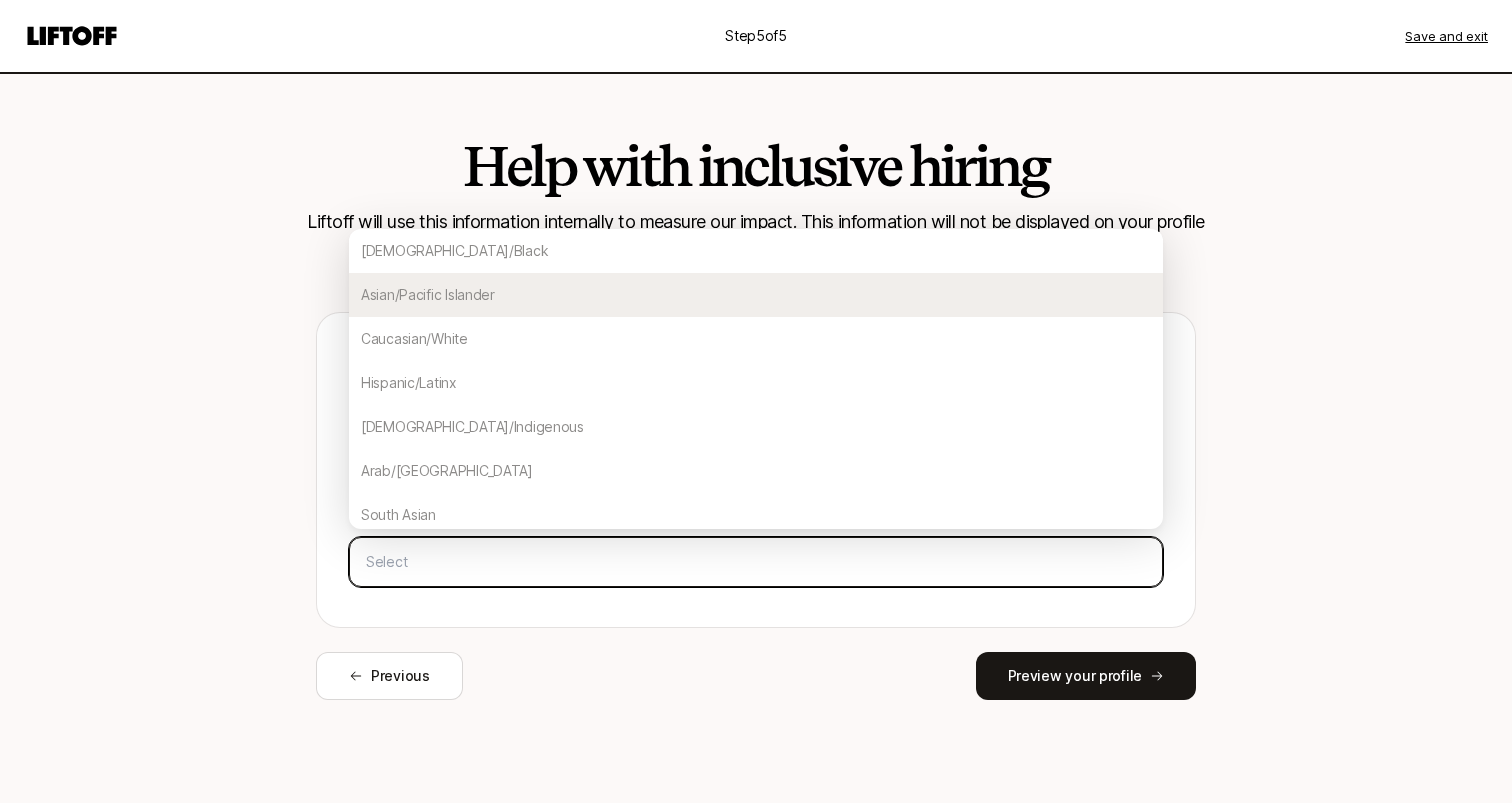 drag, startPoint x: 494, startPoint y: 319, endPoint x: 488, endPoint y: 300, distance: 19.924858 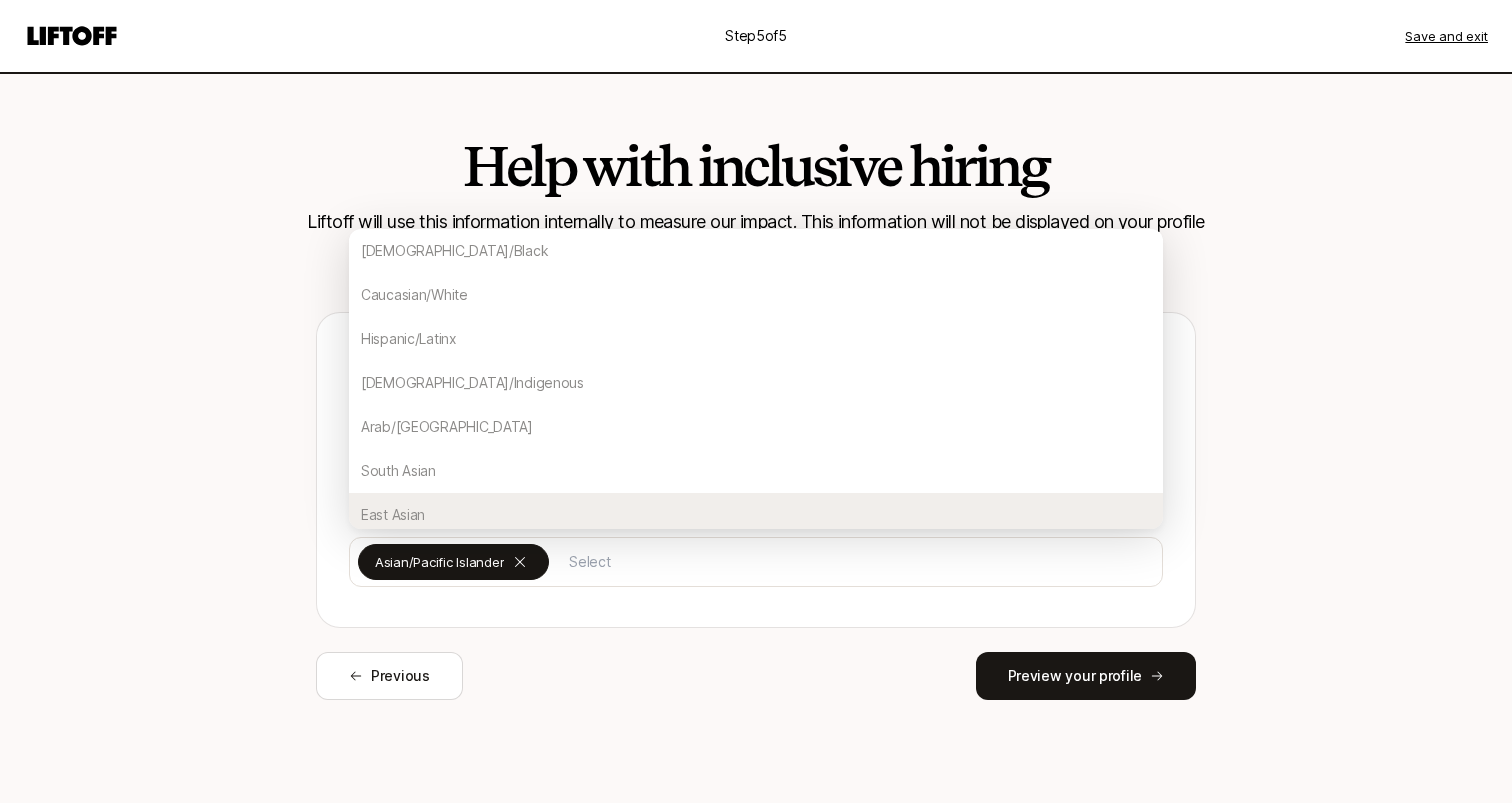 click on "Previous Preview your profile" at bounding box center (756, 676) 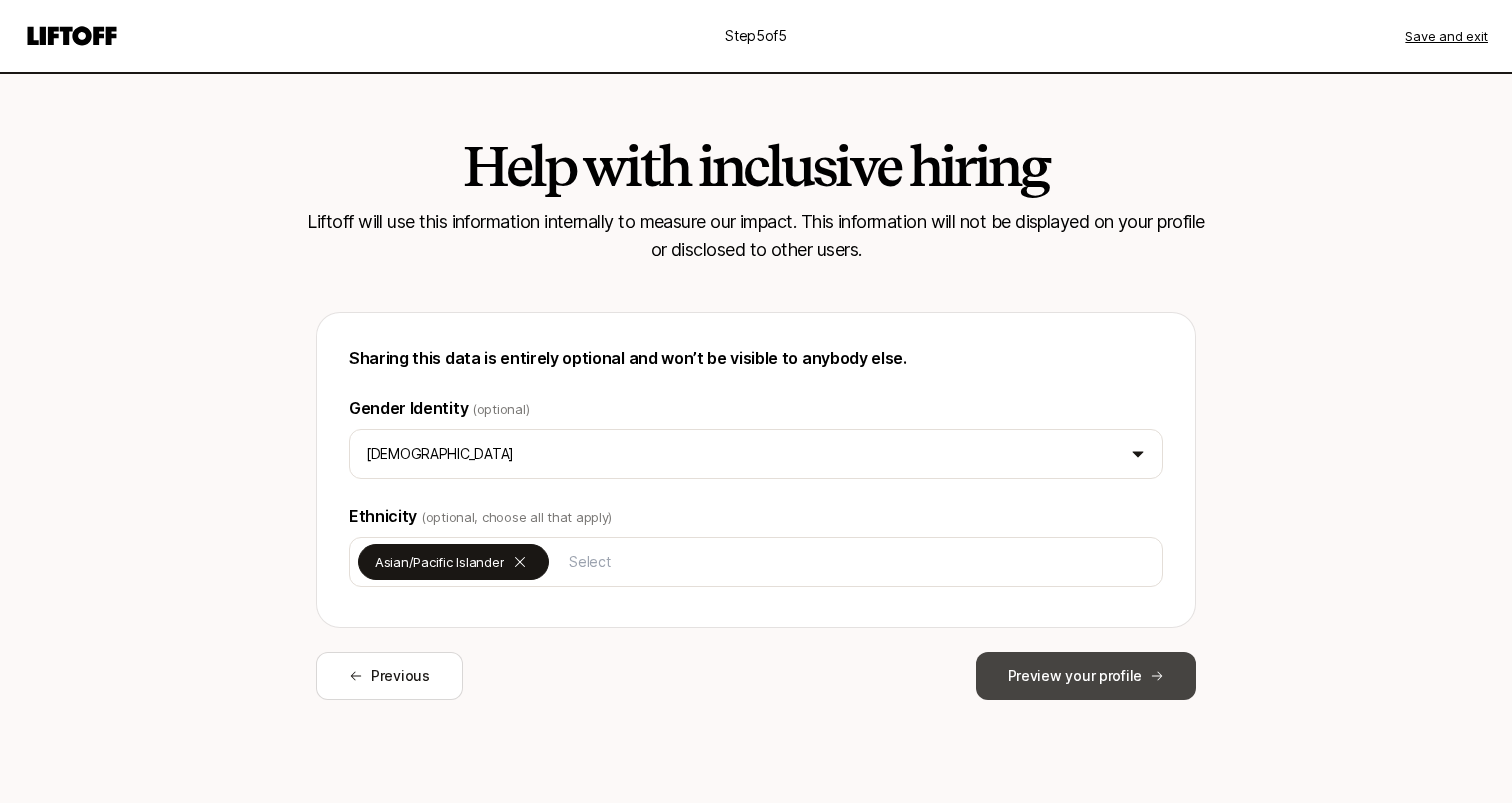 click on "Preview your profile" at bounding box center [1086, 676] 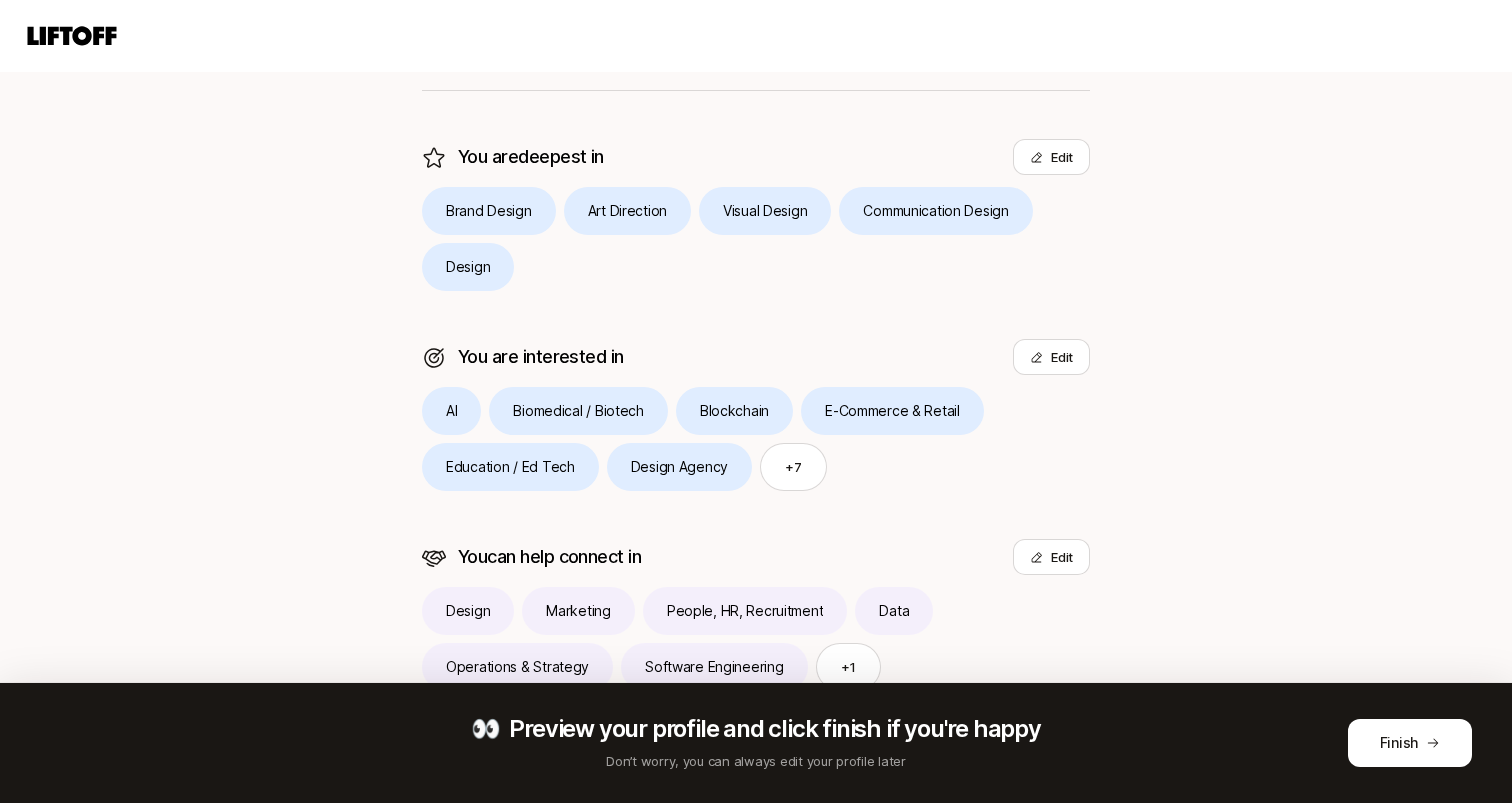 scroll, scrollTop: 492, scrollLeft: 0, axis: vertical 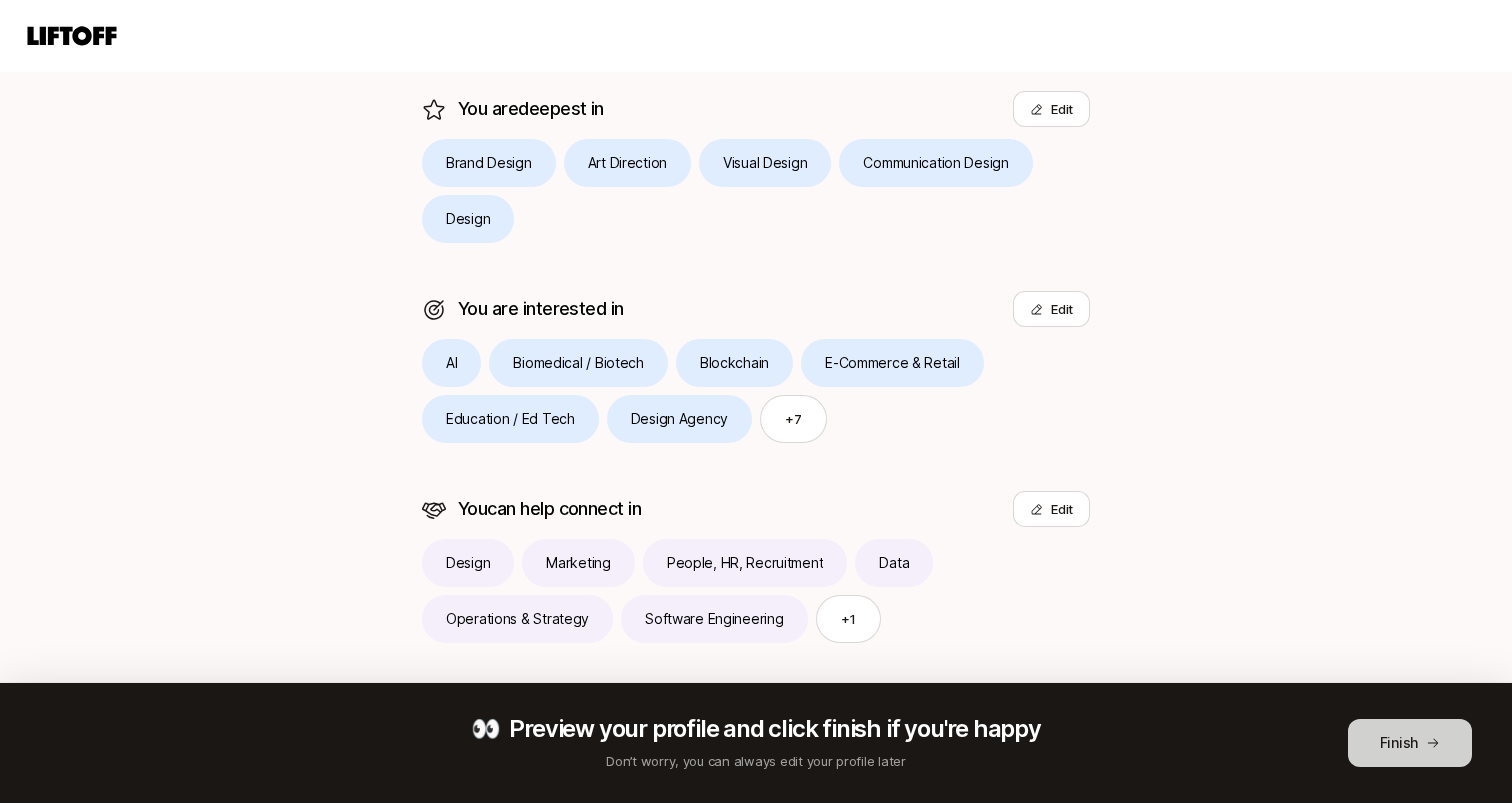 click on "Finish" at bounding box center [1410, 743] 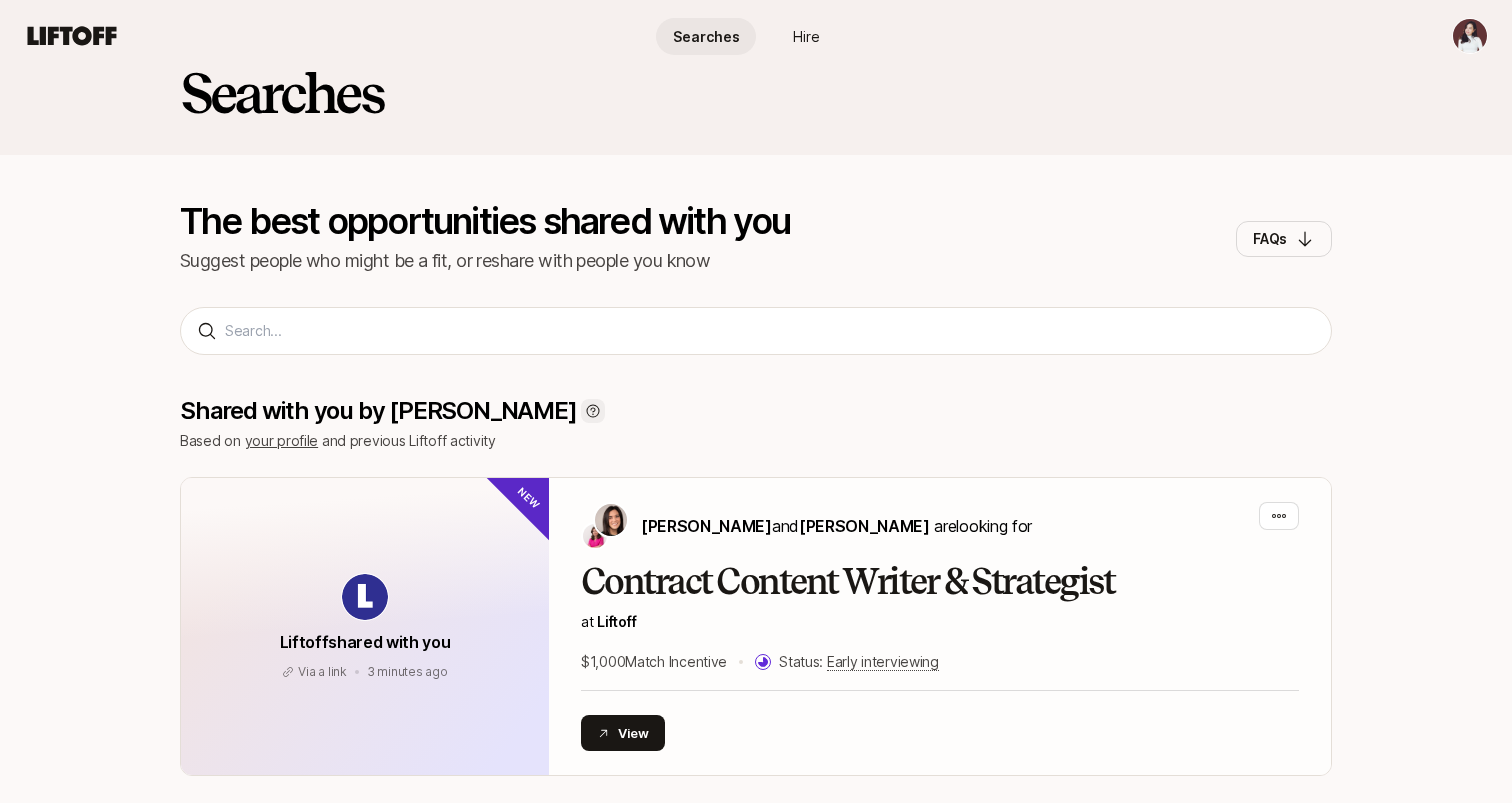 scroll, scrollTop: 20, scrollLeft: 0, axis: vertical 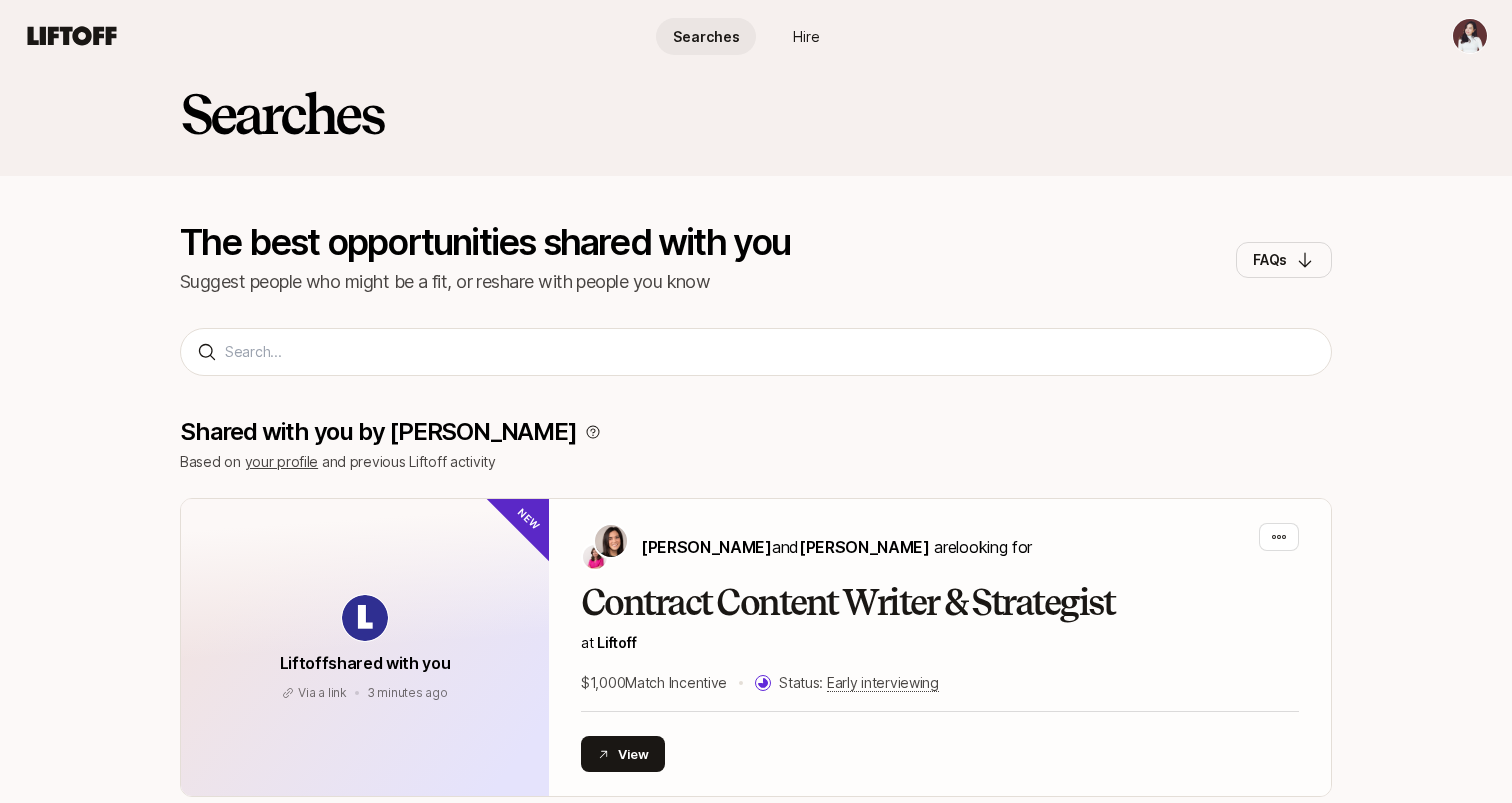 click on "Hire" at bounding box center (806, 36) 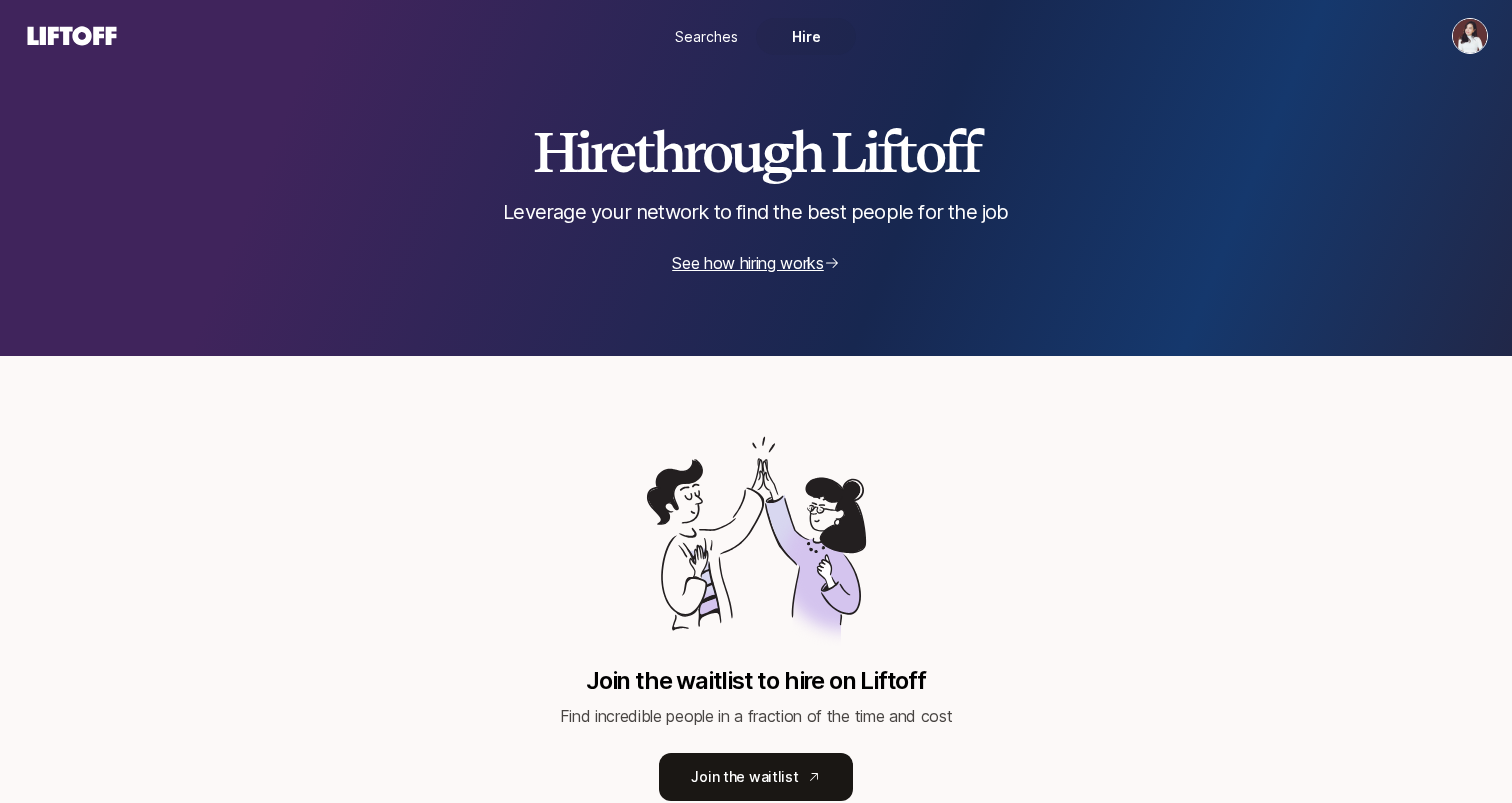click on "Searches" at bounding box center [706, 36] 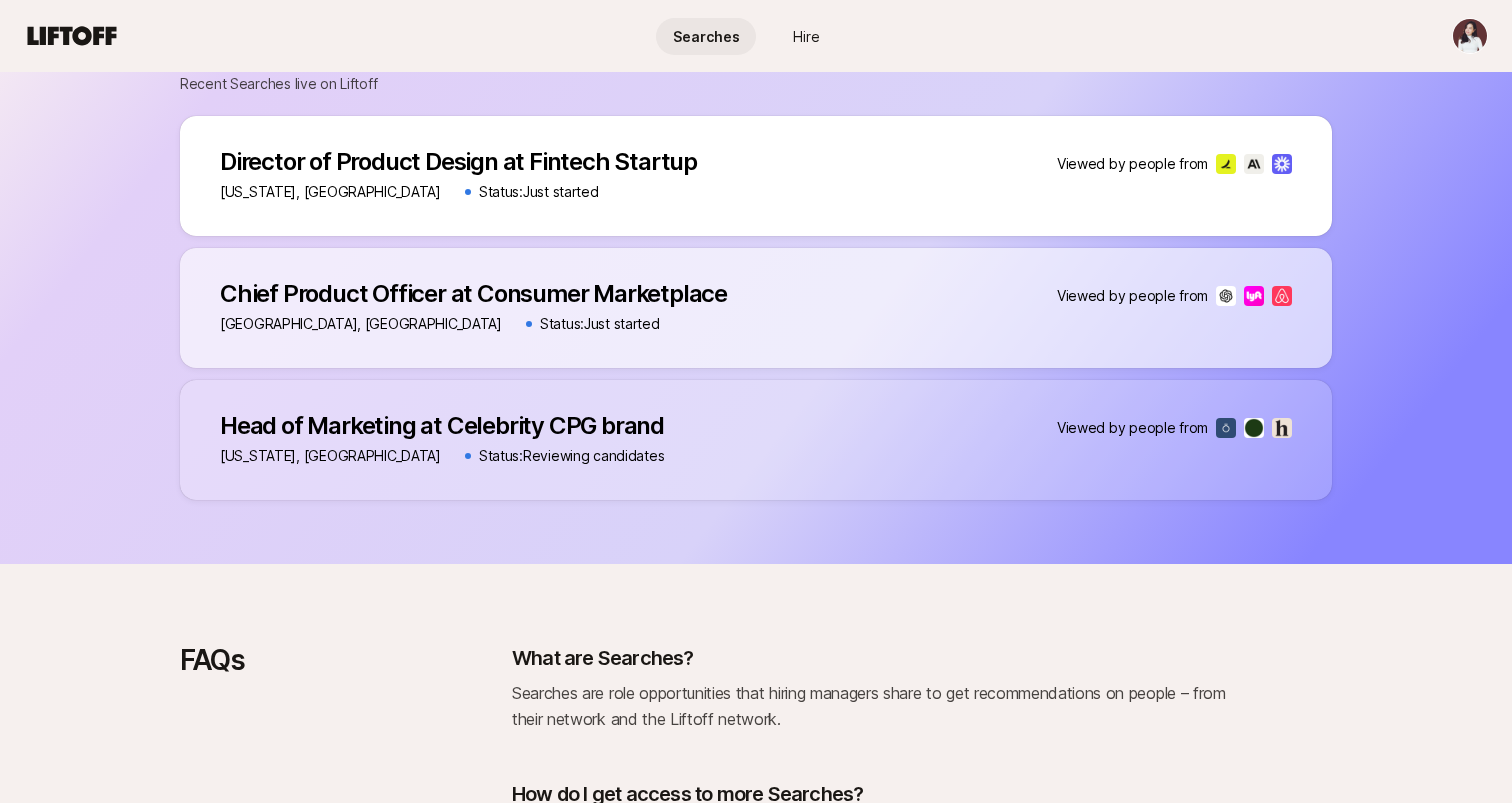 scroll, scrollTop: 1552, scrollLeft: 0, axis: vertical 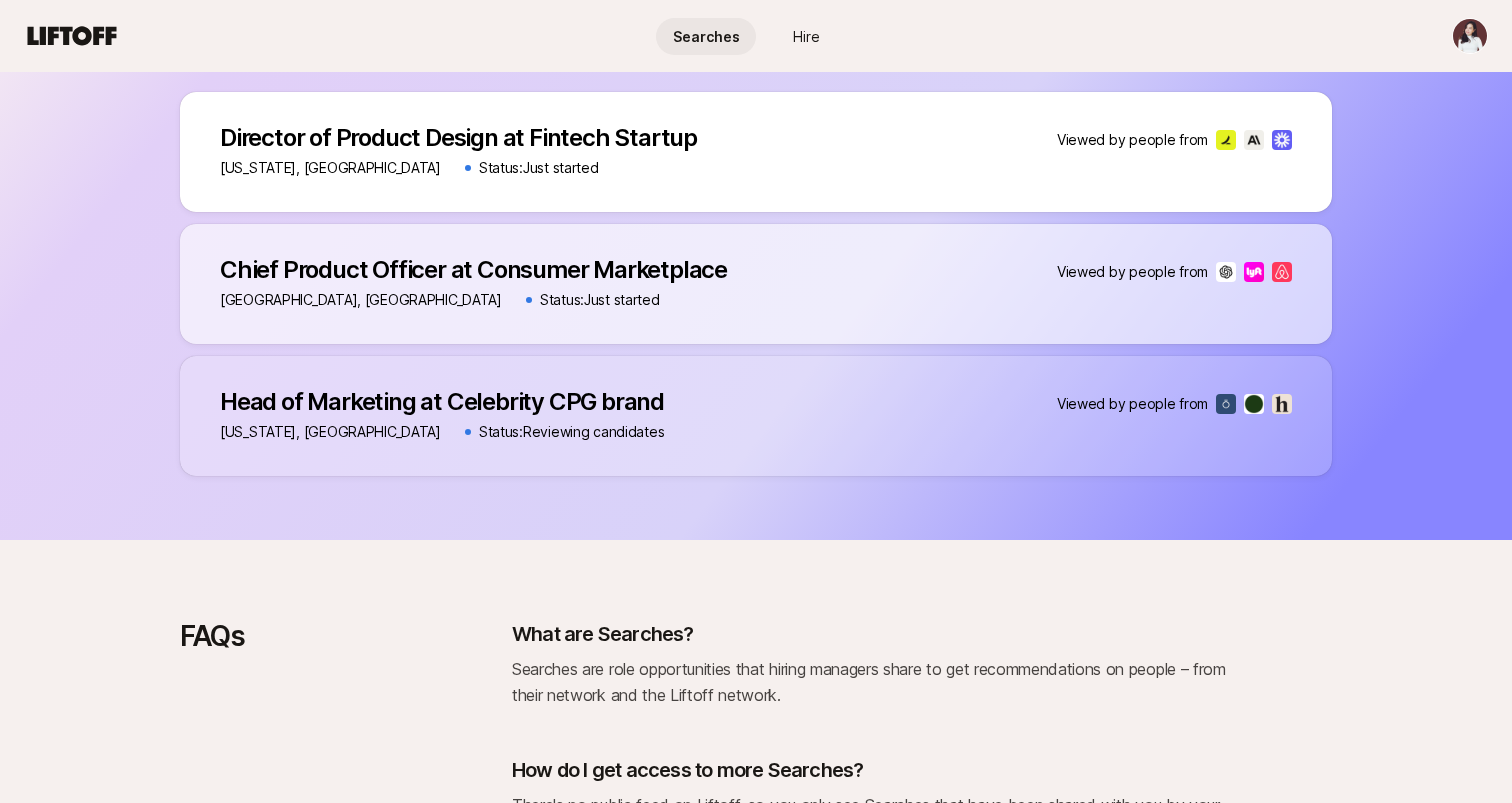 click on "Head of Marketing at Celebrity CPG brand" at bounding box center [442, 402] 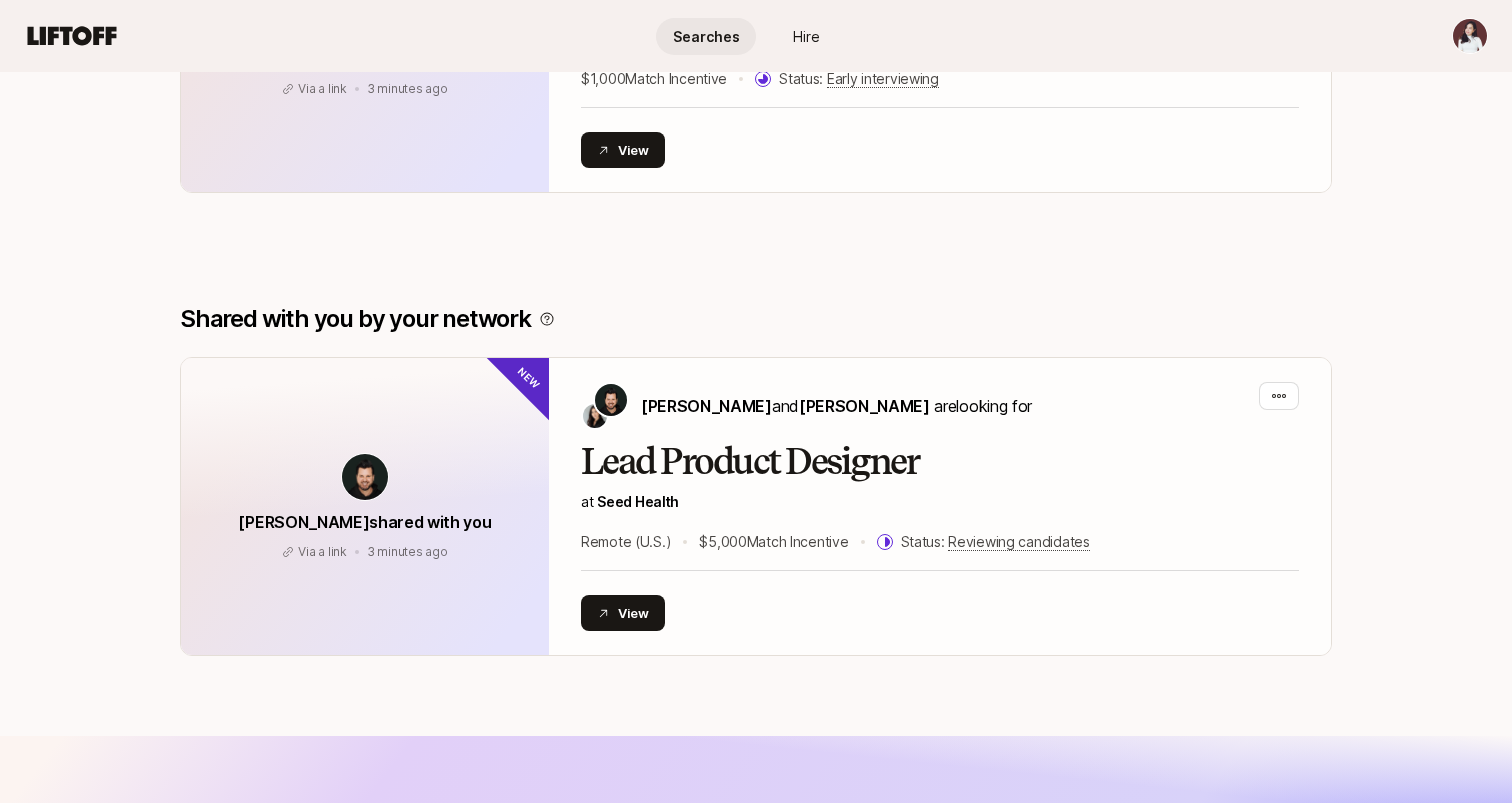scroll, scrollTop: 0, scrollLeft: 0, axis: both 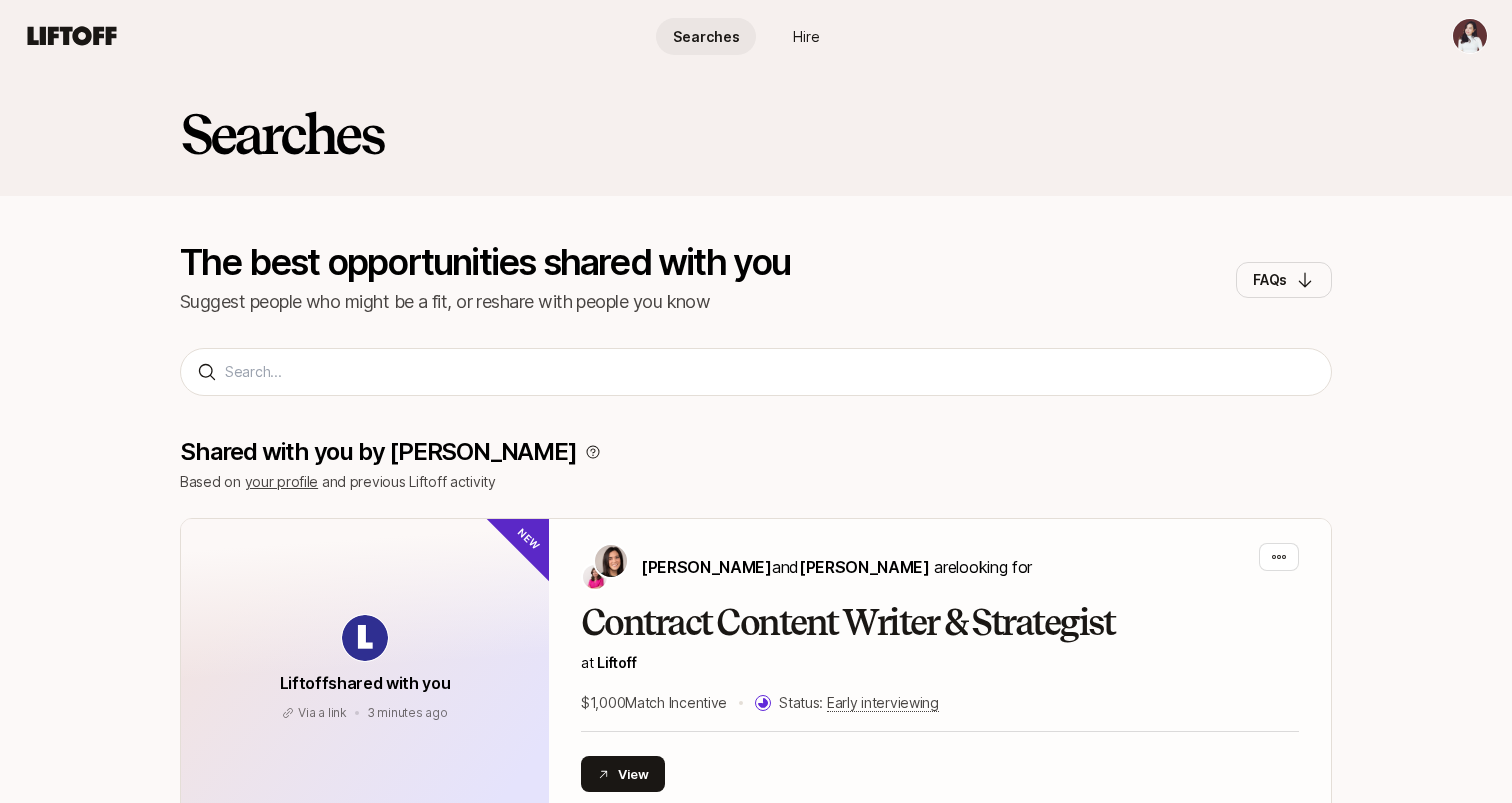 click on "Searches The best opportunities shared with you Suggest people who might be a fit, or reshare with people you know FAQs" at bounding box center (756, 218) 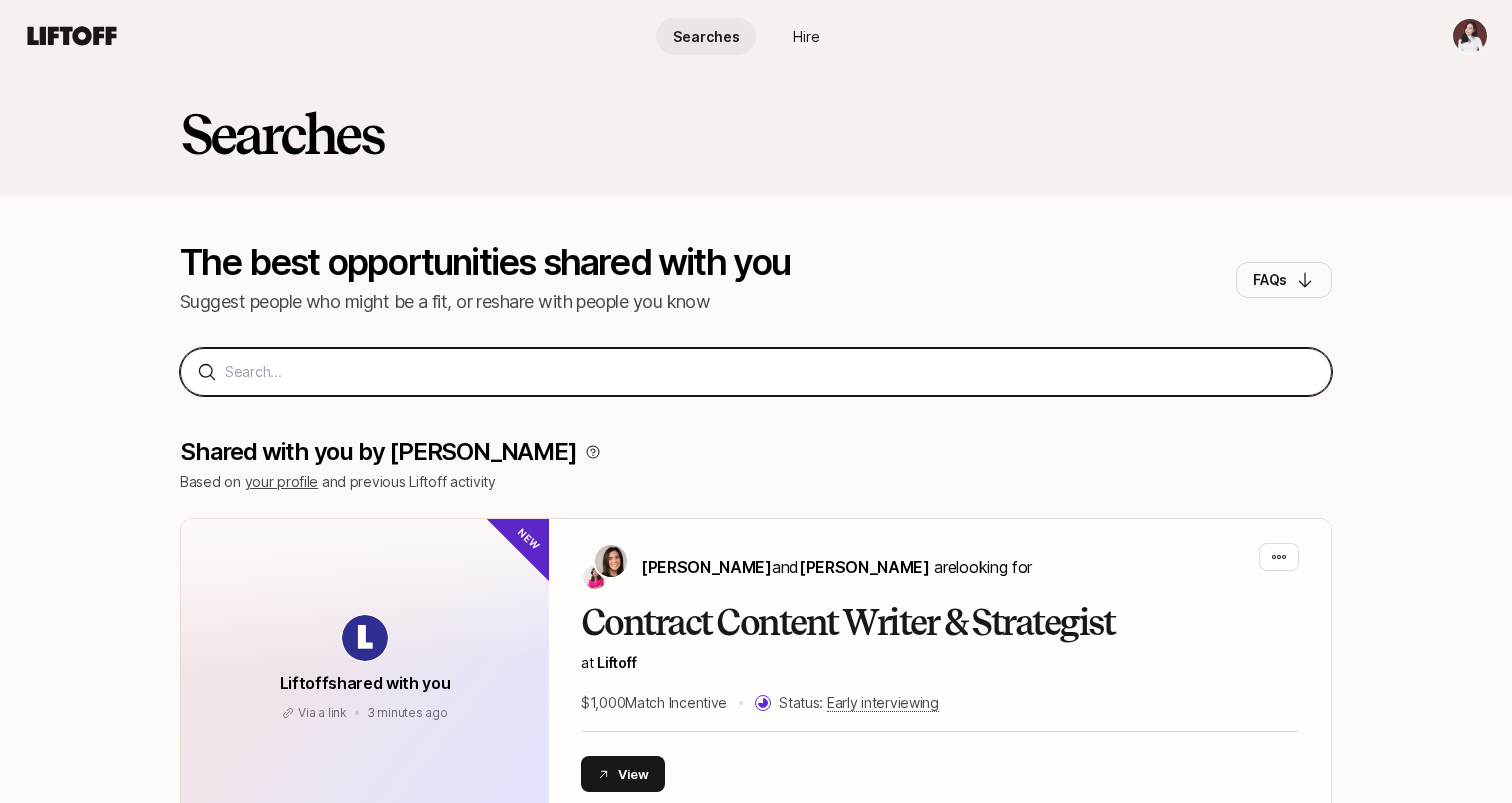 click at bounding box center [770, 372] 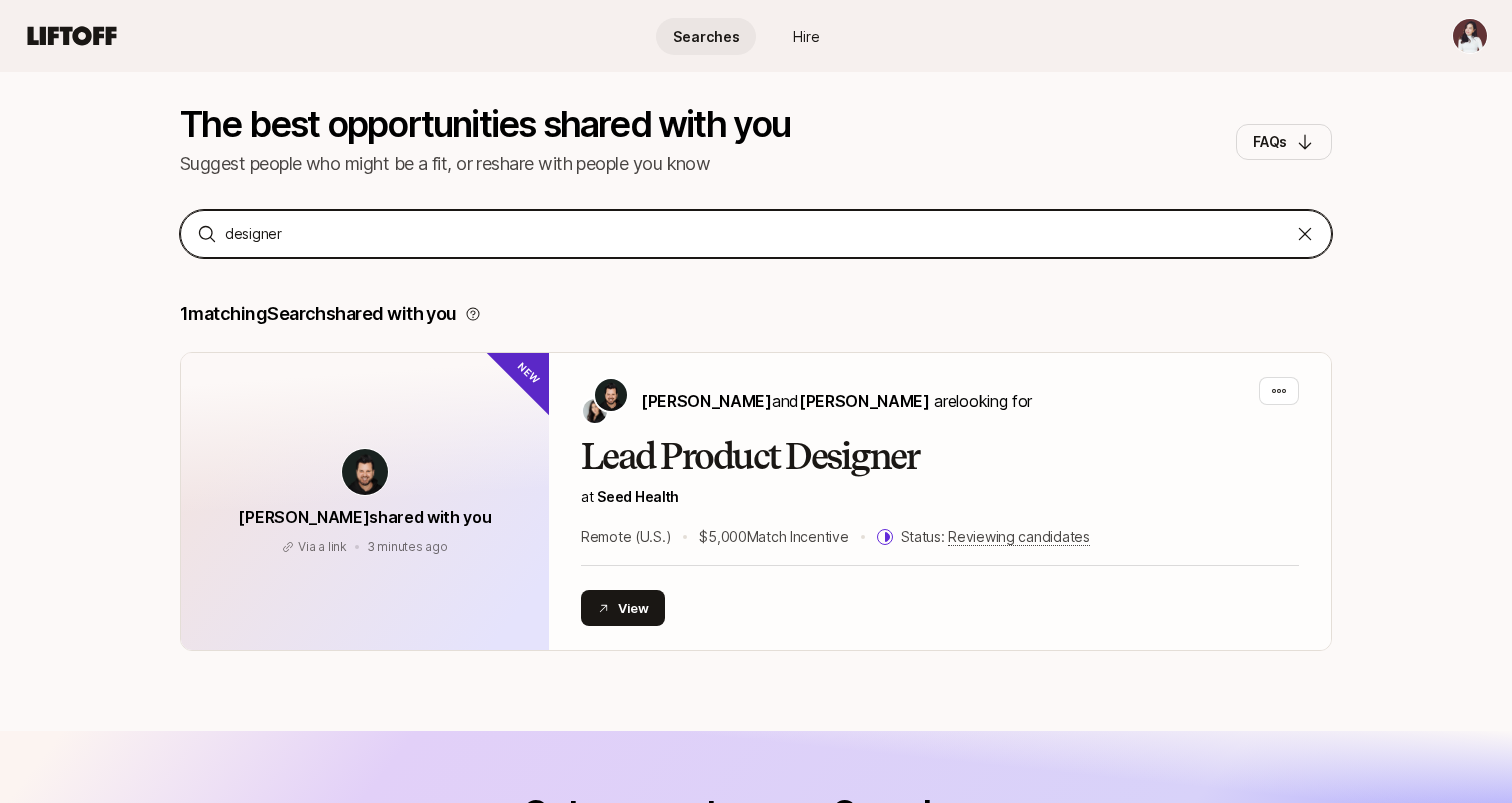 scroll, scrollTop: 186, scrollLeft: 0, axis: vertical 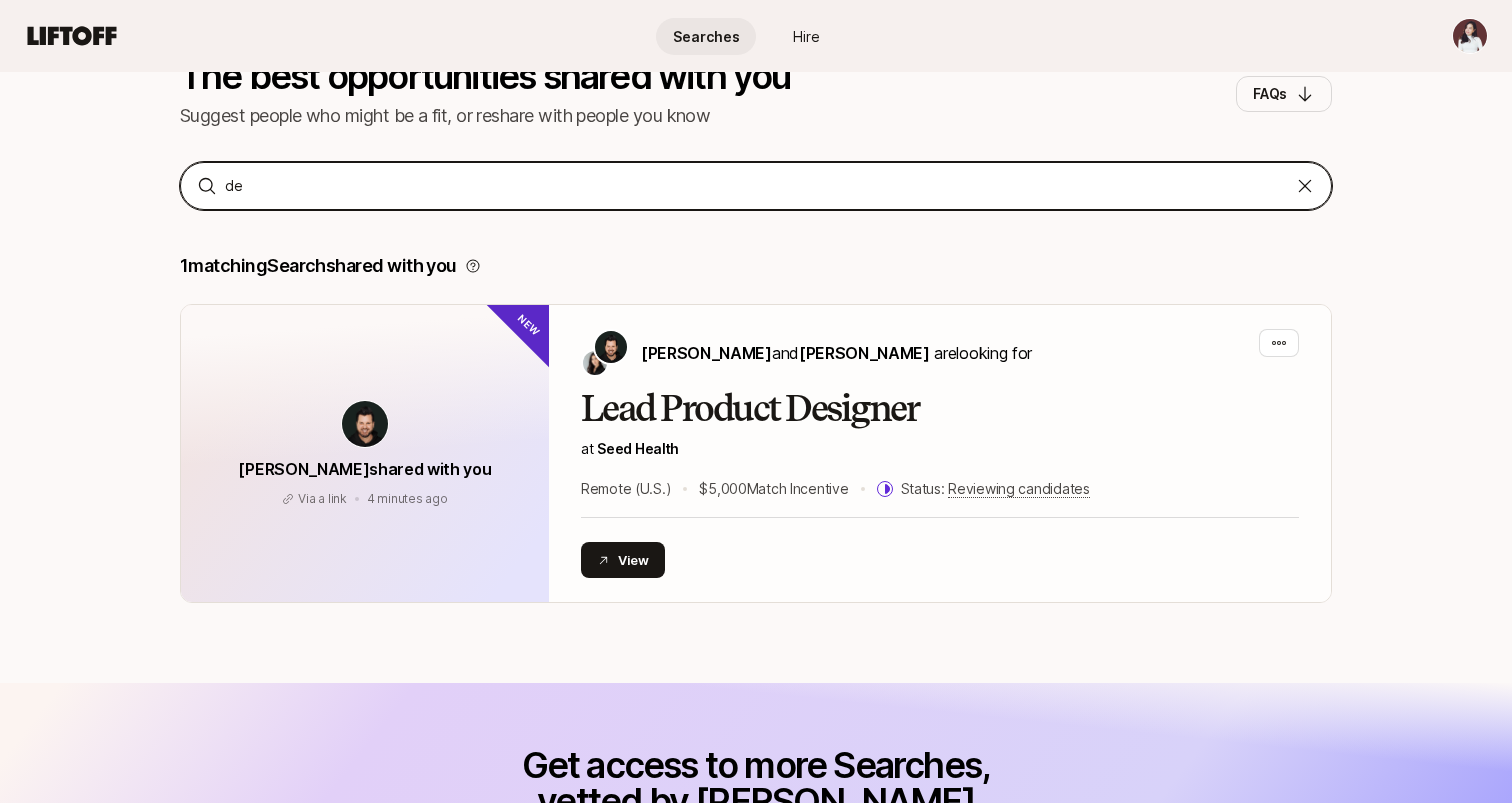 type on "d" 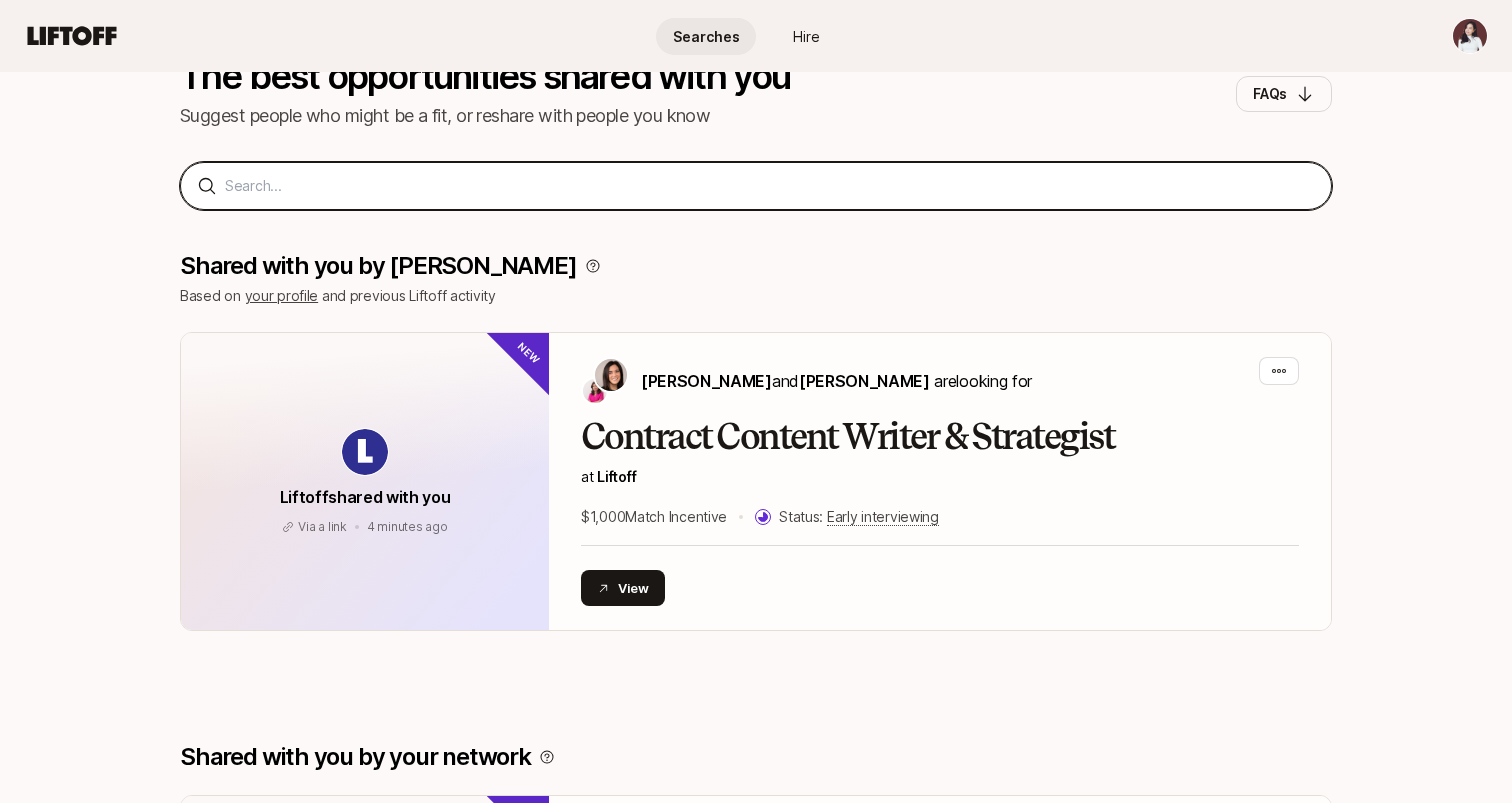 type 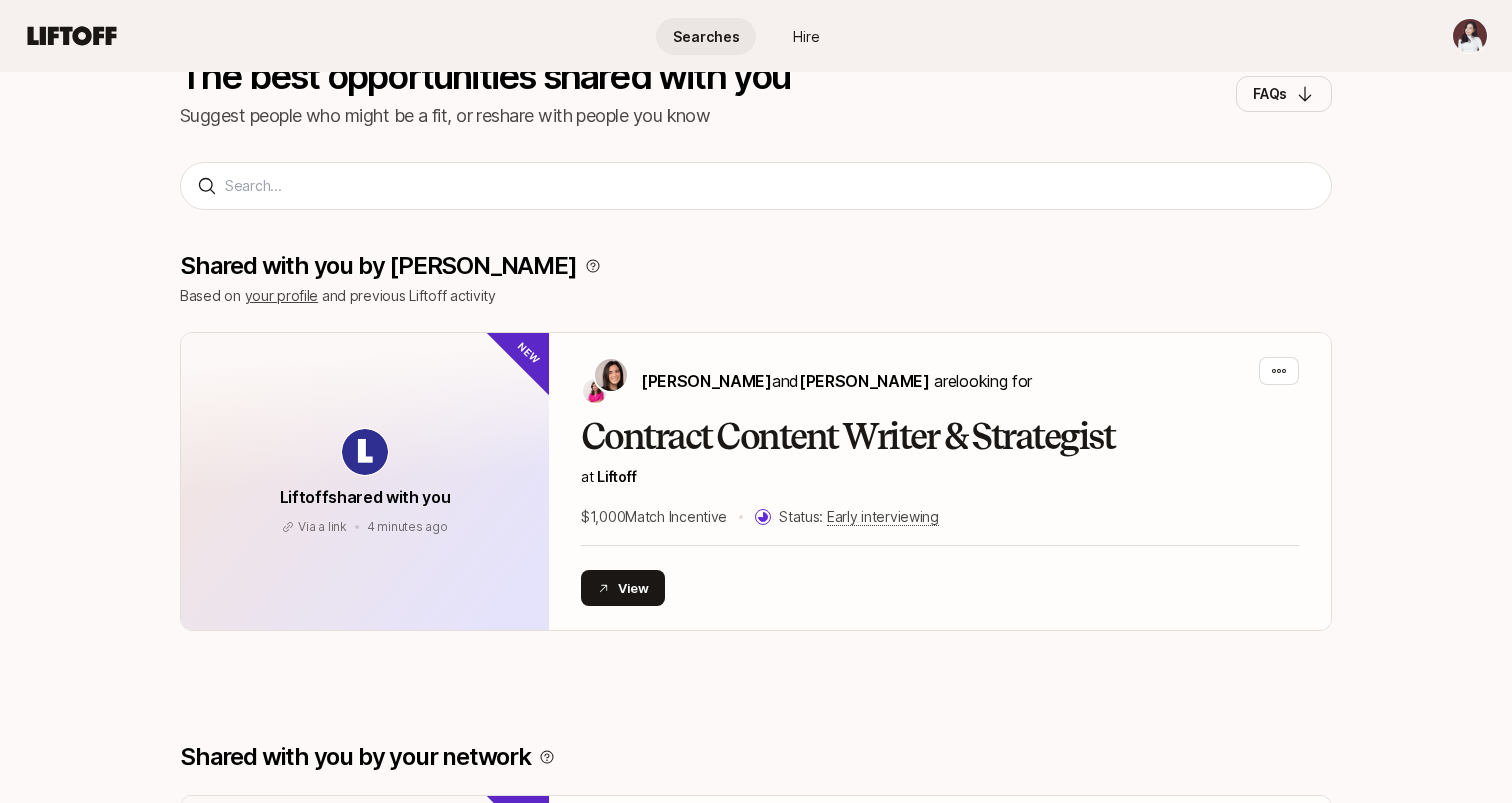 click on "Based on   your profile   and previous Liftoff activity" at bounding box center (756, 296) 